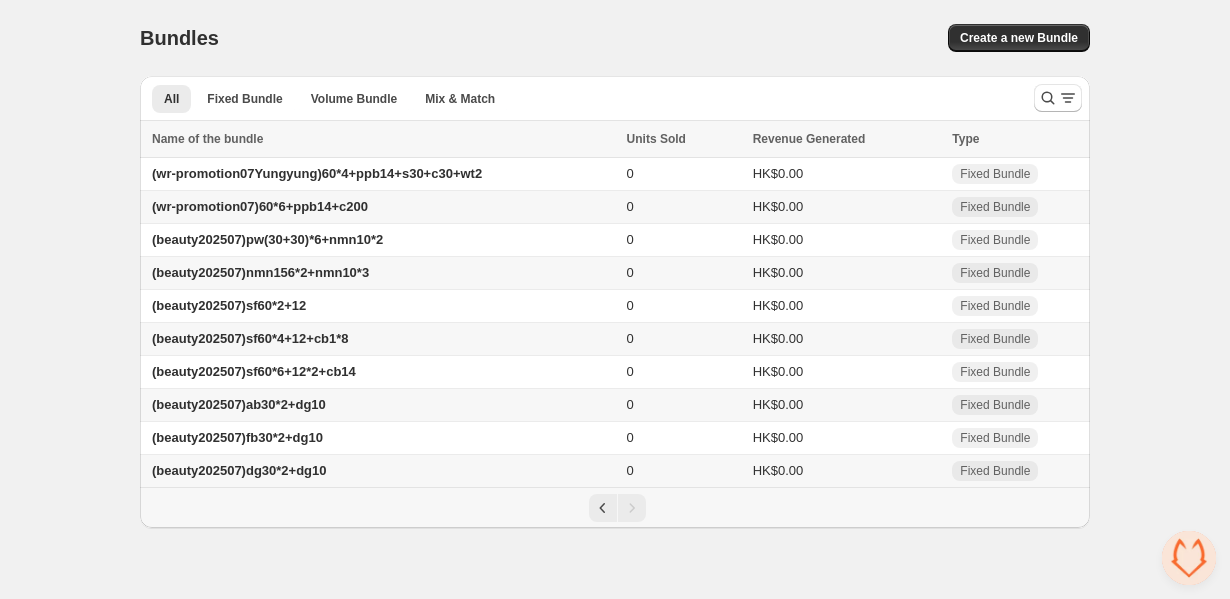 scroll, scrollTop: 0, scrollLeft: 0, axis: both 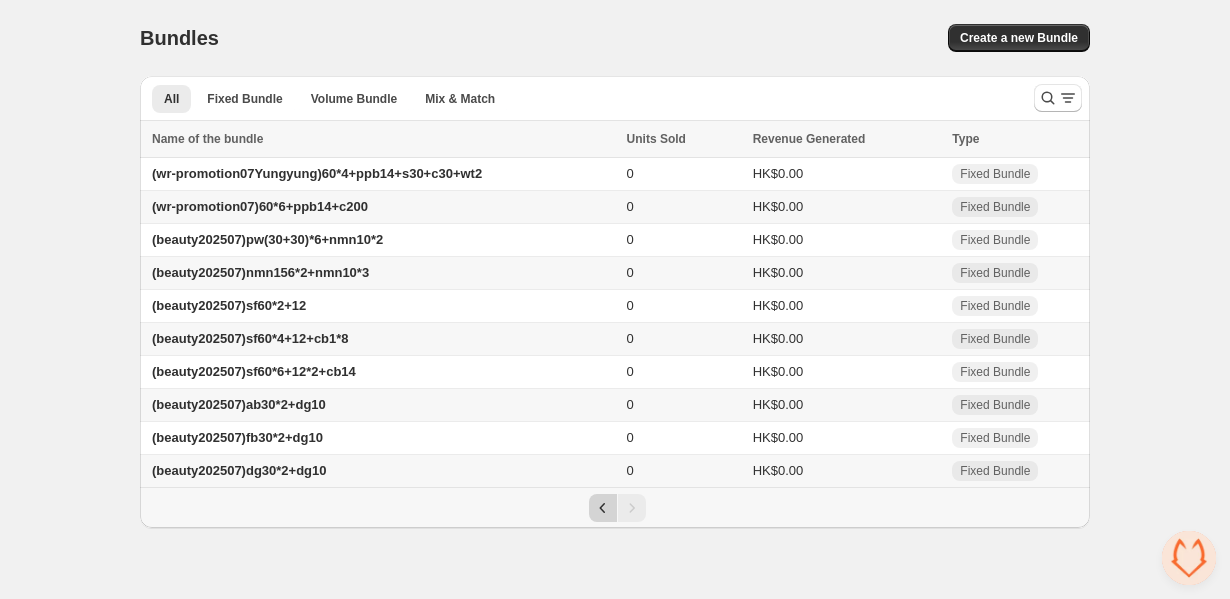 click at bounding box center (603, 508) 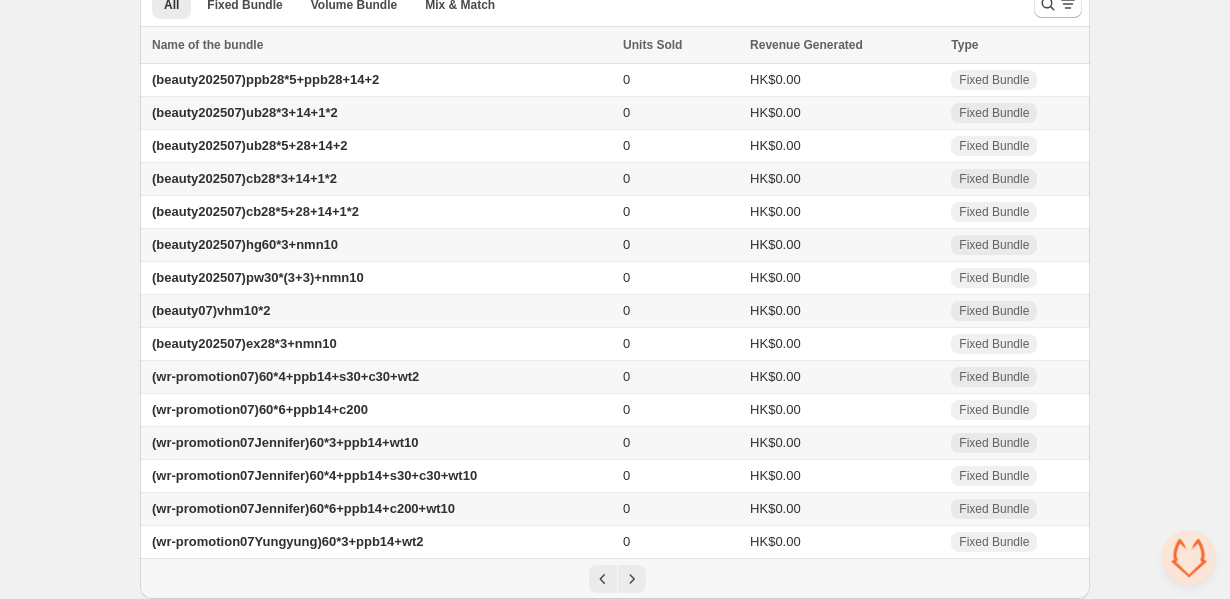 scroll, scrollTop: 101, scrollLeft: 0, axis: vertical 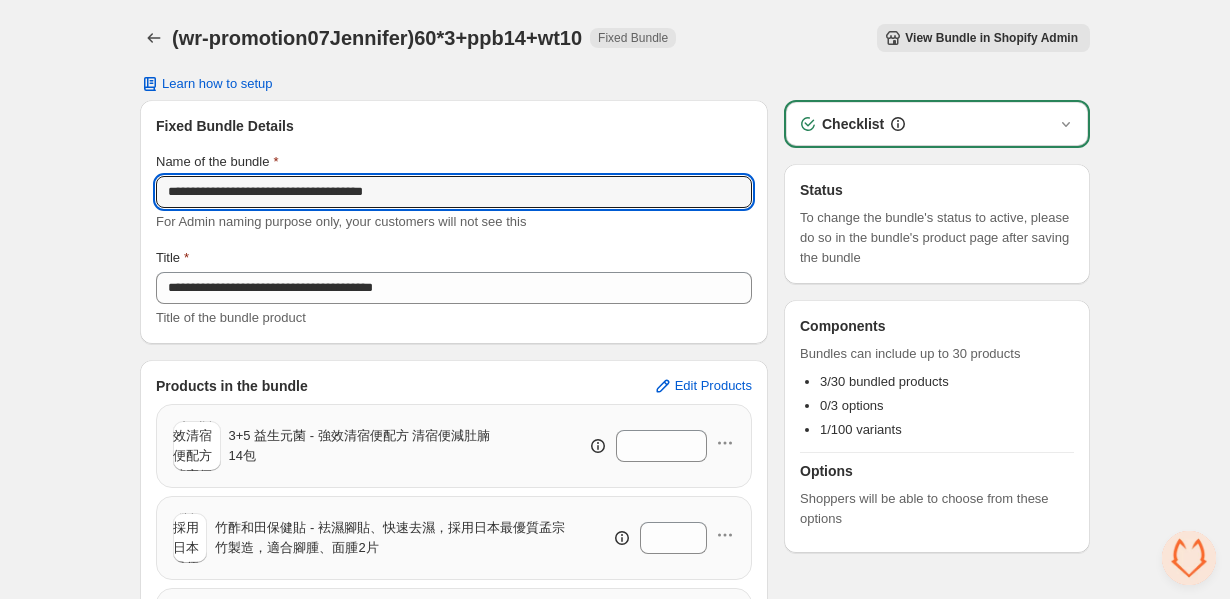 drag, startPoint x: 476, startPoint y: 200, endPoint x: 125, endPoint y: 189, distance: 351.17233 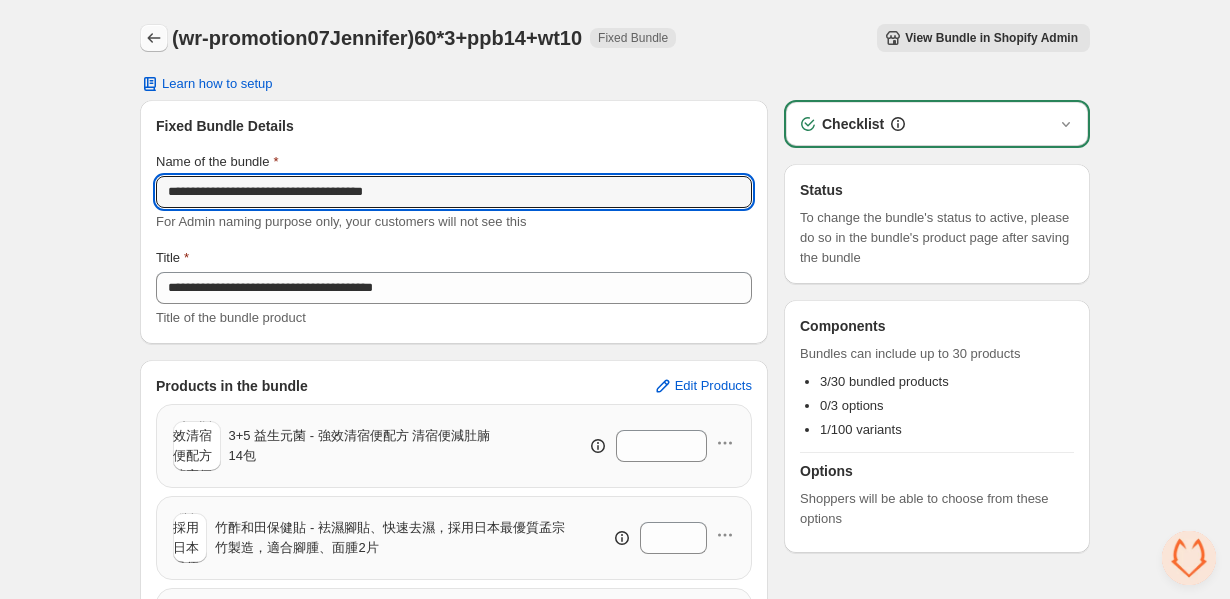 click at bounding box center (154, 38) 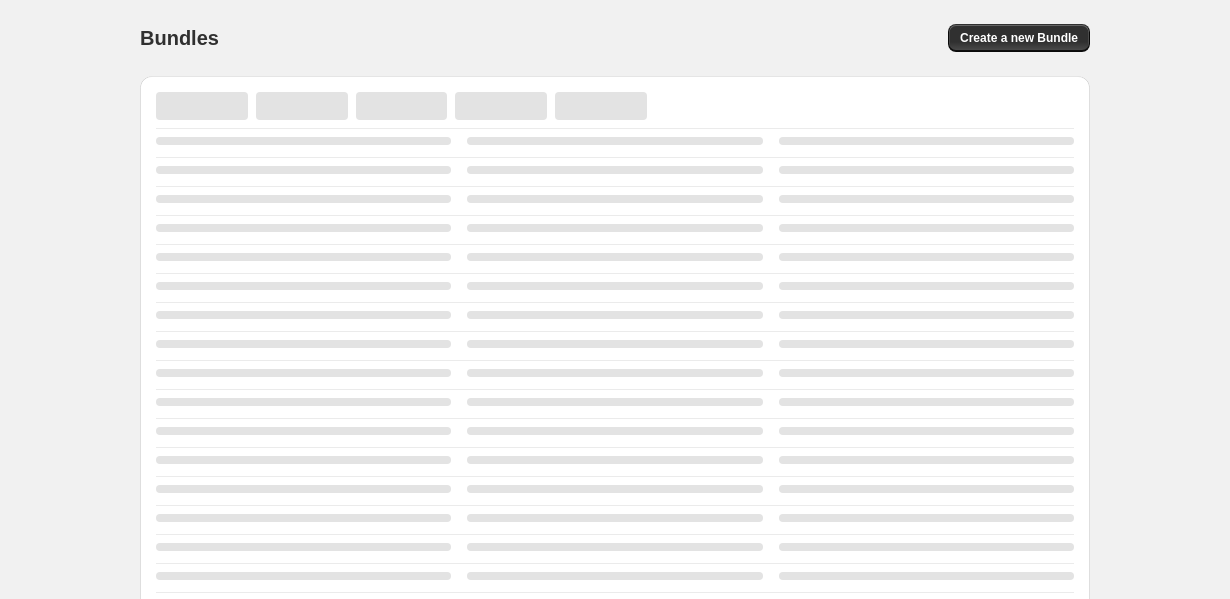 scroll, scrollTop: 0, scrollLeft: 0, axis: both 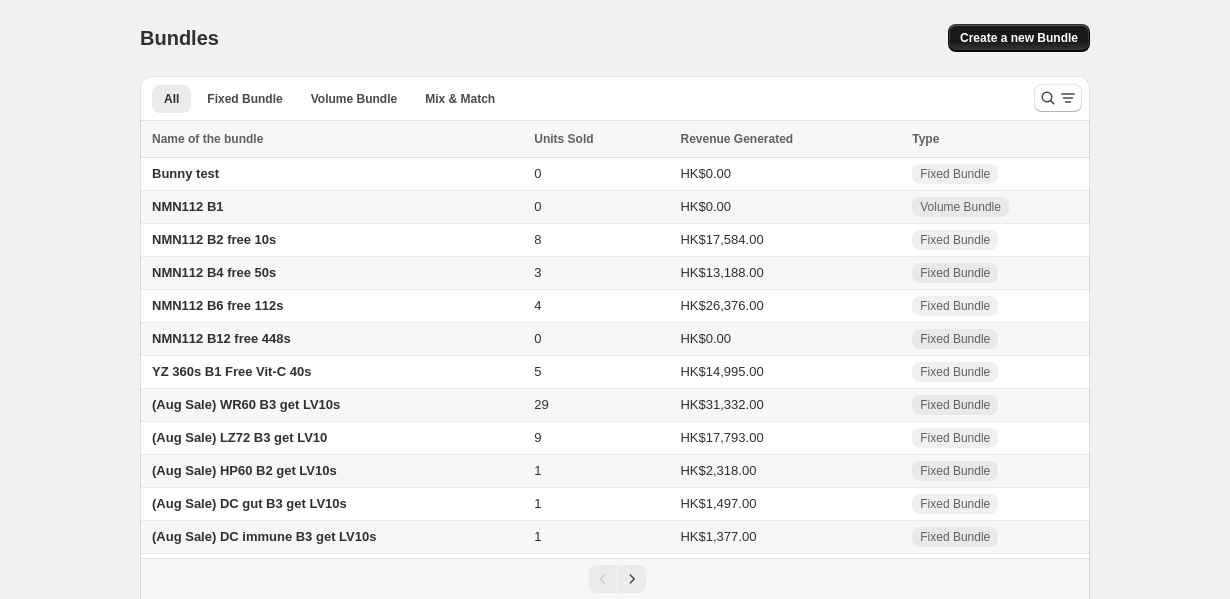 click on "Create a new Bundle" at bounding box center [1019, 38] 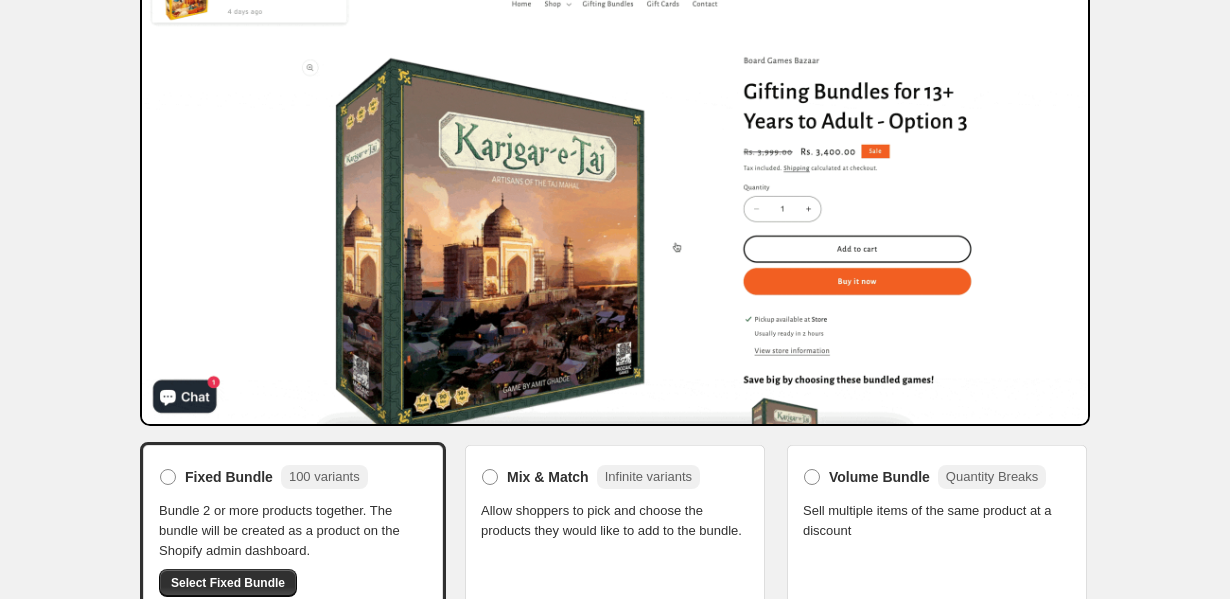 scroll, scrollTop: 164, scrollLeft: 0, axis: vertical 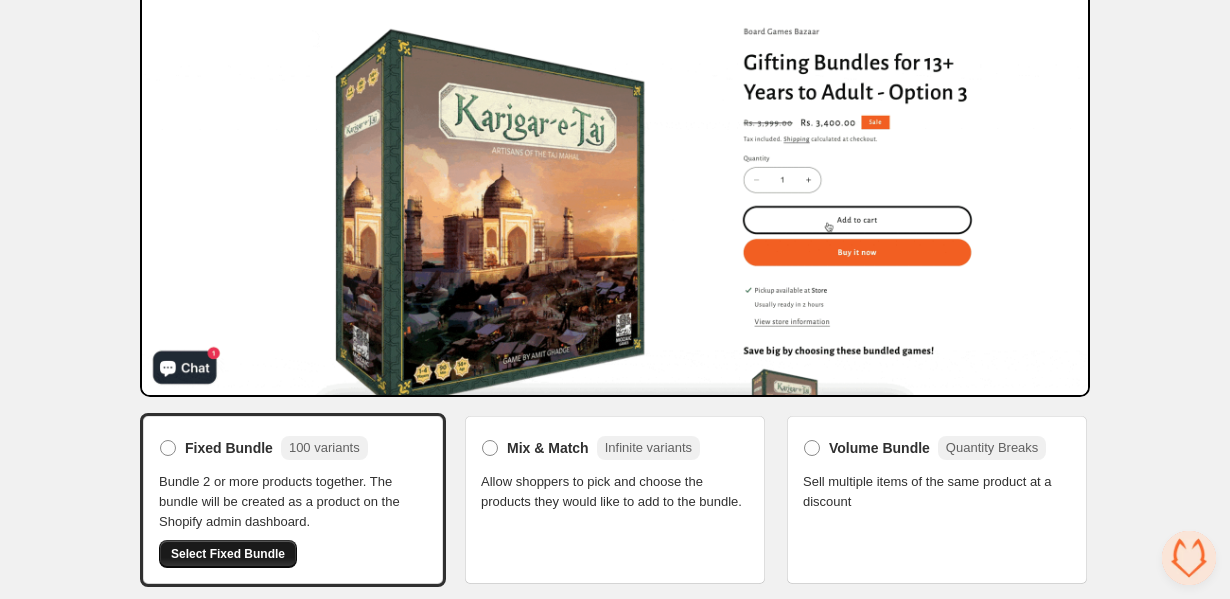 click on "Select Fixed Bundle" at bounding box center (228, 554) 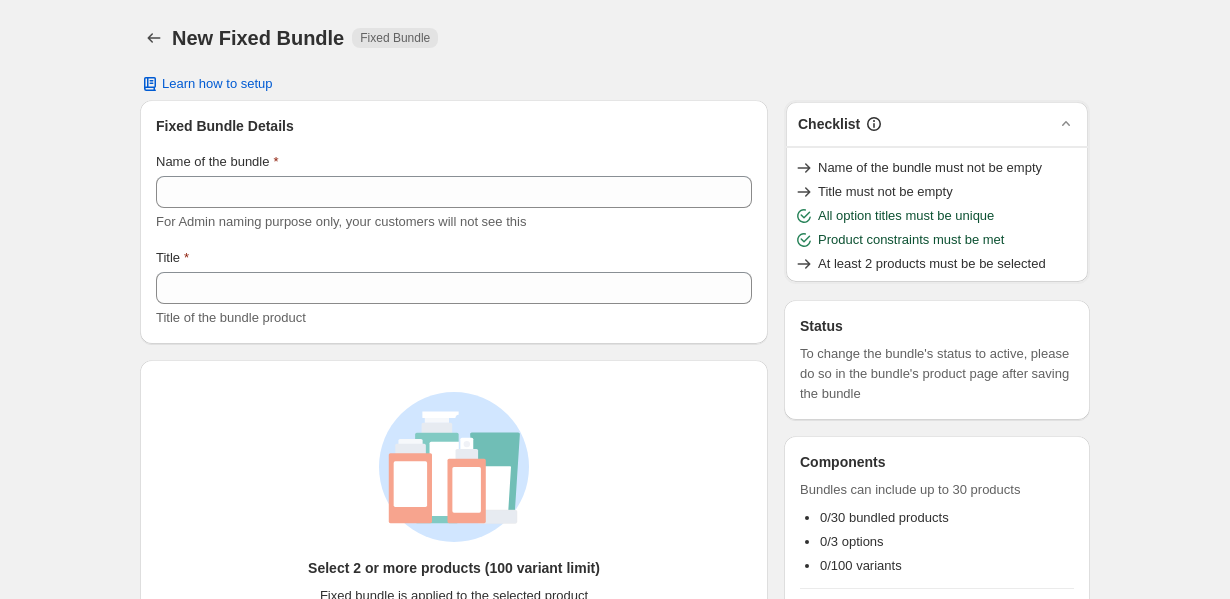 scroll, scrollTop: 0, scrollLeft: 0, axis: both 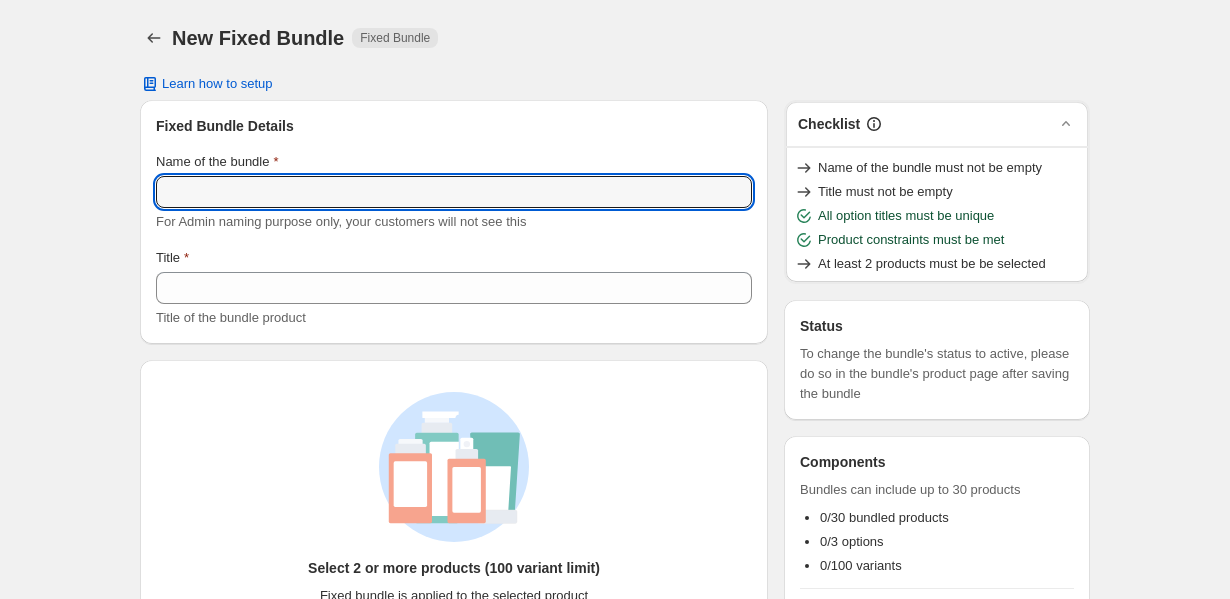 click on "Name of the bundle" at bounding box center (454, 192) 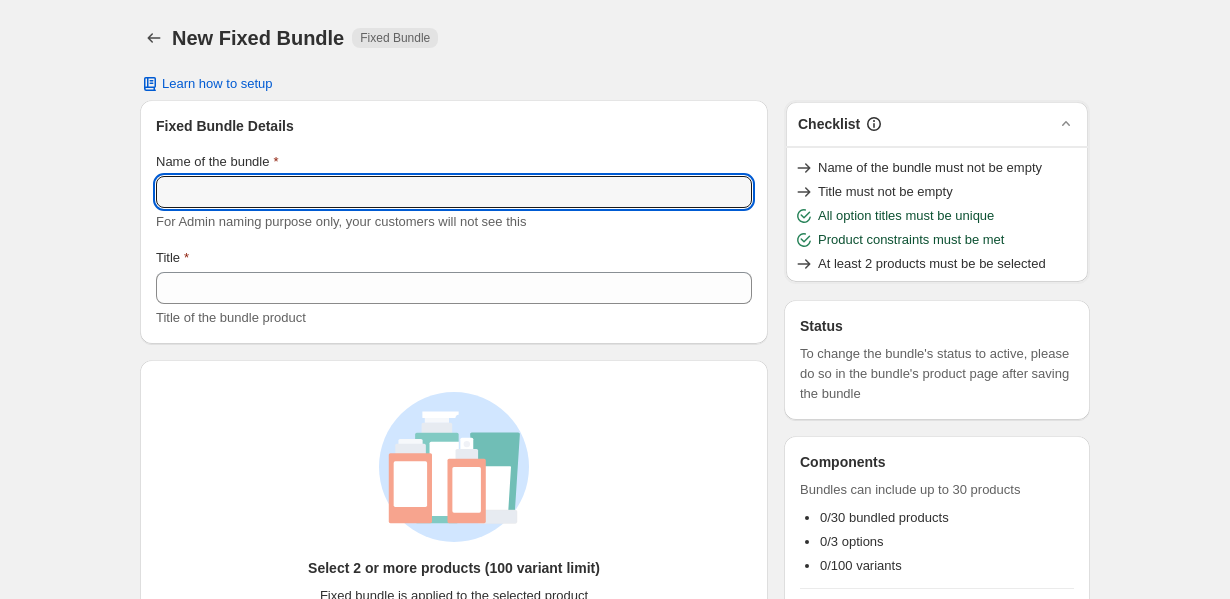 paste on "**********" 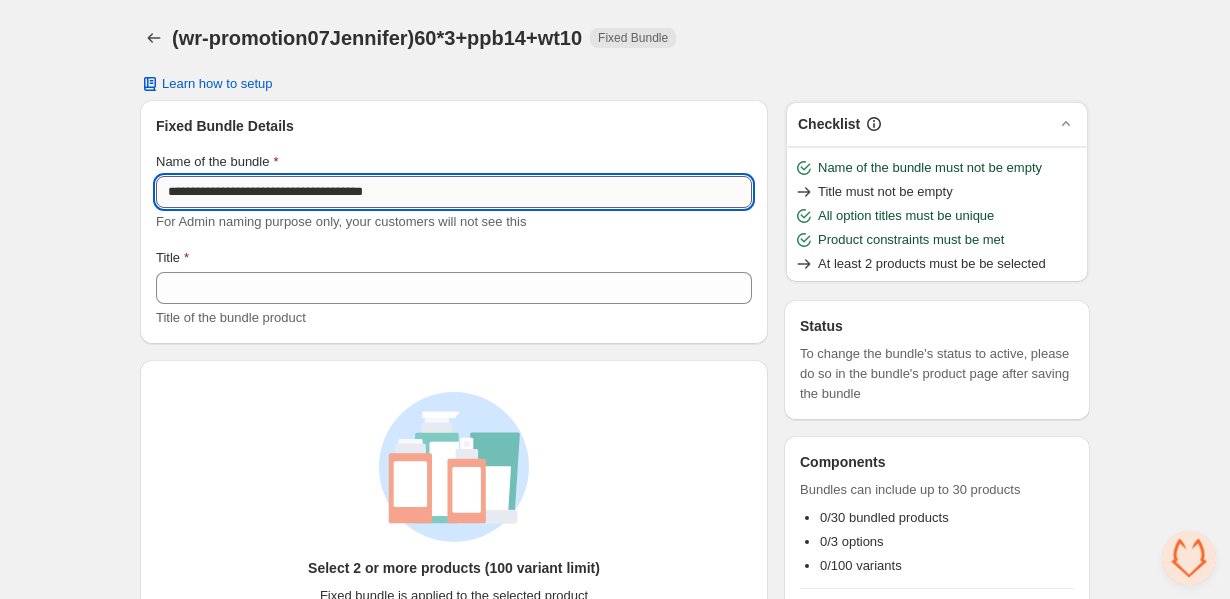 drag, startPoint x: 318, startPoint y: 192, endPoint x: 273, endPoint y: 193, distance: 45.01111 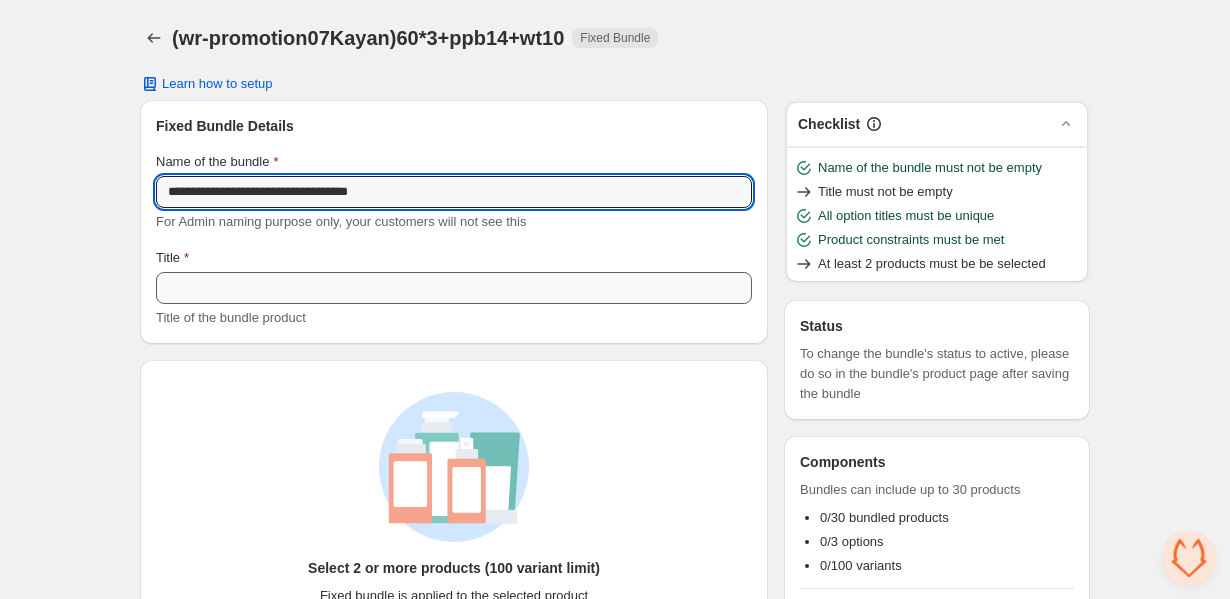 type on "**********" 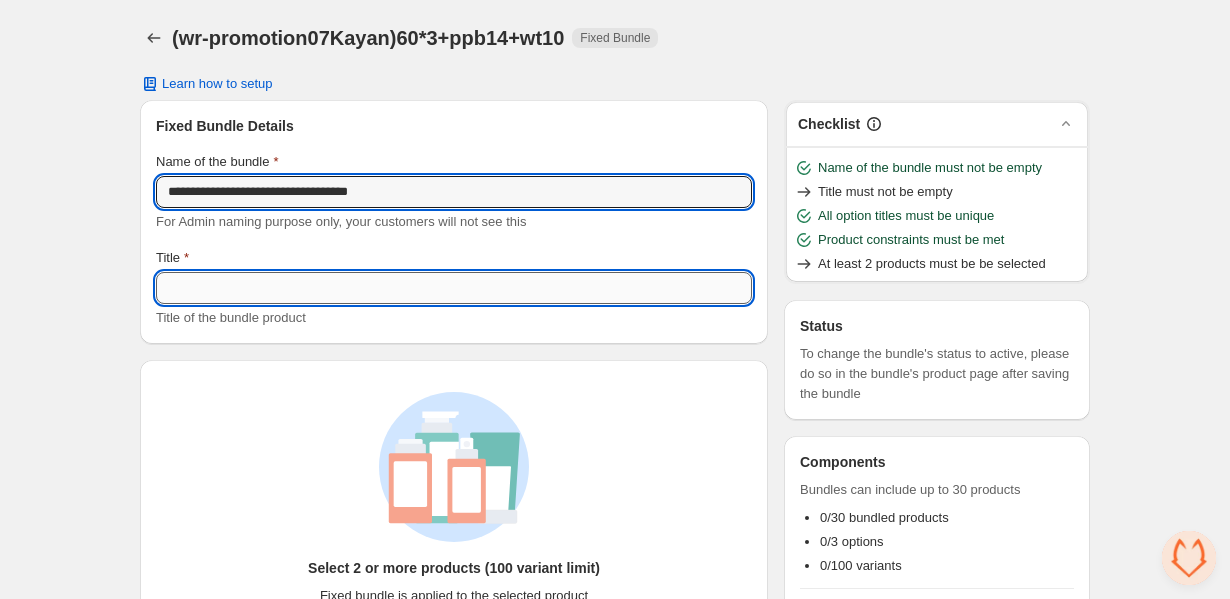 click on "Title" at bounding box center [454, 288] 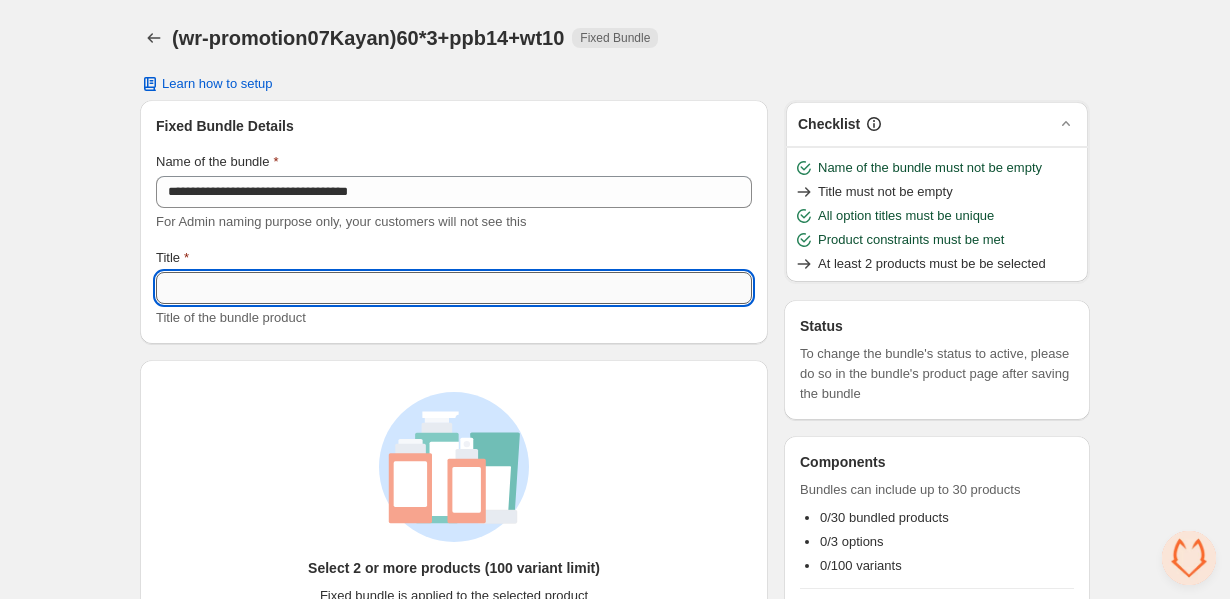 paste on "**********" 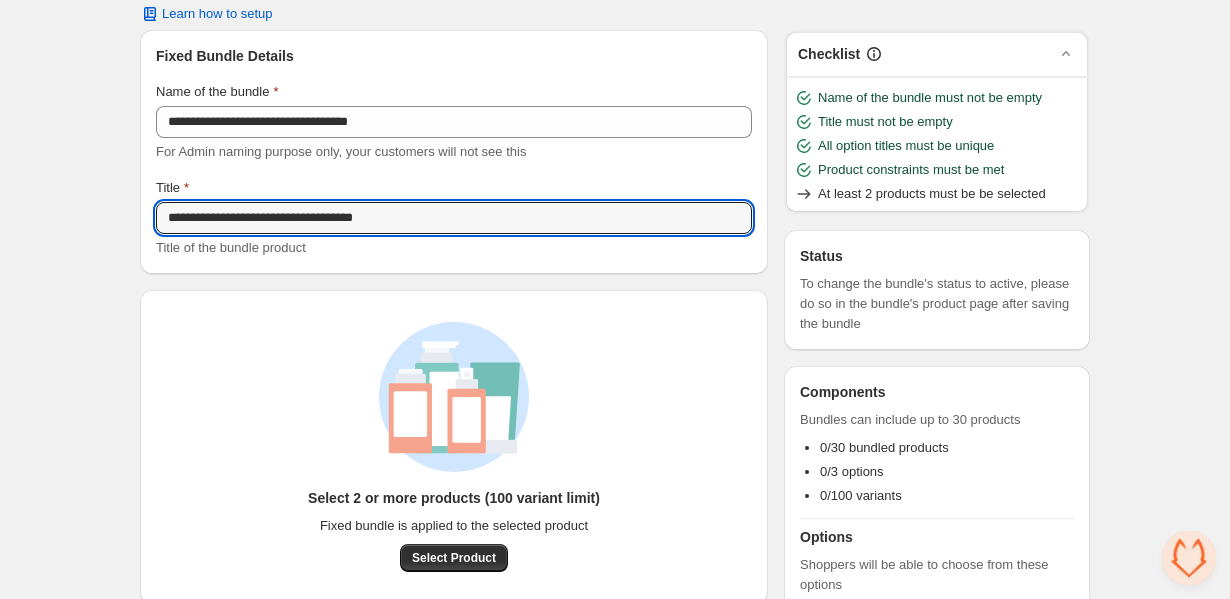 scroll, scrollTop: 128, scrollLeft: 0, axis: vertical 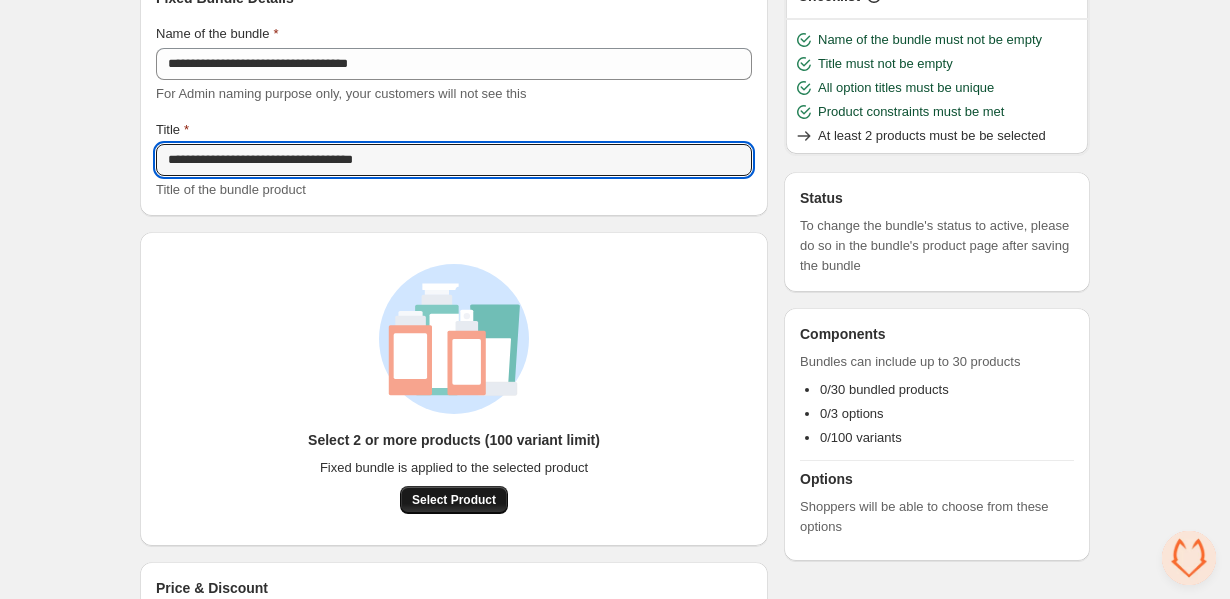 type on "**********" 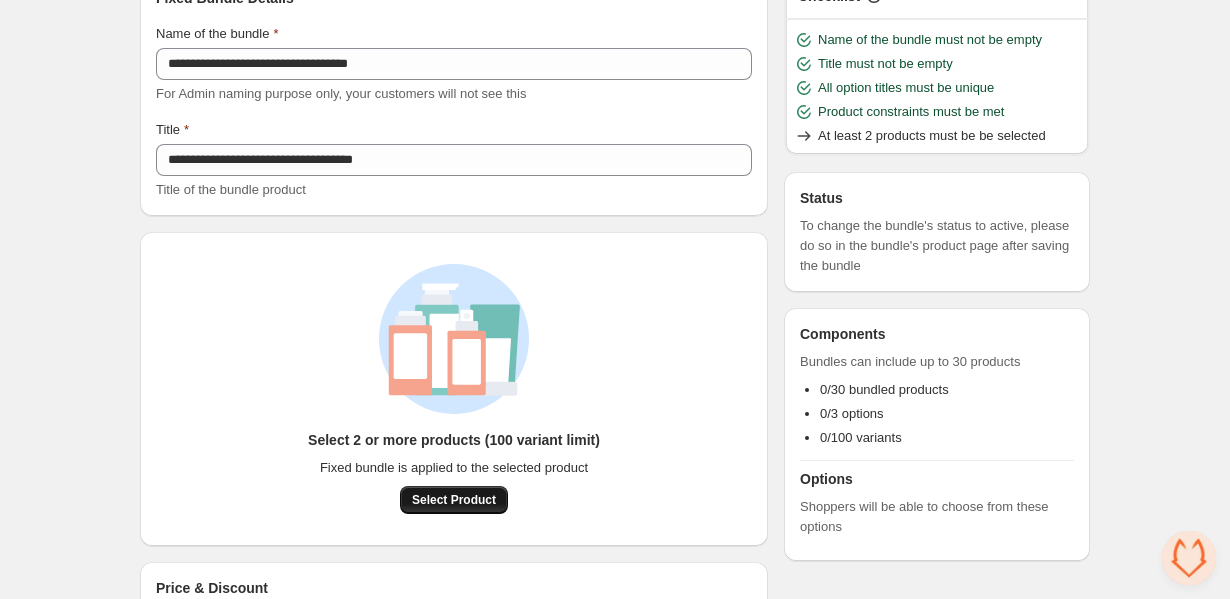click on "Select Product" at bounding box center (454, 500) 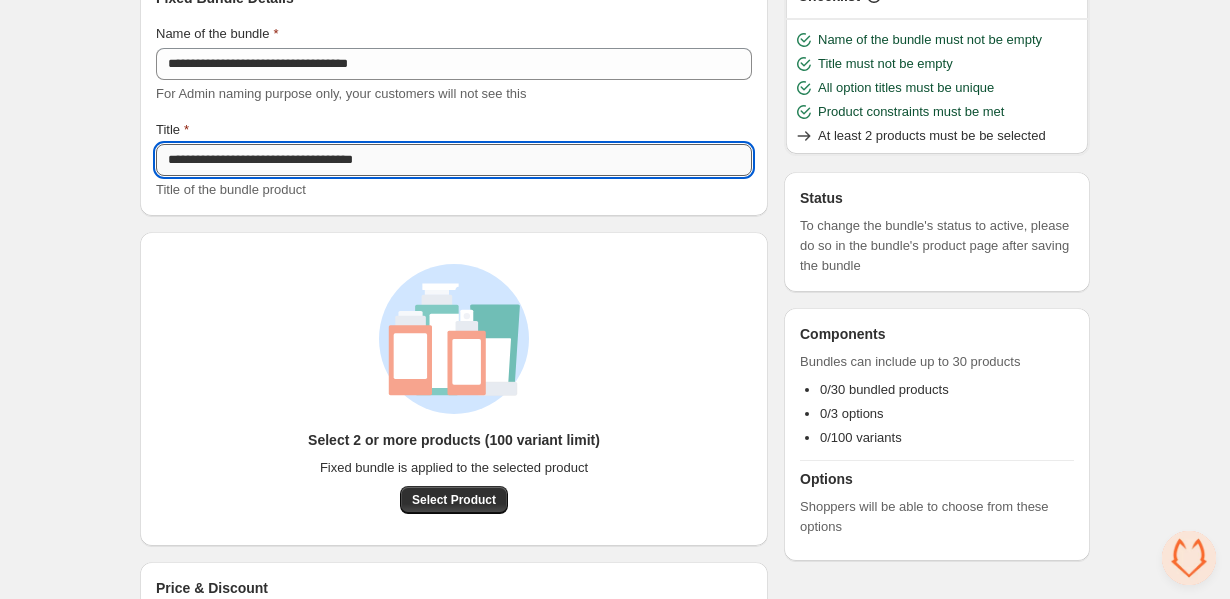 drag, startPoint x: 397, startPoint y: 161, endPoint x: 433, endPoint y: 161, distance: 36 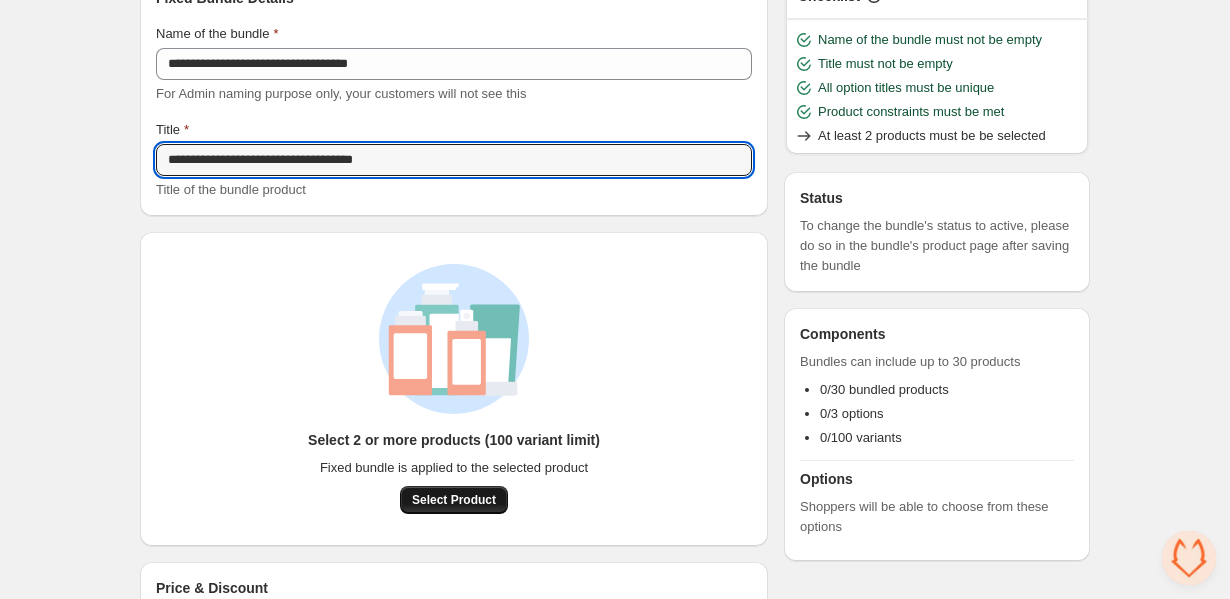 click on "Select Product" at bounding box center [454, 500] 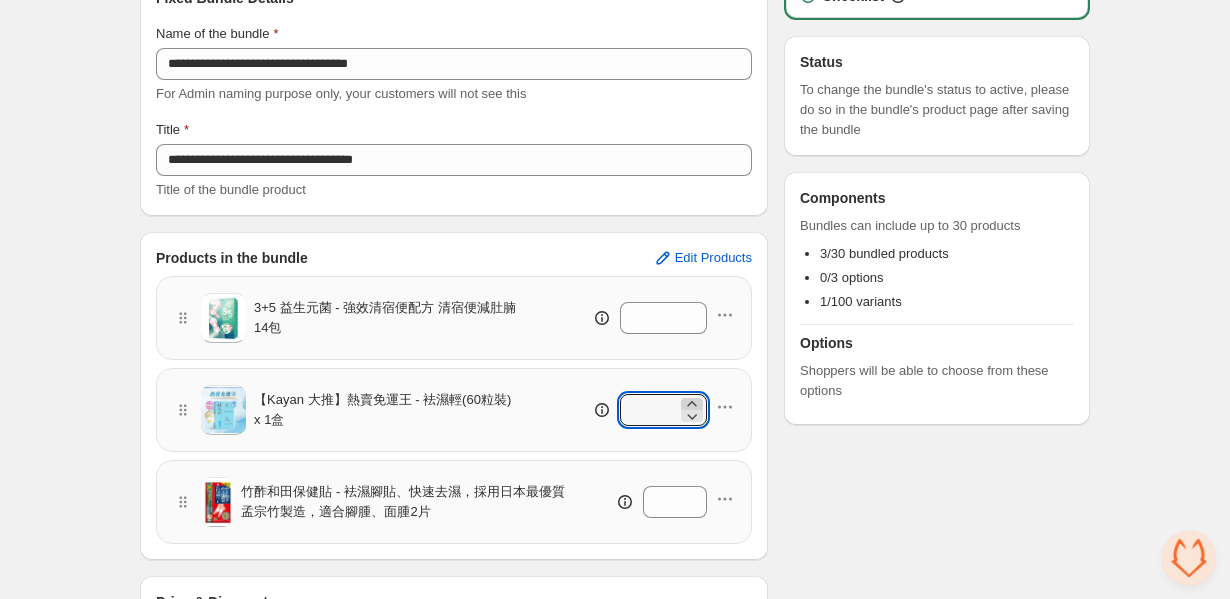 click at bounding box center (692, 312) 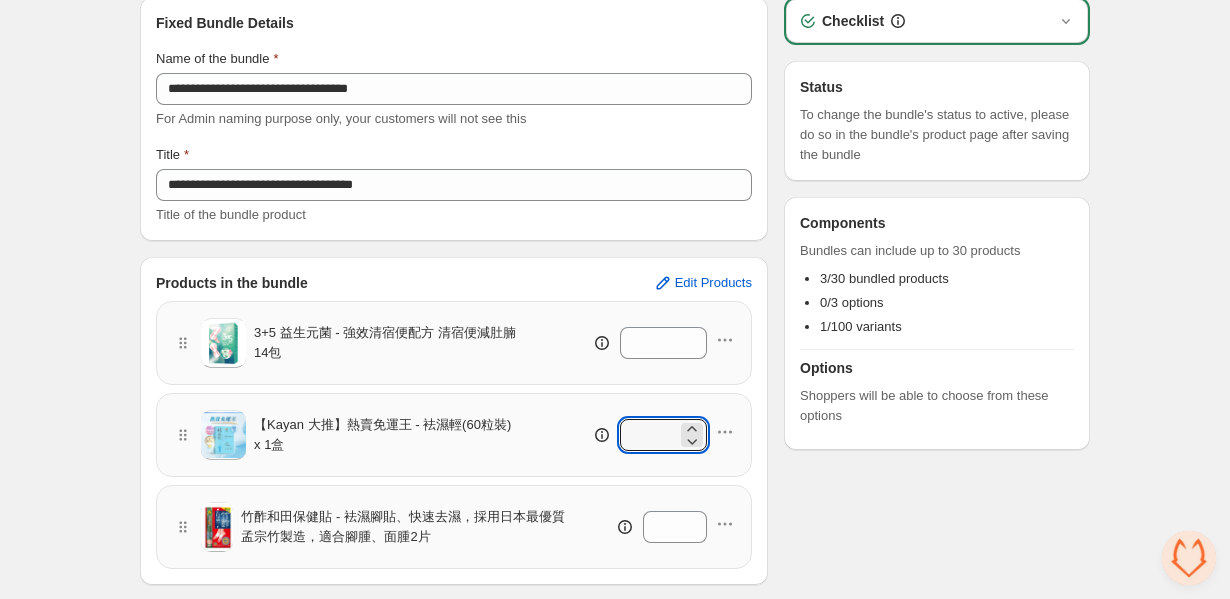 scroll, scrollTop: 0, scrollLeft: 0, axis: both 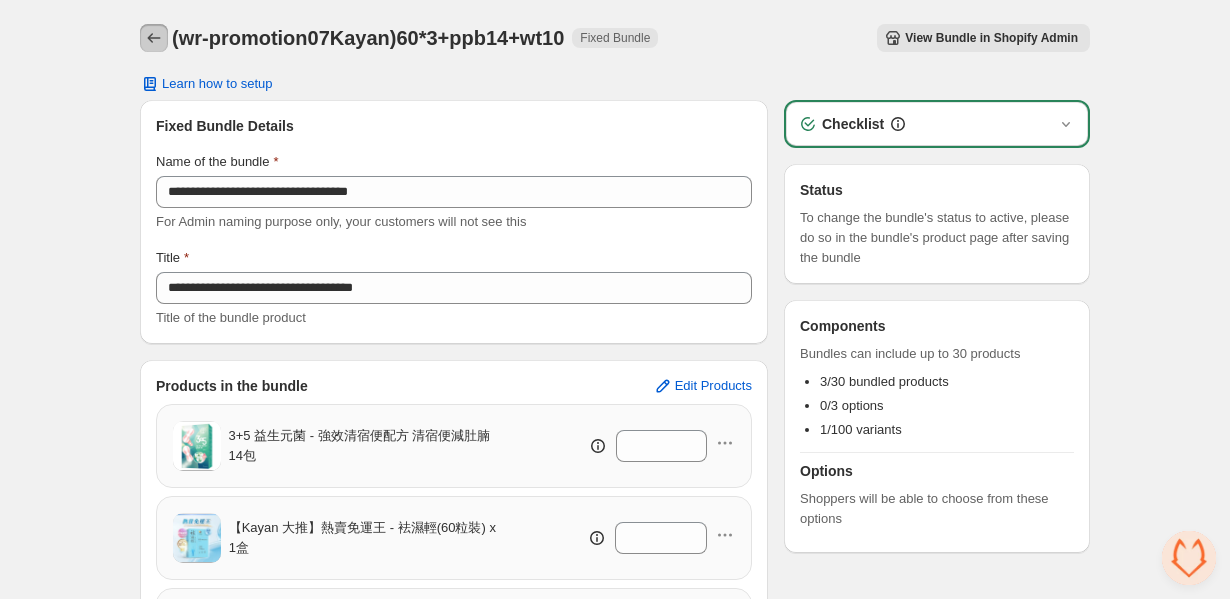 click at bounding box center [154, 38] 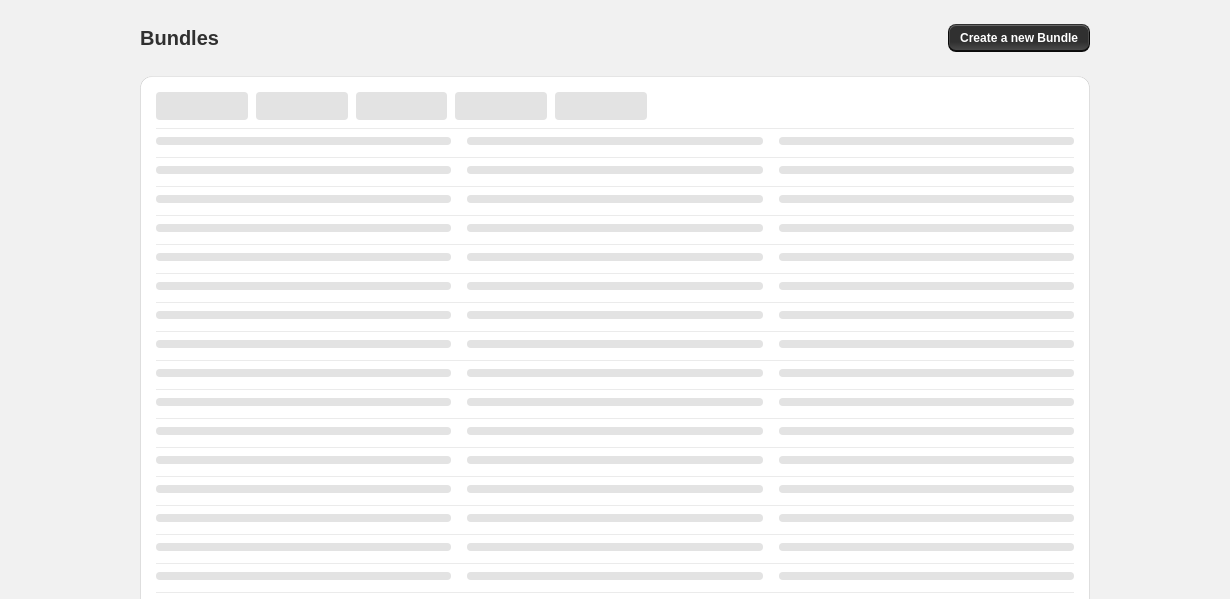 scroll, scrollTop: 0, scrollLeft: 0, axis: both 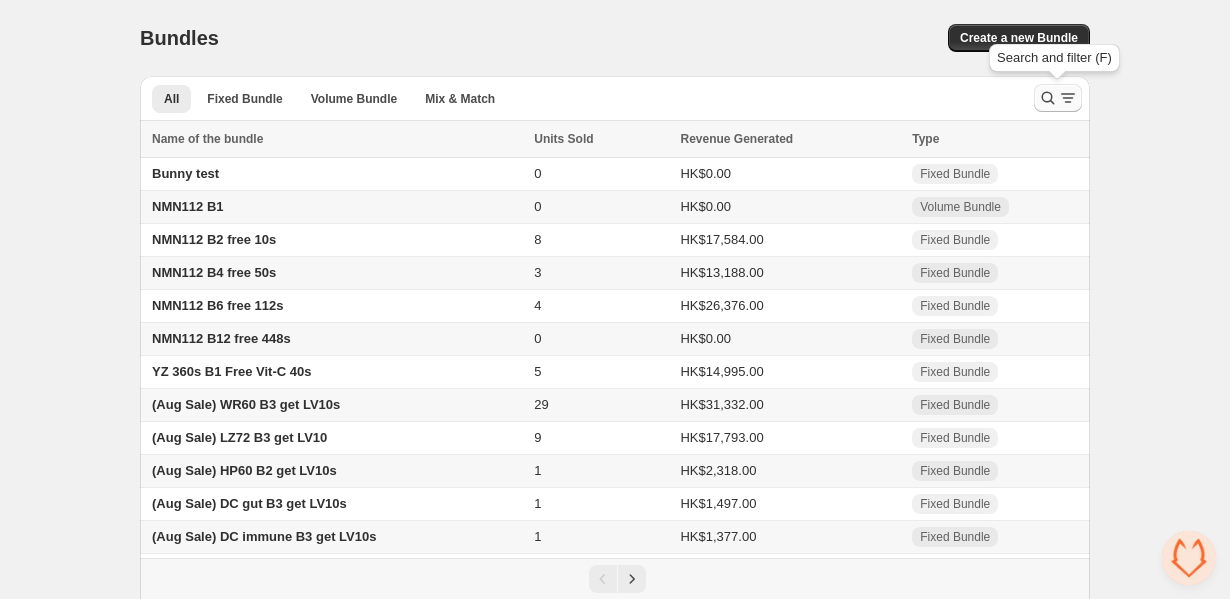 click at bounding box center (1048, 98) 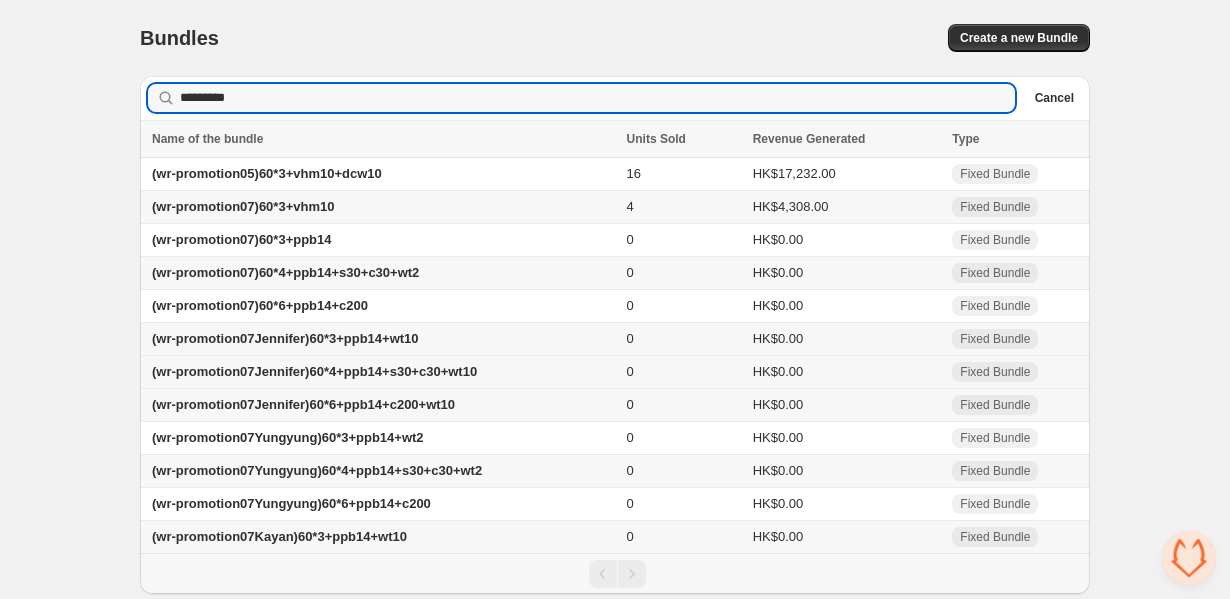 type on "*********" 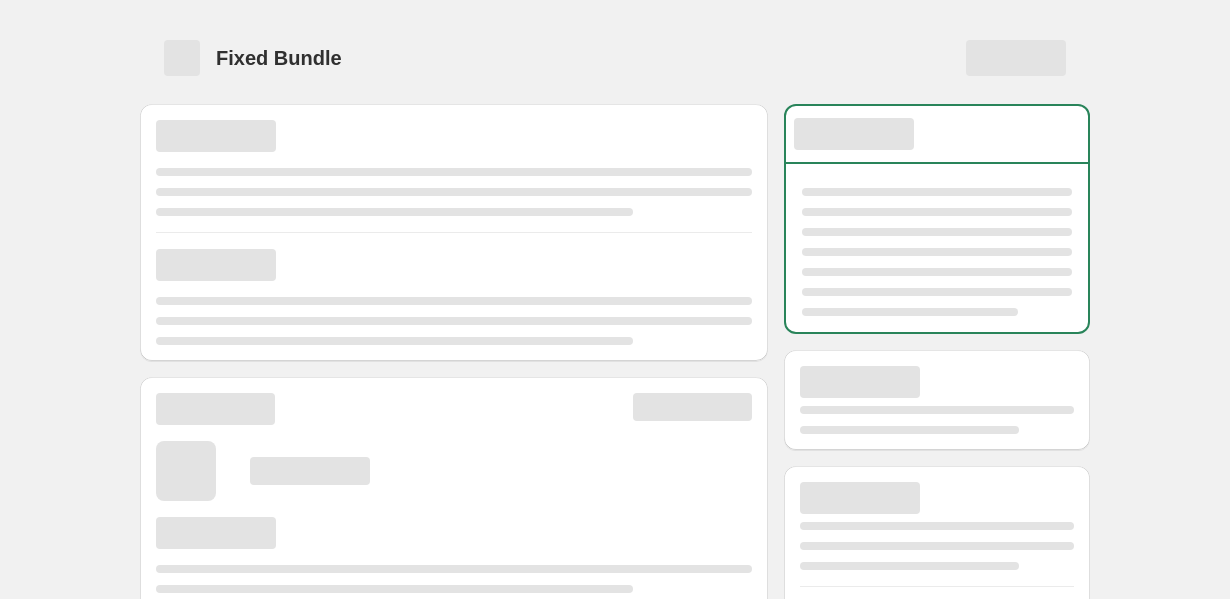 scroll, scrollTop: 0, scrollLeft: 0, axis: both 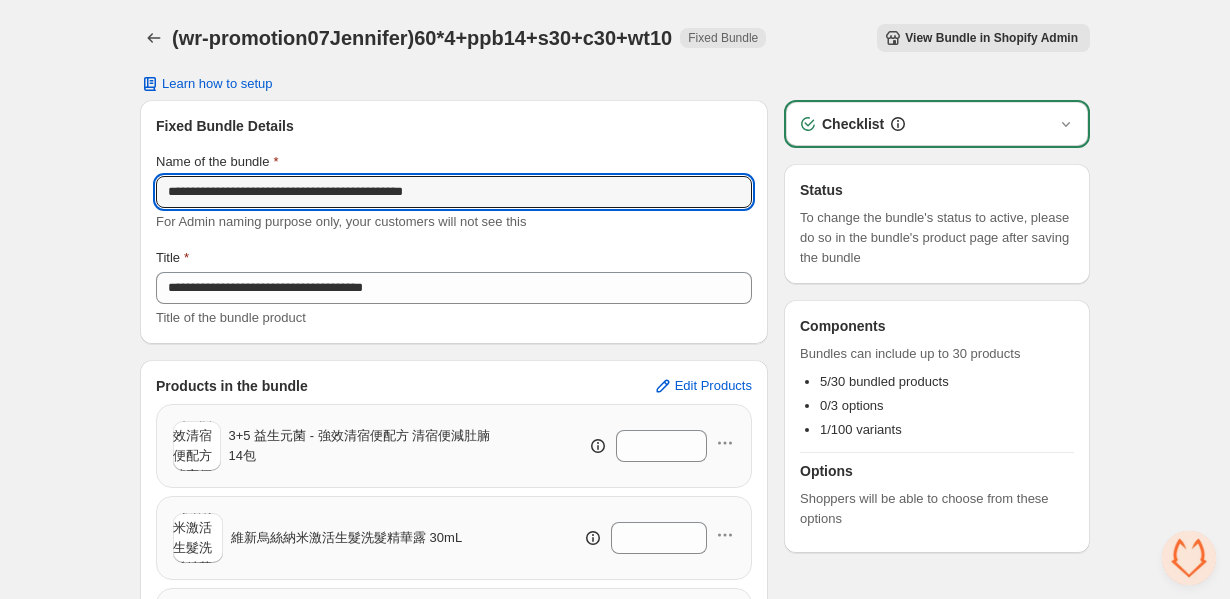 drag, startPoint x: 540, startPoint y: 194, endPoint x: 33, endPoint y: 175, distance: 507.3559 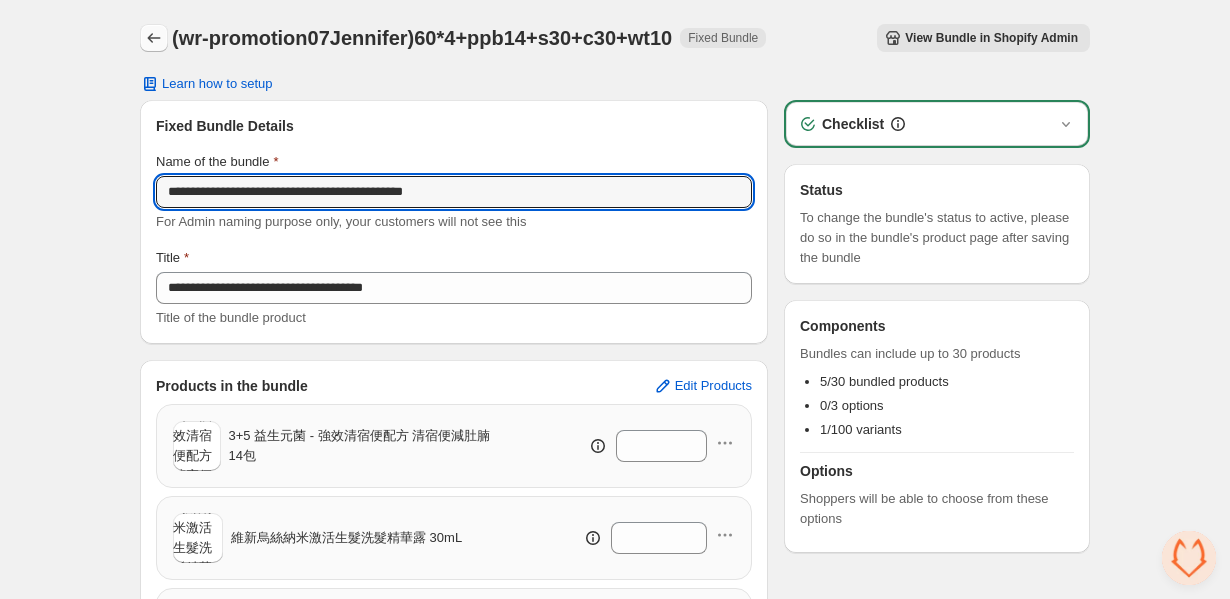 click at bounding box center [154, 38] 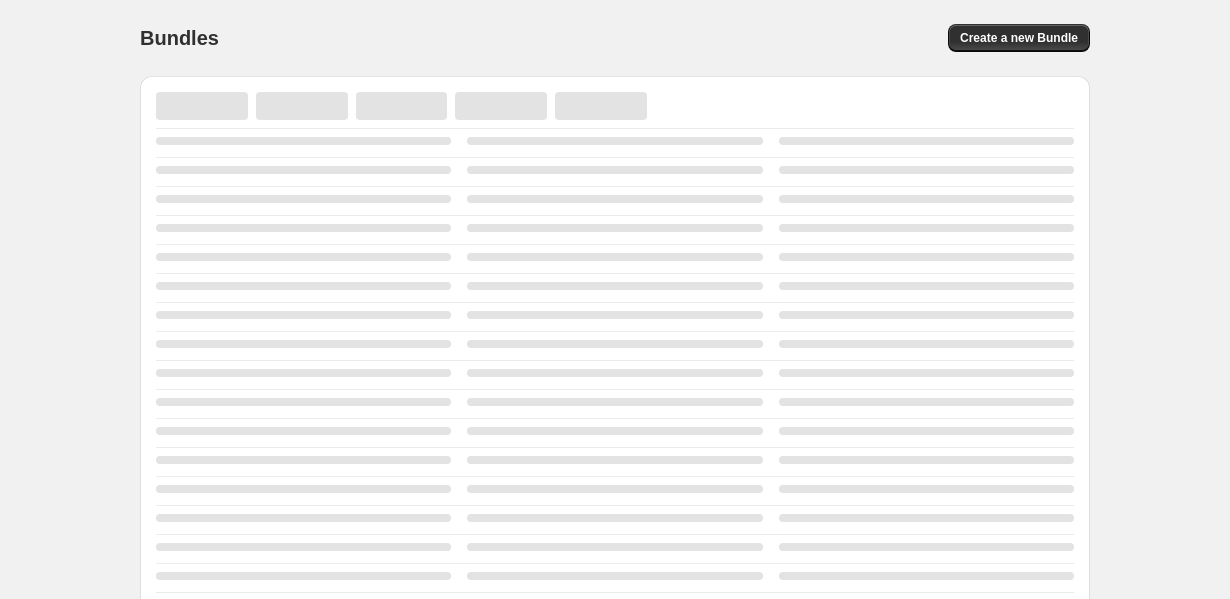 scroll, scrollTop: 0, scrollLeft: 0, axis: both 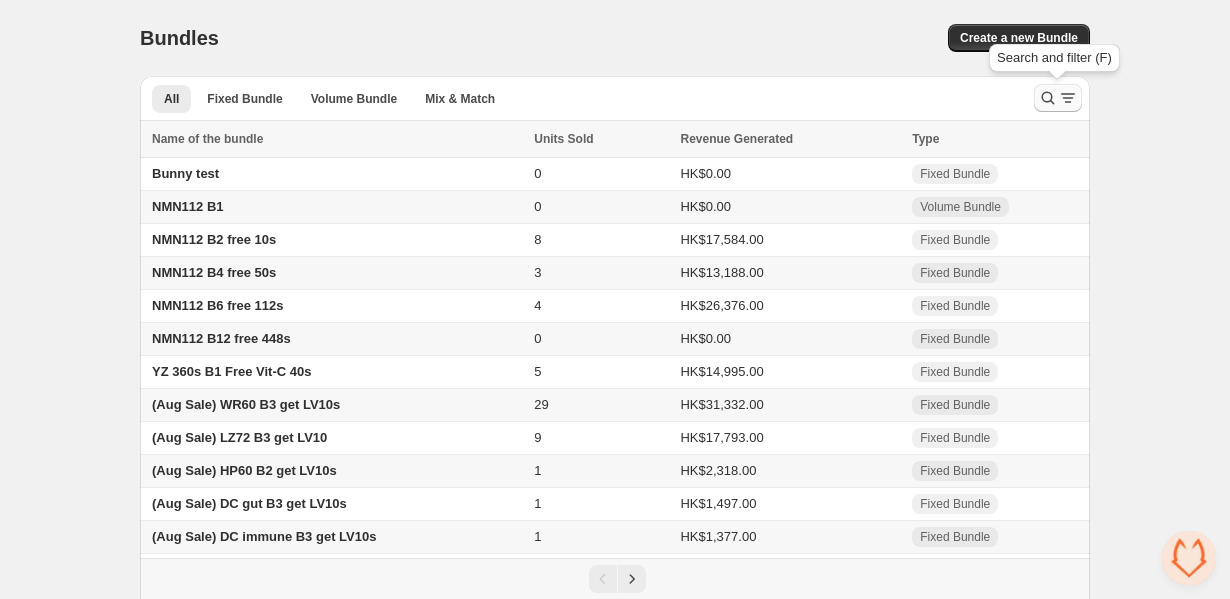 click at bounding box center (1048, 98) 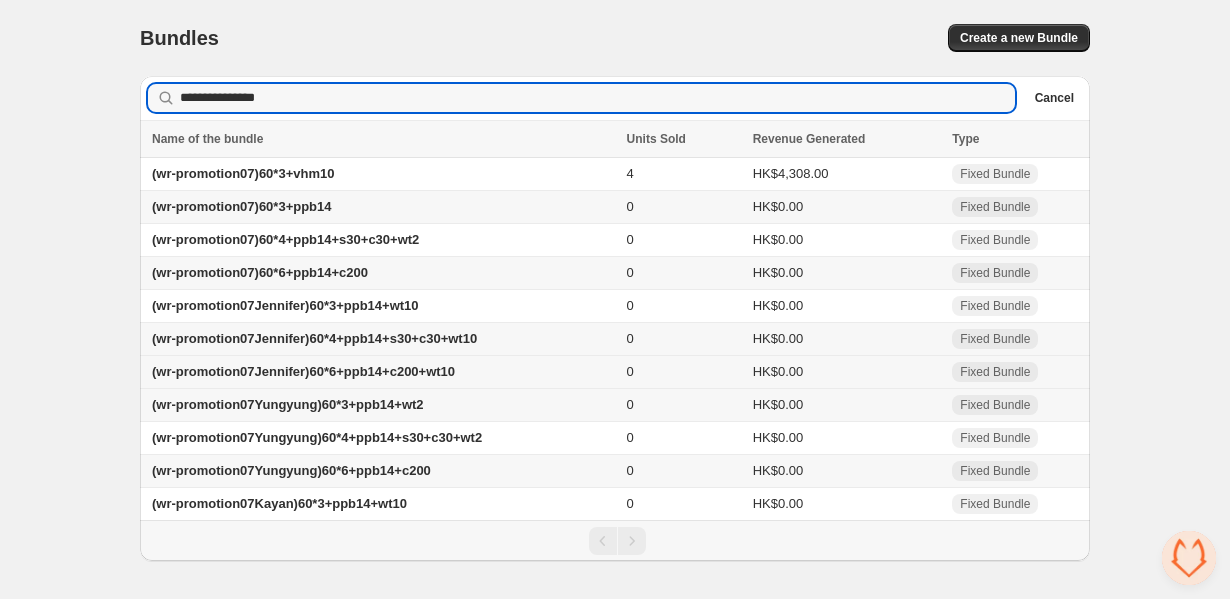 type on "**********" 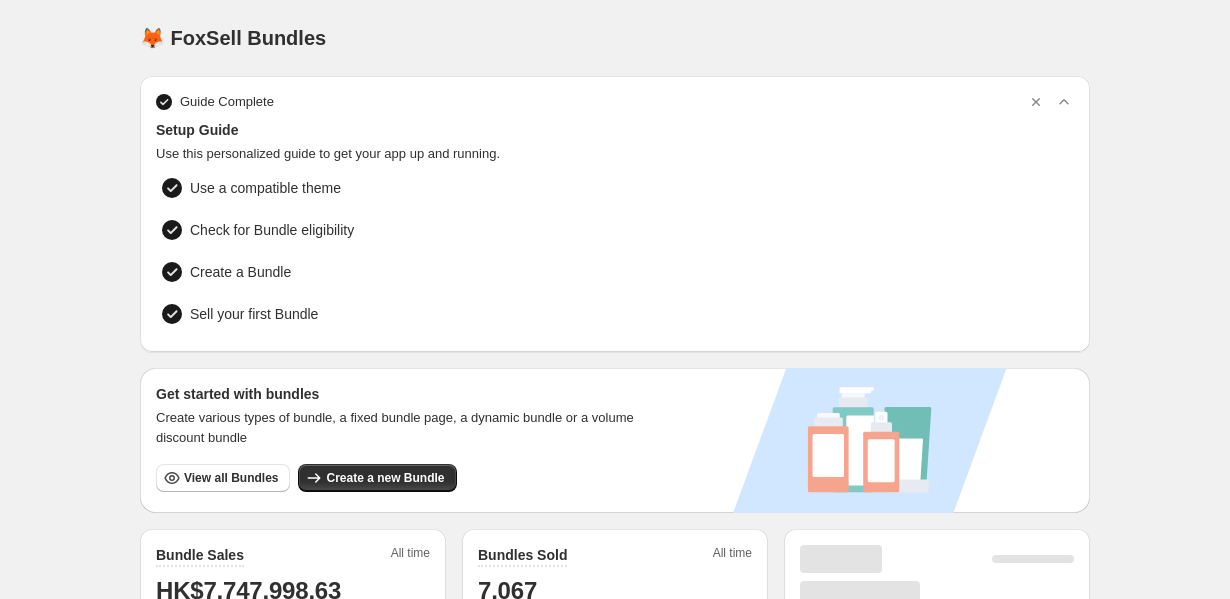 scroll, scrollTop: 0, scrollLeft: 0, axis: both 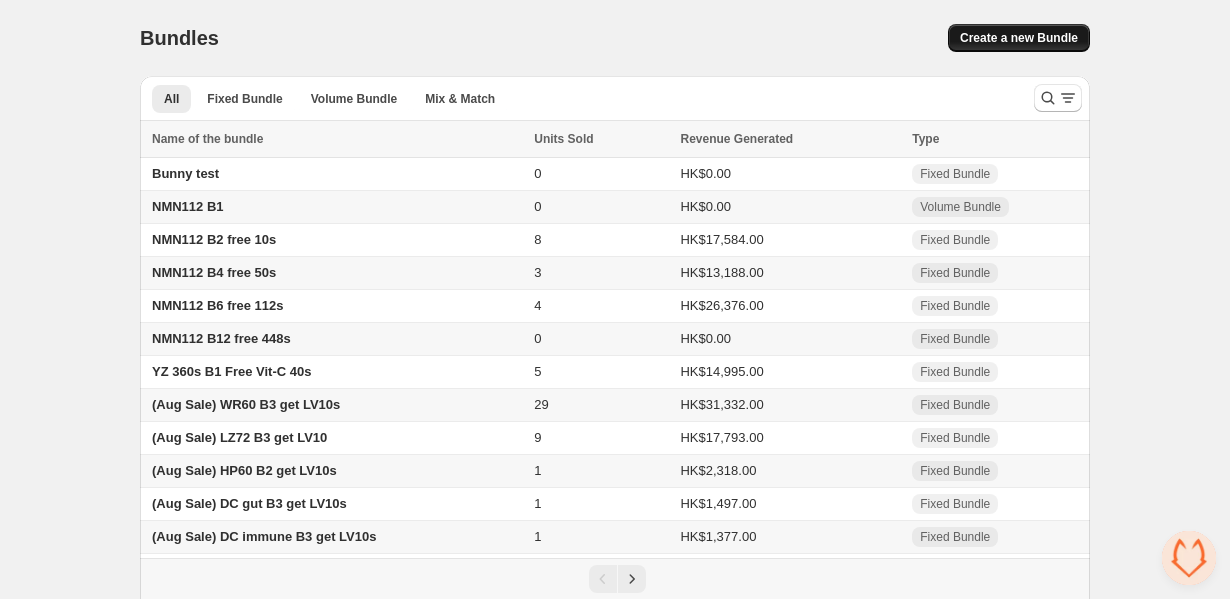 click on "Create a new Bundle" at bounding box center (1019, 38) 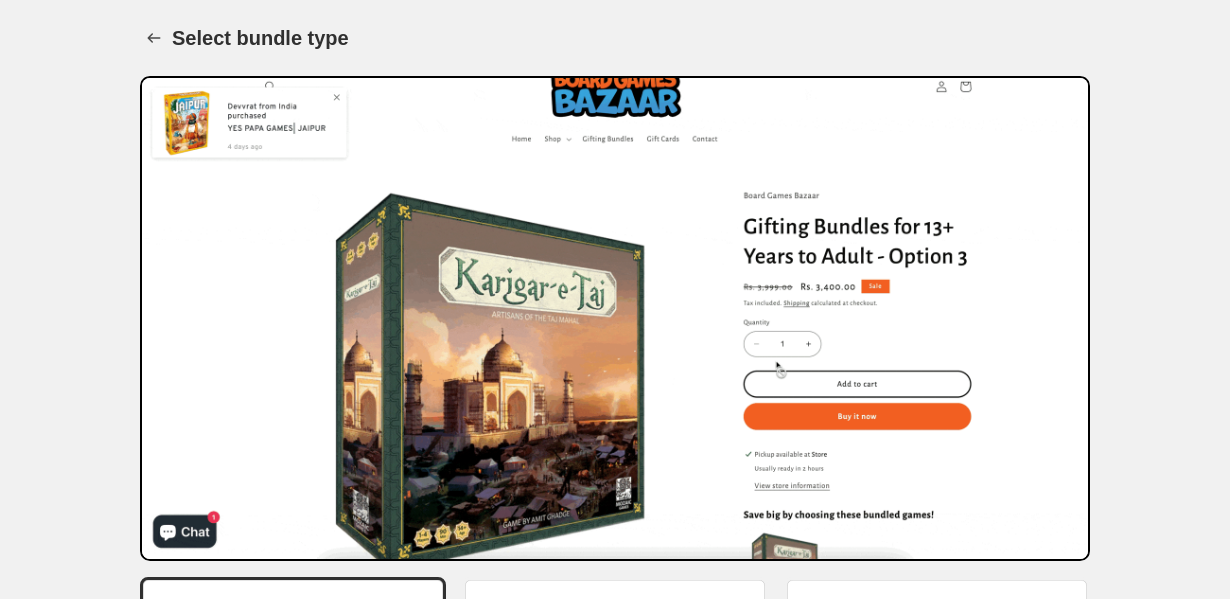 scroll, scrollTop: 164, scrollLeft: 0, axis: vertical 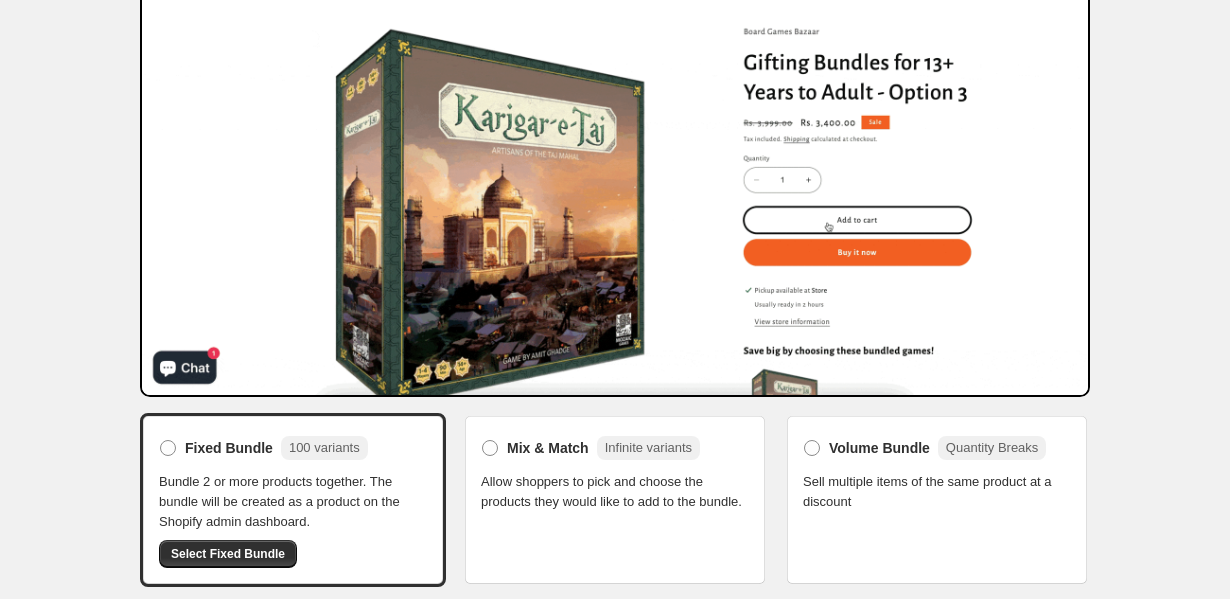 click on "Fixed Bundle 100 variants Bundle 2 or more products together. The bundle will be created as a product on the Shopify admin dashboard. Select Fixed Bundle" at bounding box center (293, 500) 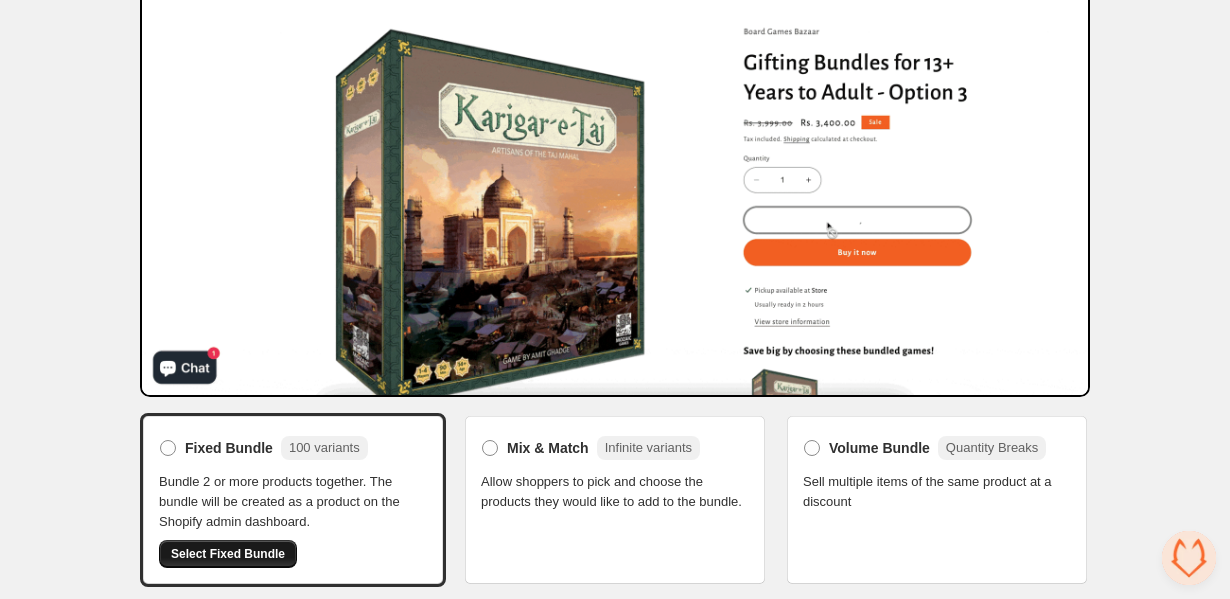 click on "Select Fixed Bundle" at bounding box center (228, 554) 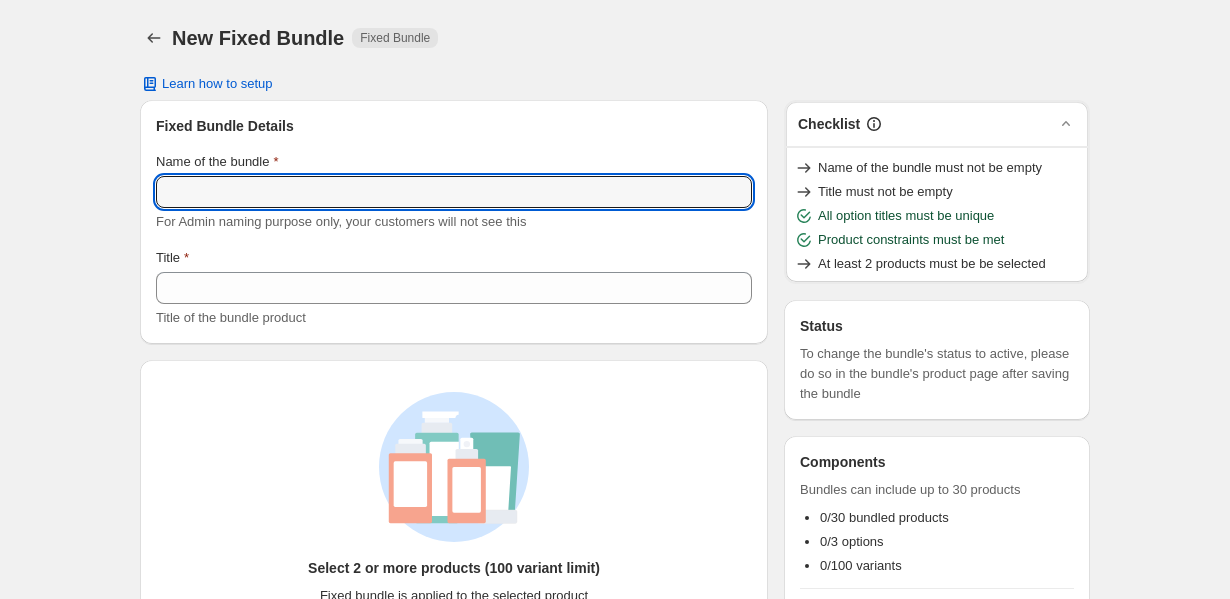 click on "Name of the bundle" at bounding box center [454, 192] 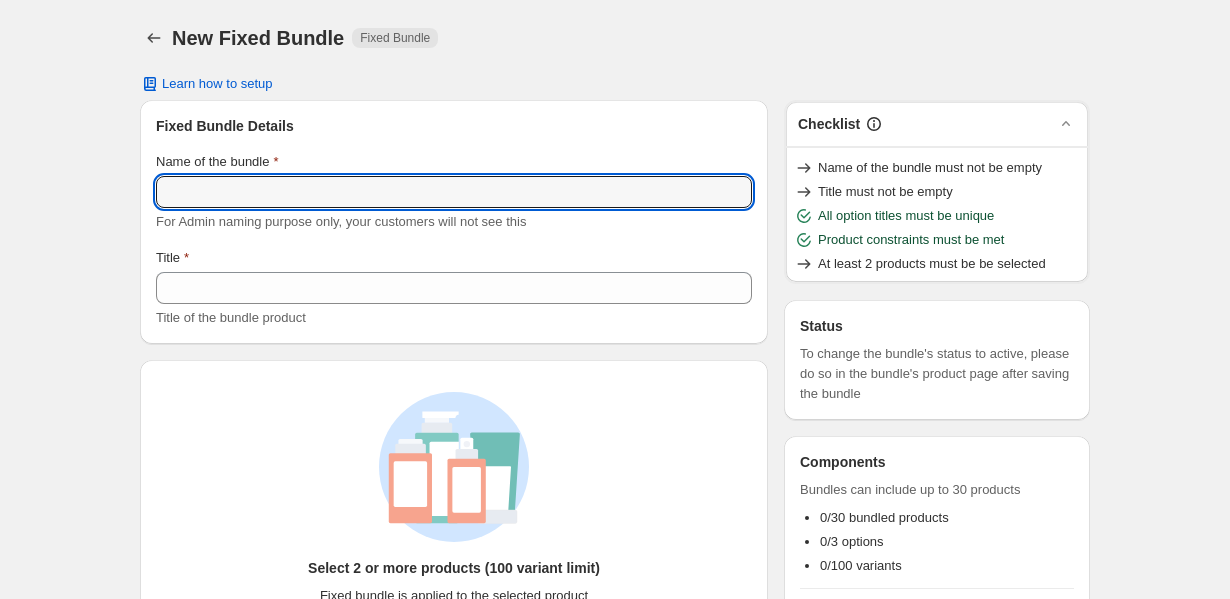 paste on "**********" 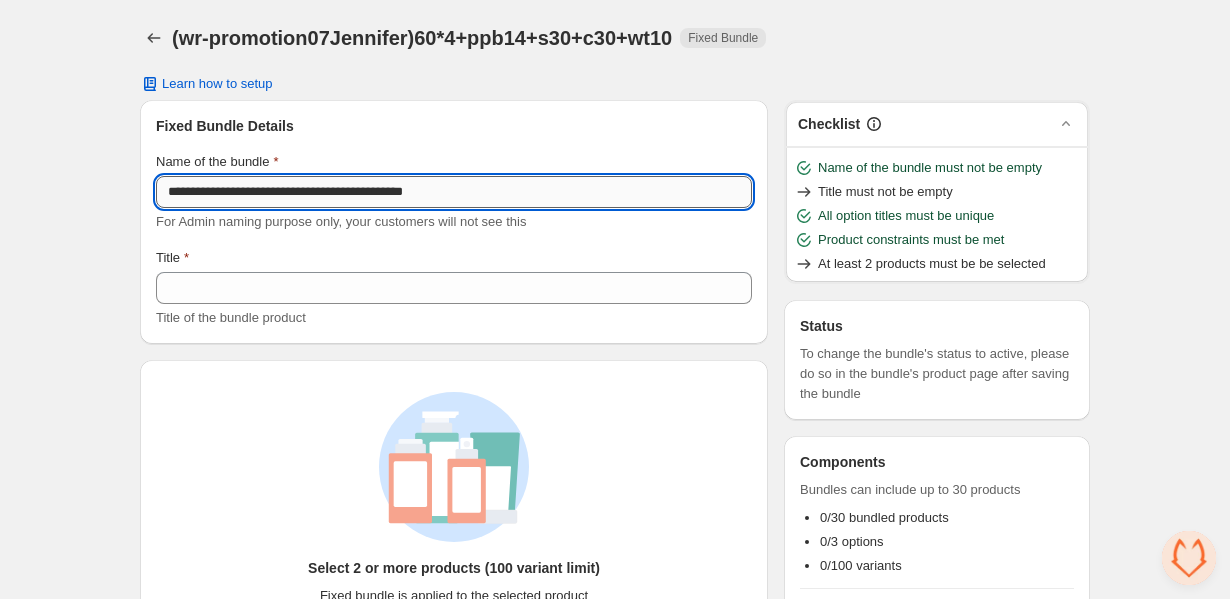 drag, startPoint x: 274, startPoint y: 189, endPoint x: 322, endPoint y: 189, distance: 48 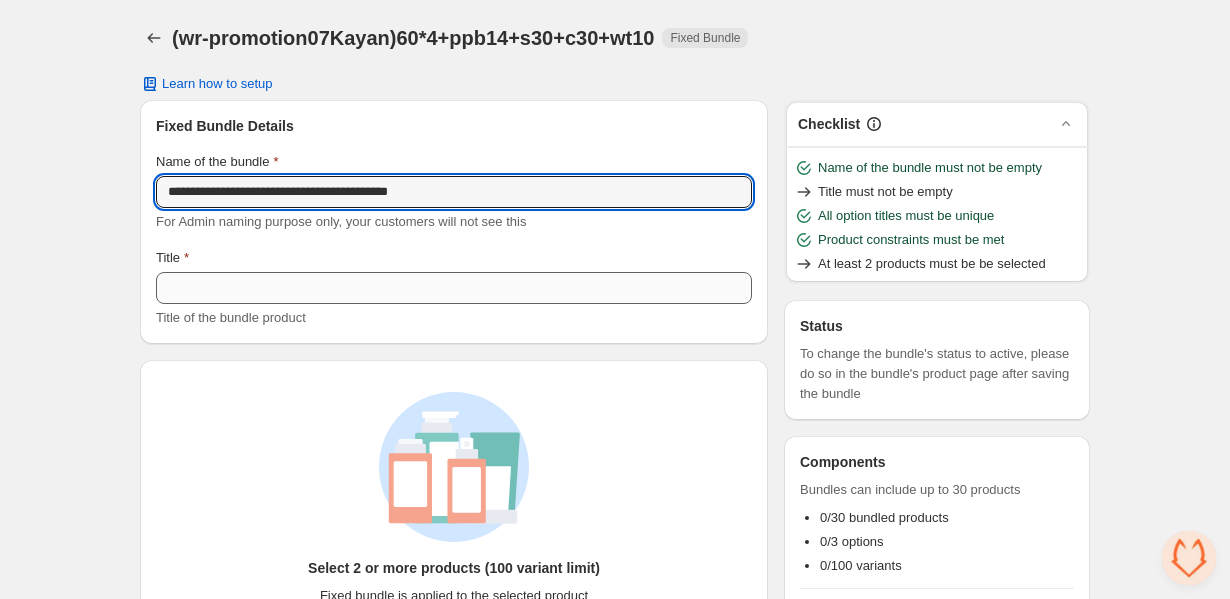 type on "**********" 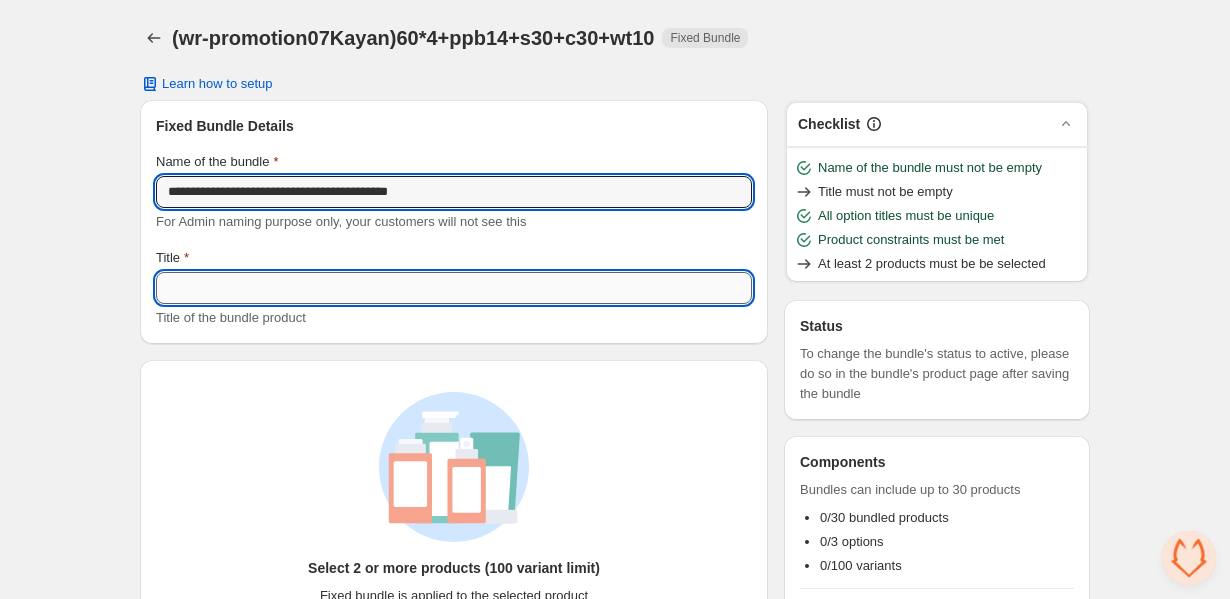 click on "Title" at bounding box center [454, 288] 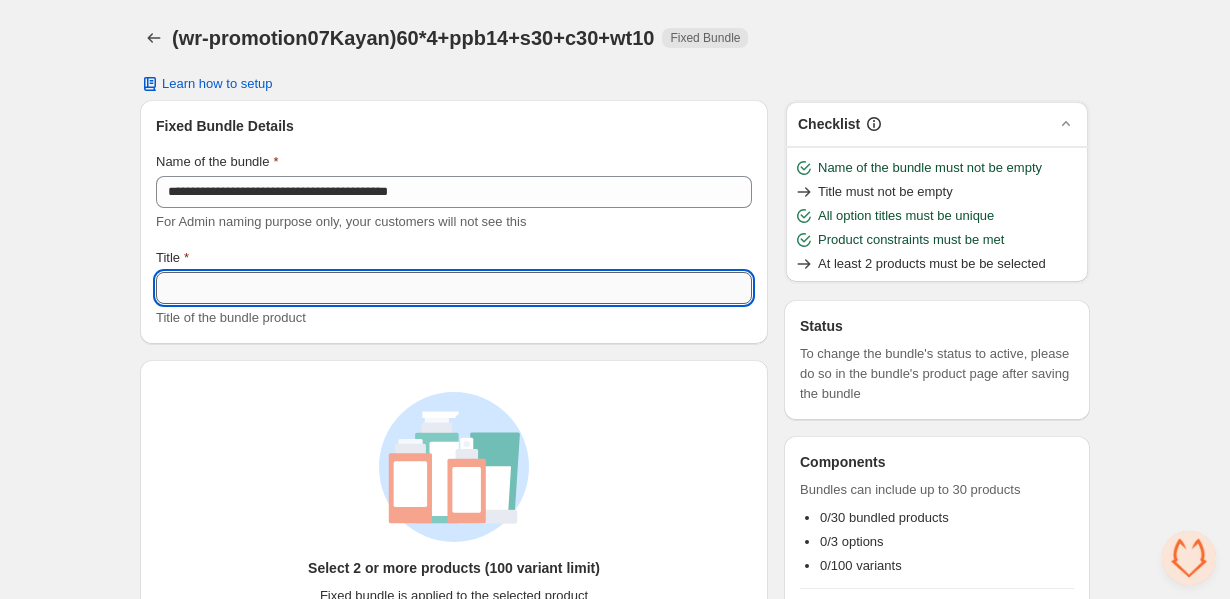 paste on "**********" 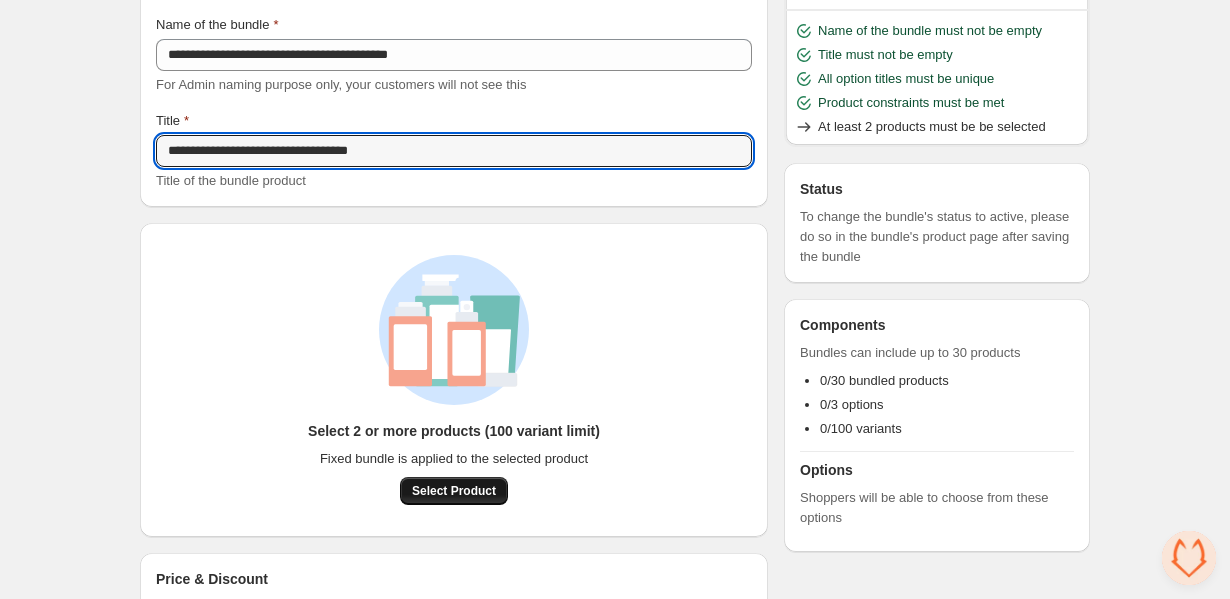 scroll, scrollTop: 120, scrollLeft: 0, axis: vertical 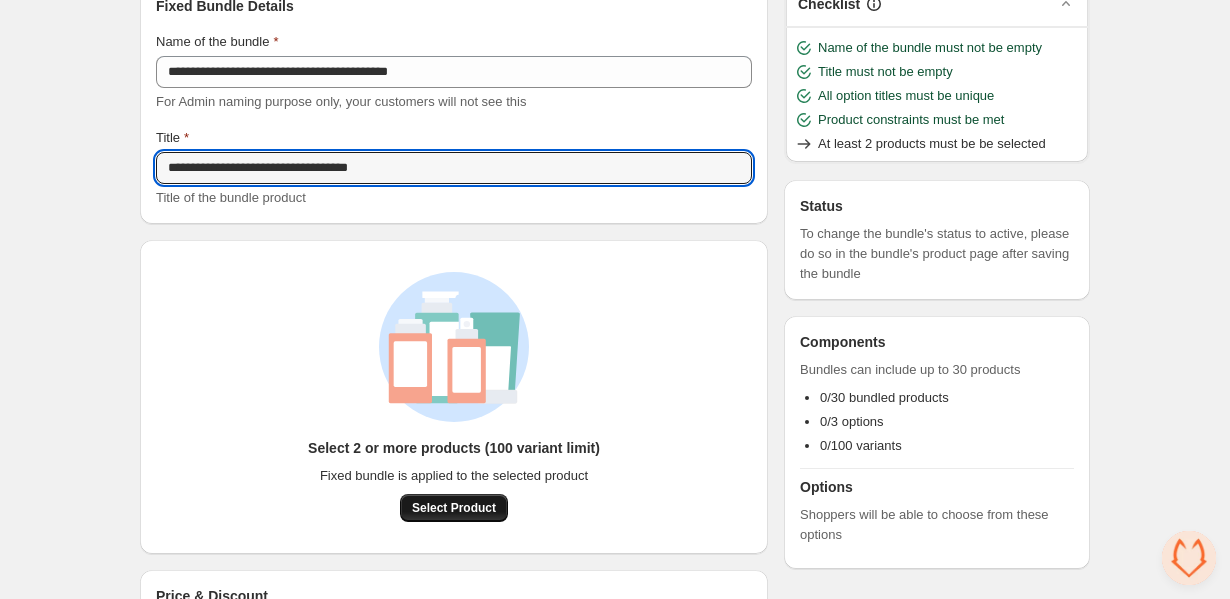 type on "**********" 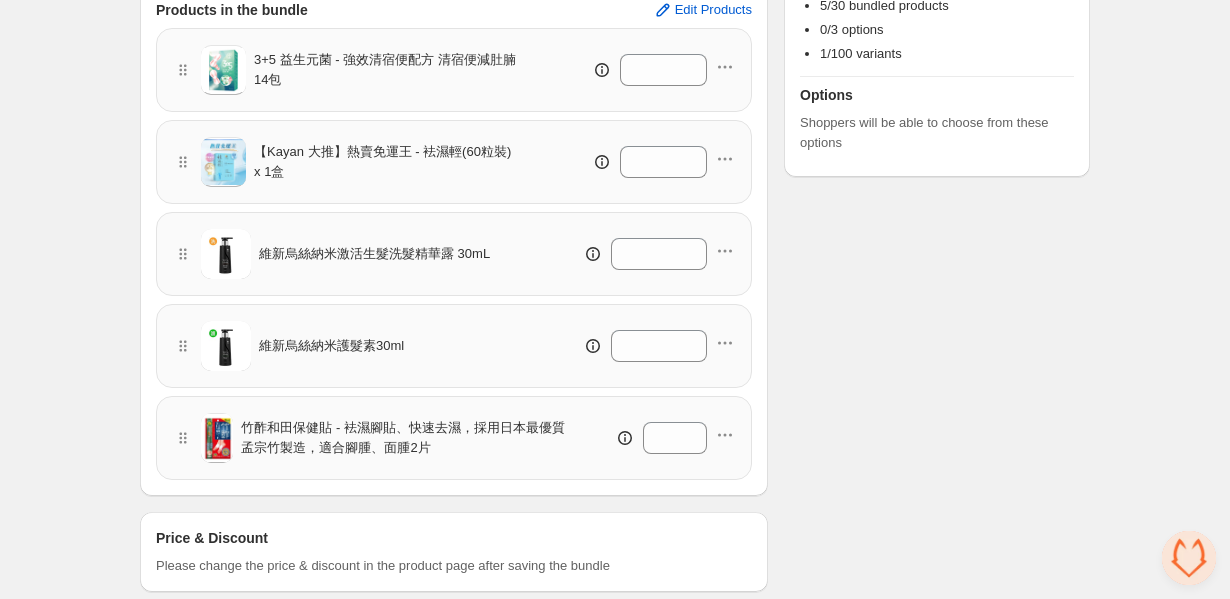 scroll, scrollTop: 386, scrollLeft: 0, axis: vertical 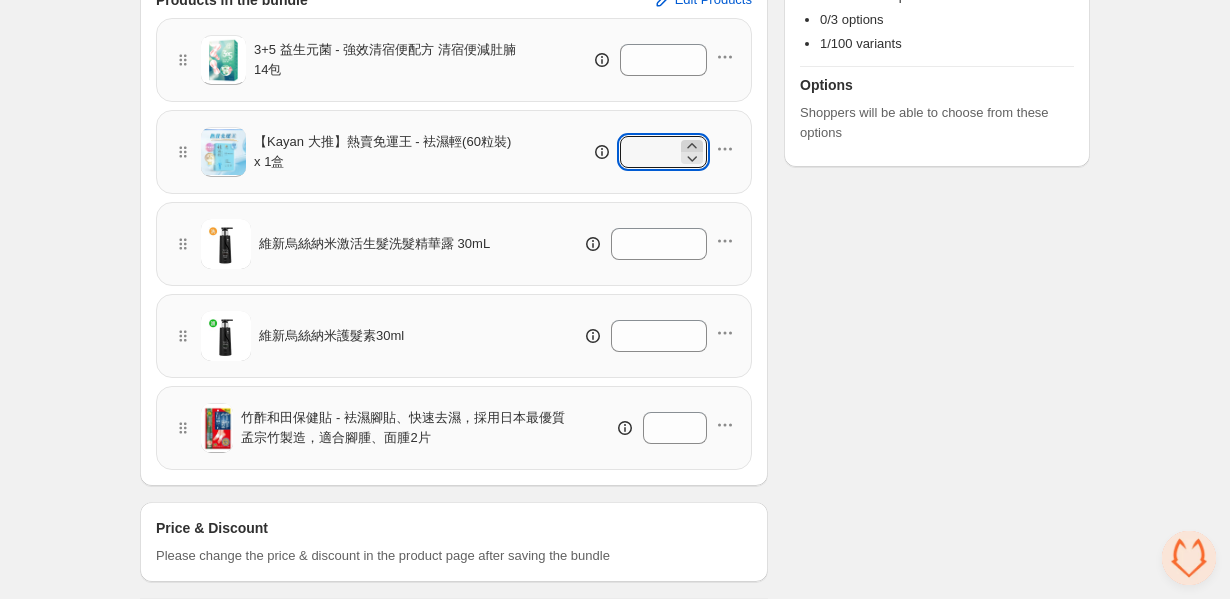 click at bounding box center (692, 54) 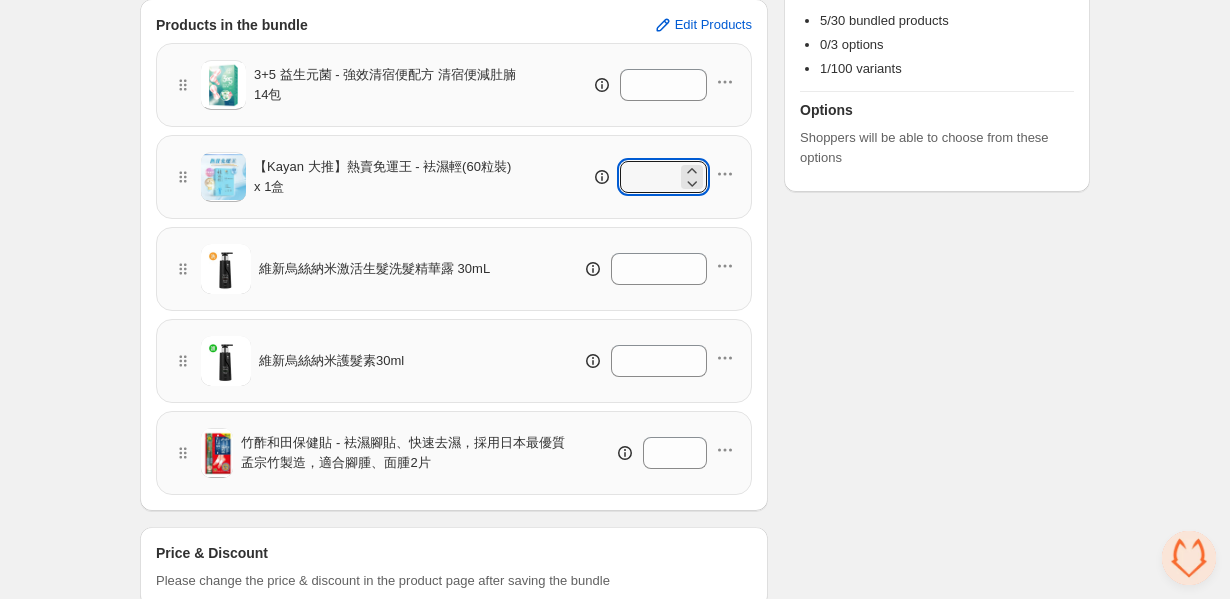 scroll, scrollTop: 402, scrollLeft: 0, axis: vertical 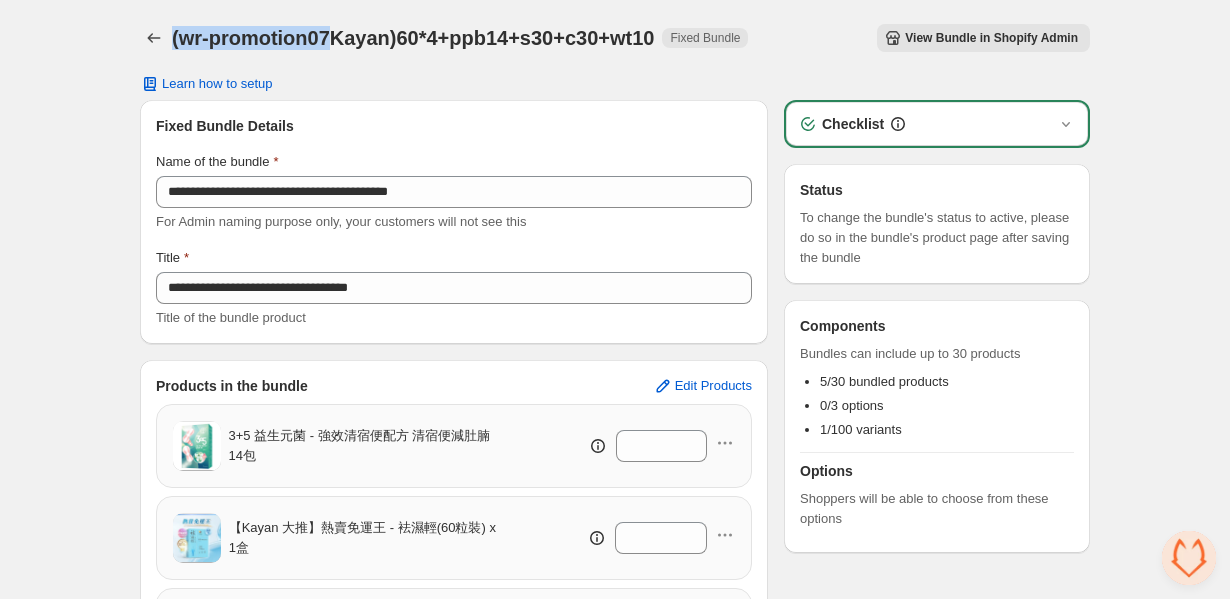 drag, startPoint x: 172, startPoint y: 39, endPoint x: 336, endPoint y: 39, distance: 164 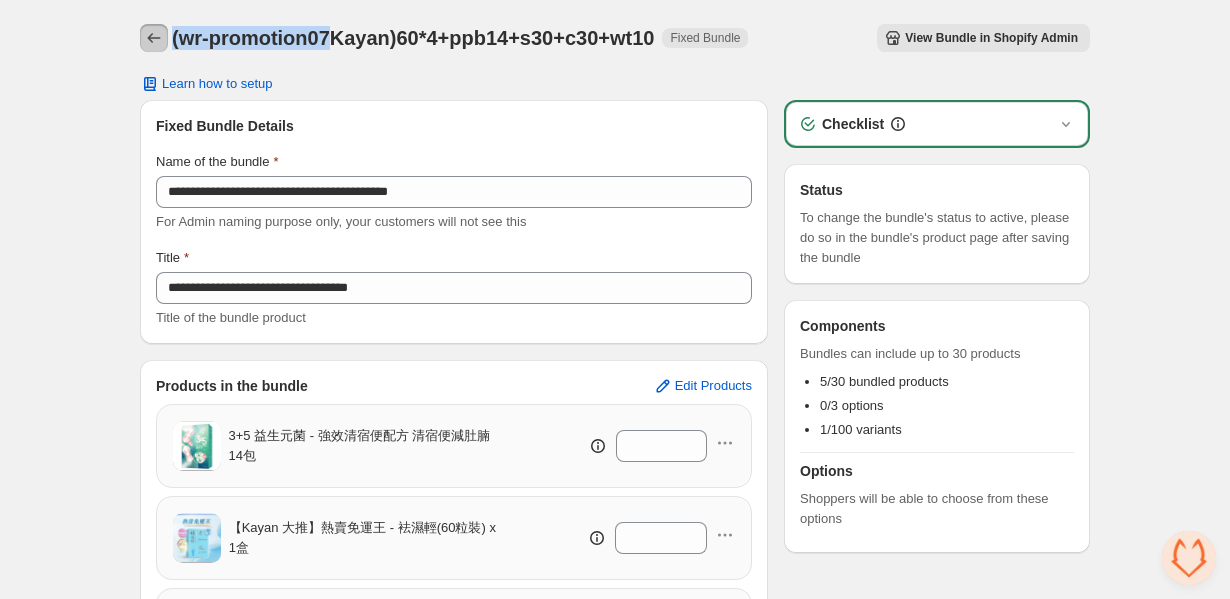 click at bounding box center (154, 38) 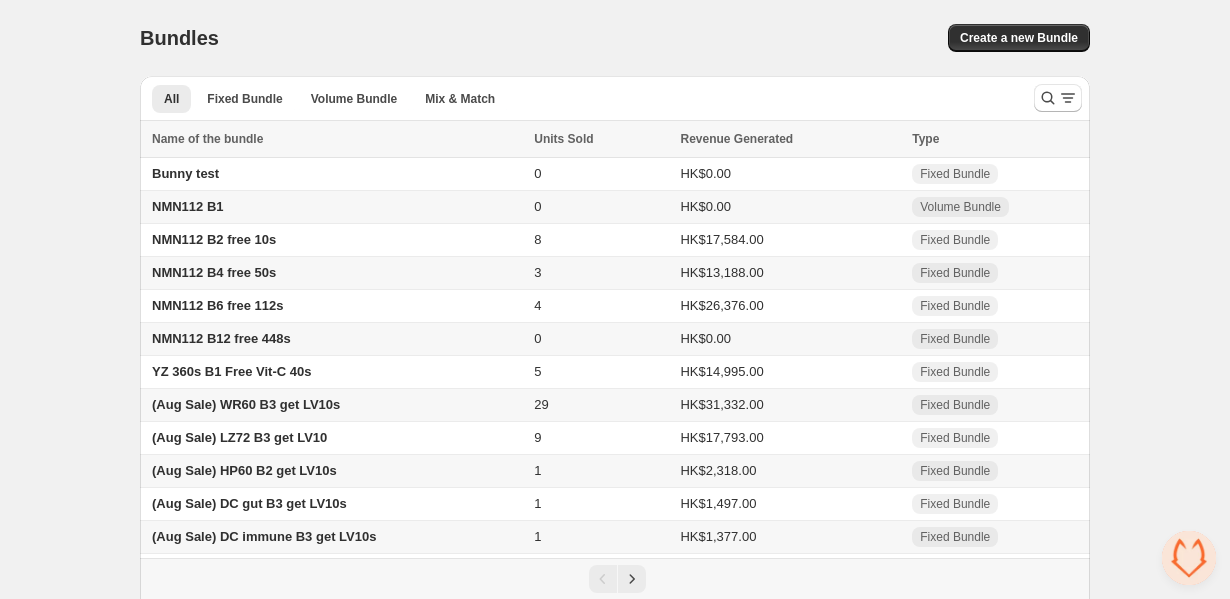 scroll, scrollTop: 0, scrollLeft: 0, axis: both 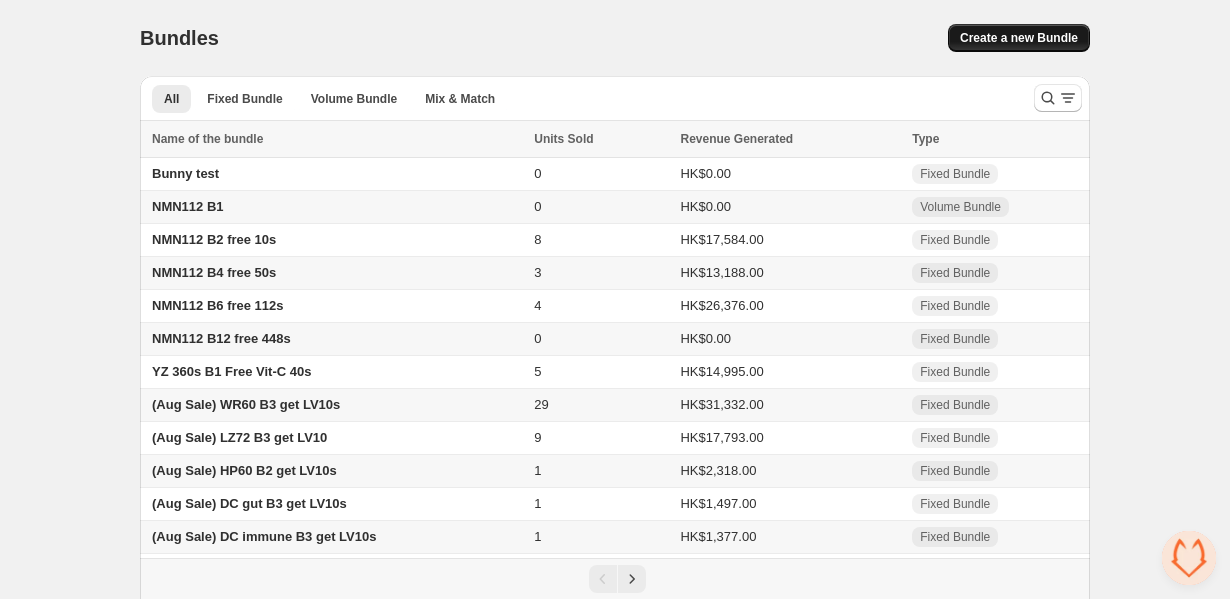 click on "Create a new Bundle" at bounding box center (1019, 38) 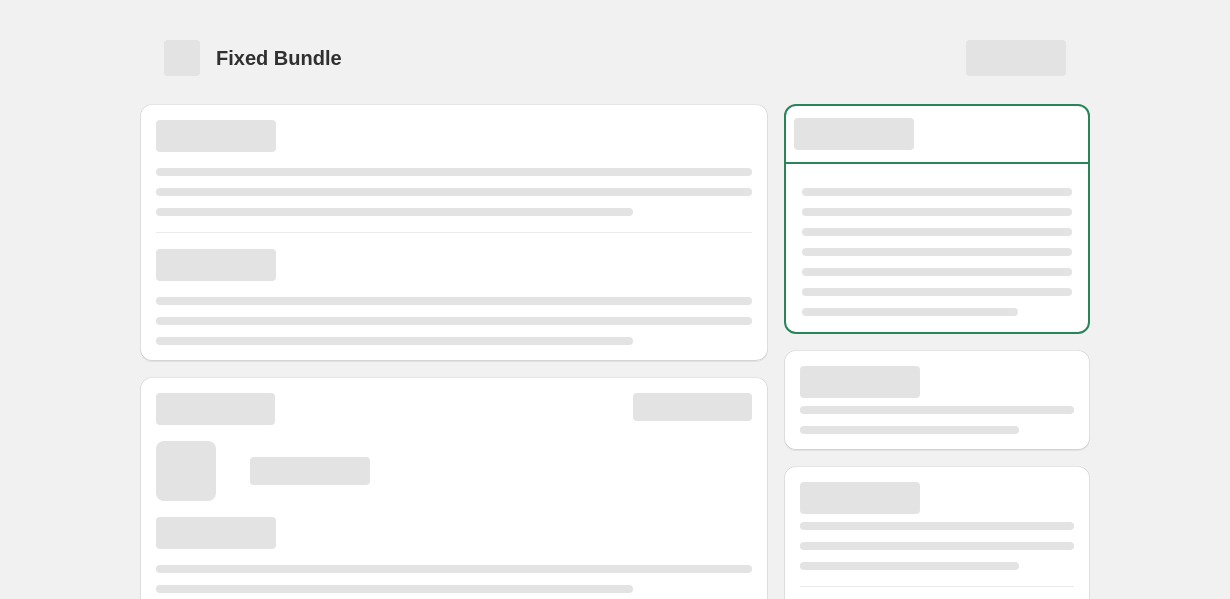 scroll, scrollTop: 0, scrollLeft: 0, axis: both 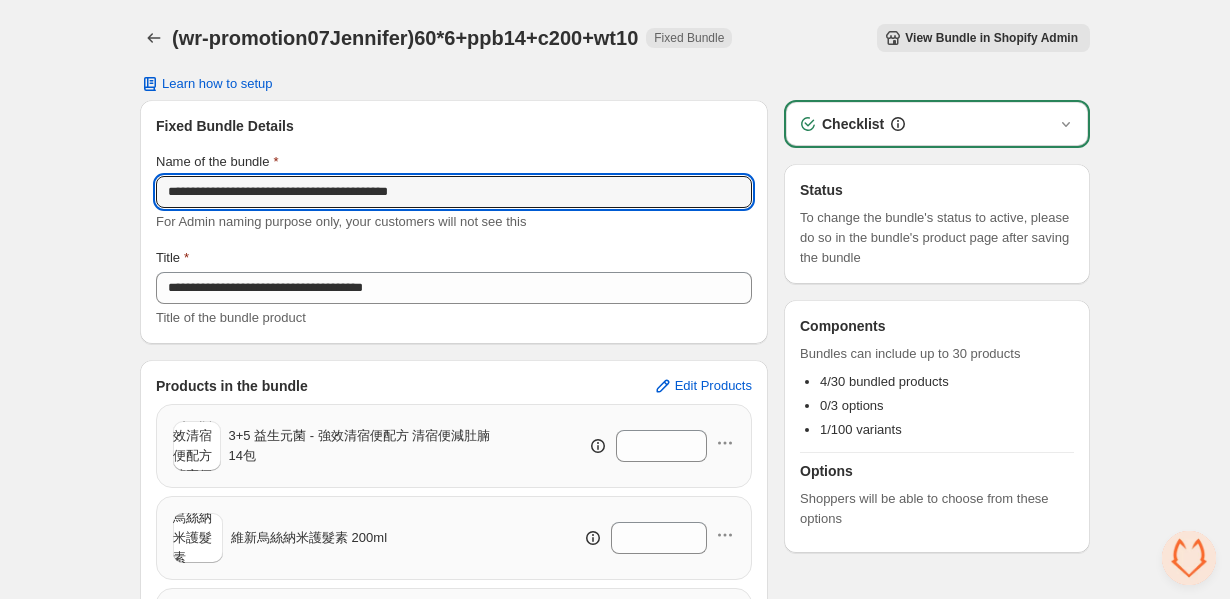 drag, startPoint x: 510, startPoint y: 193, endPoint x: 108, endPoint y: 165, distance: 402.97394 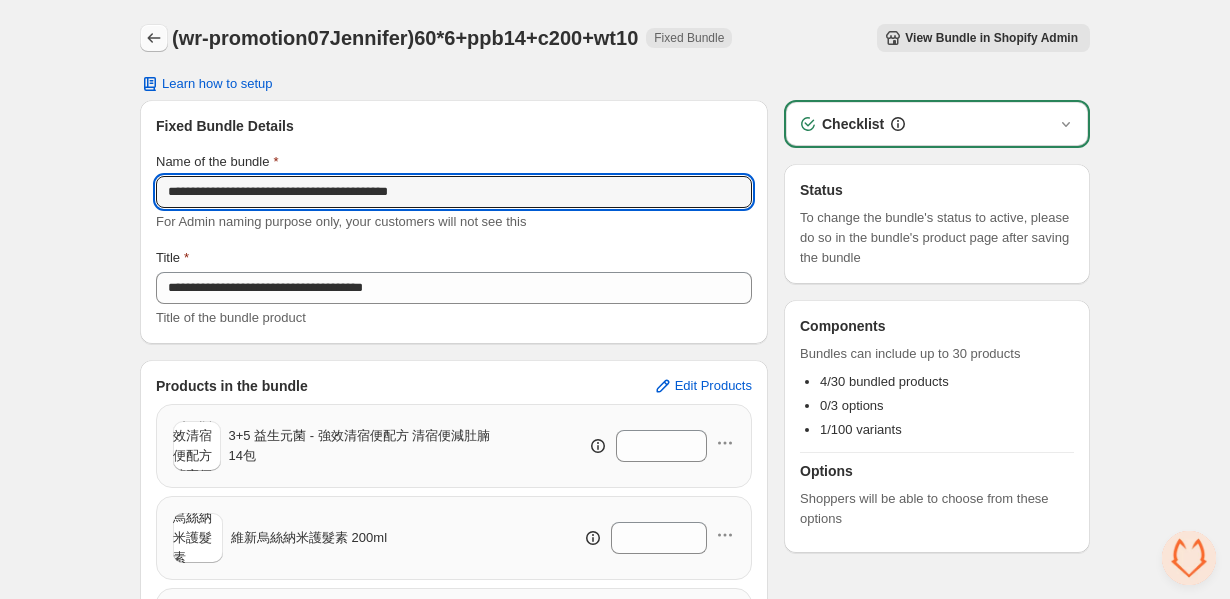 click at bounding box center (154, 38) 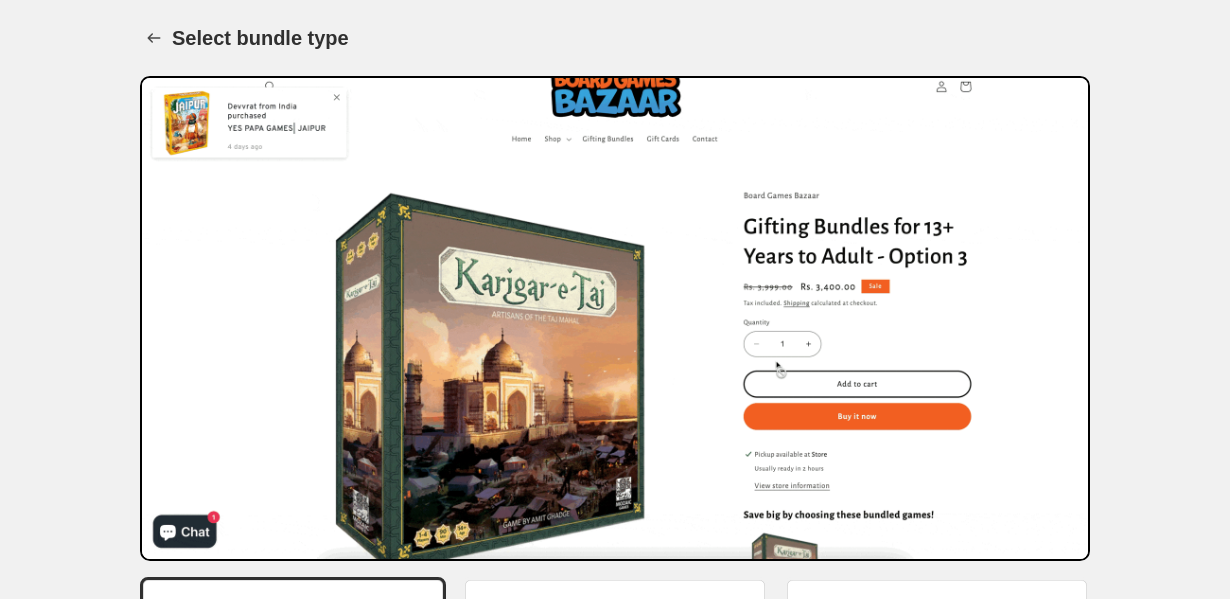 scroll, scrollTop: 164, scrollLeft: 0, axis: vertical 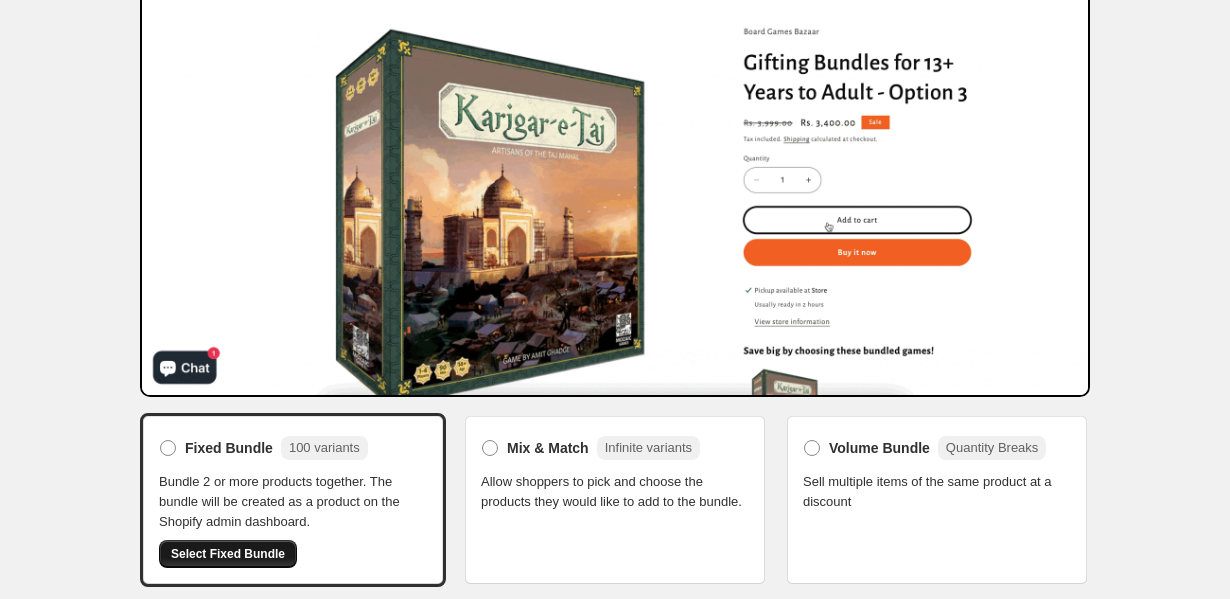 click on "Select Fixed Bundle" at bounding box center [228, 554] 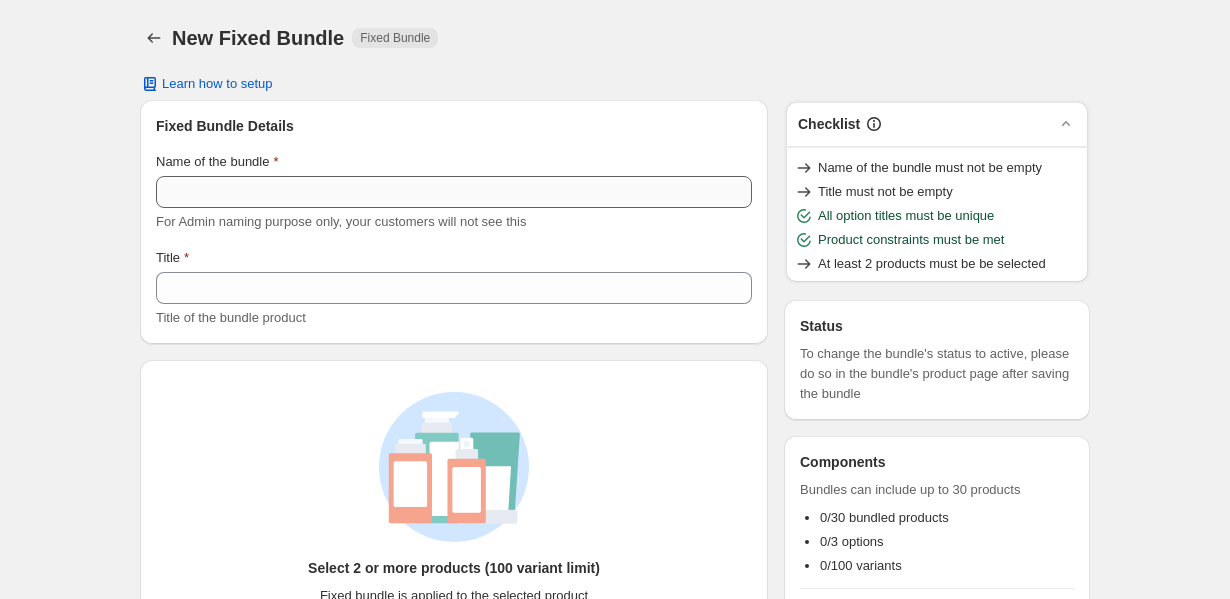scroll, scrollTop: 0, scrollLeft: 0, axis: both 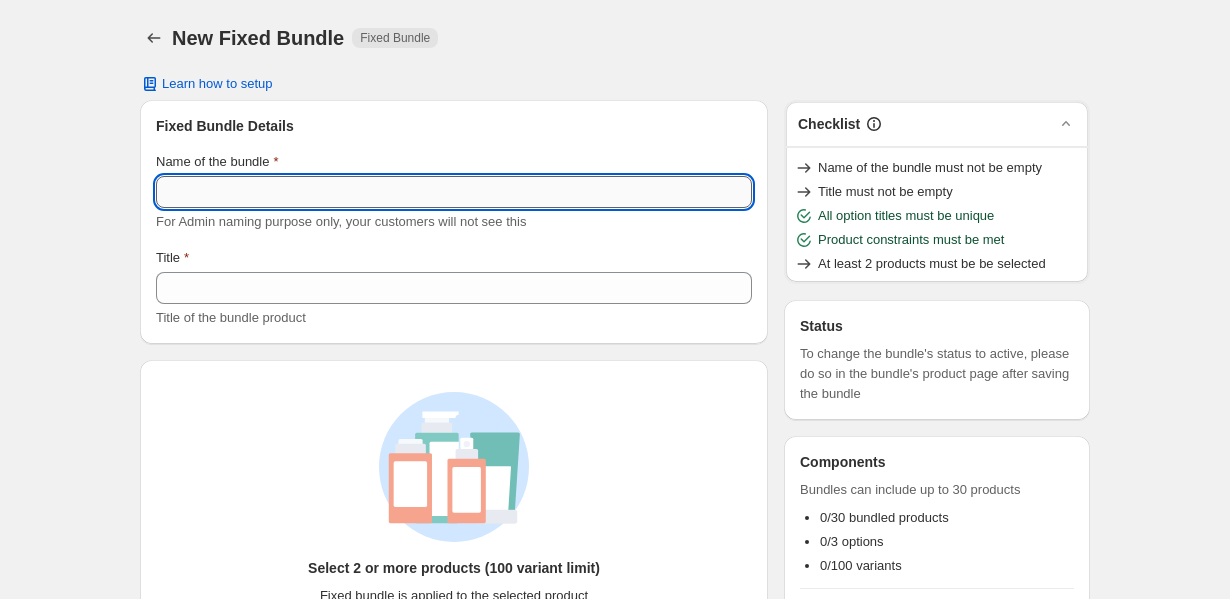 click on "Name of the bundle" at bounding box center [454, 192] 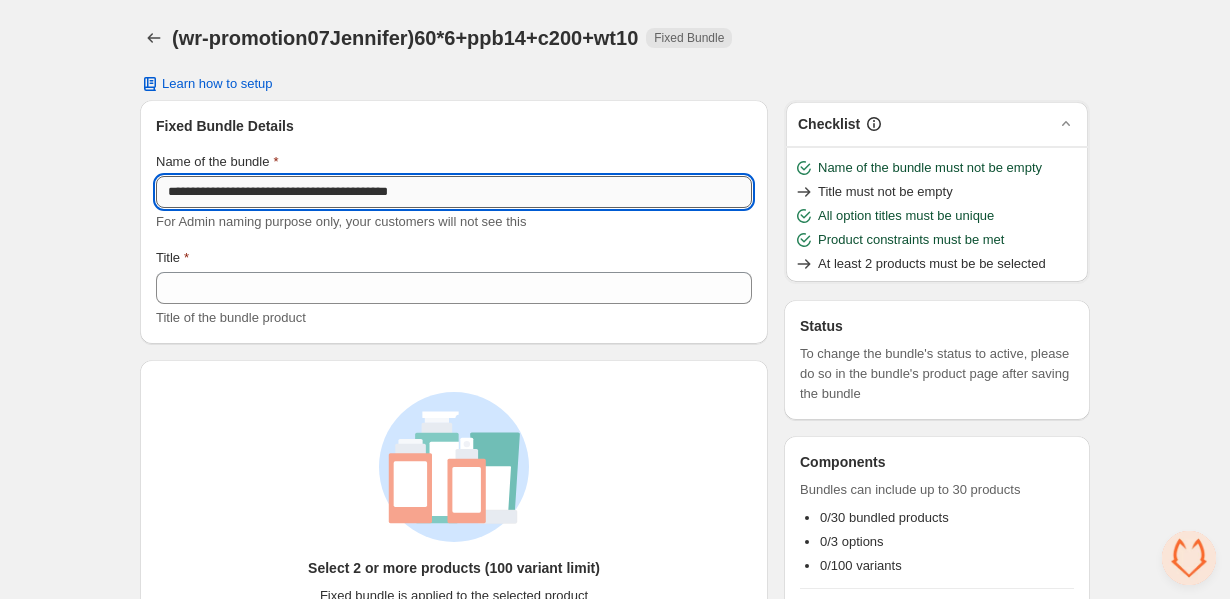 drag, startPoint x: 273, startPoint y: 194, endPoint x: 319, endPoint y: 199, distance: 46.270943 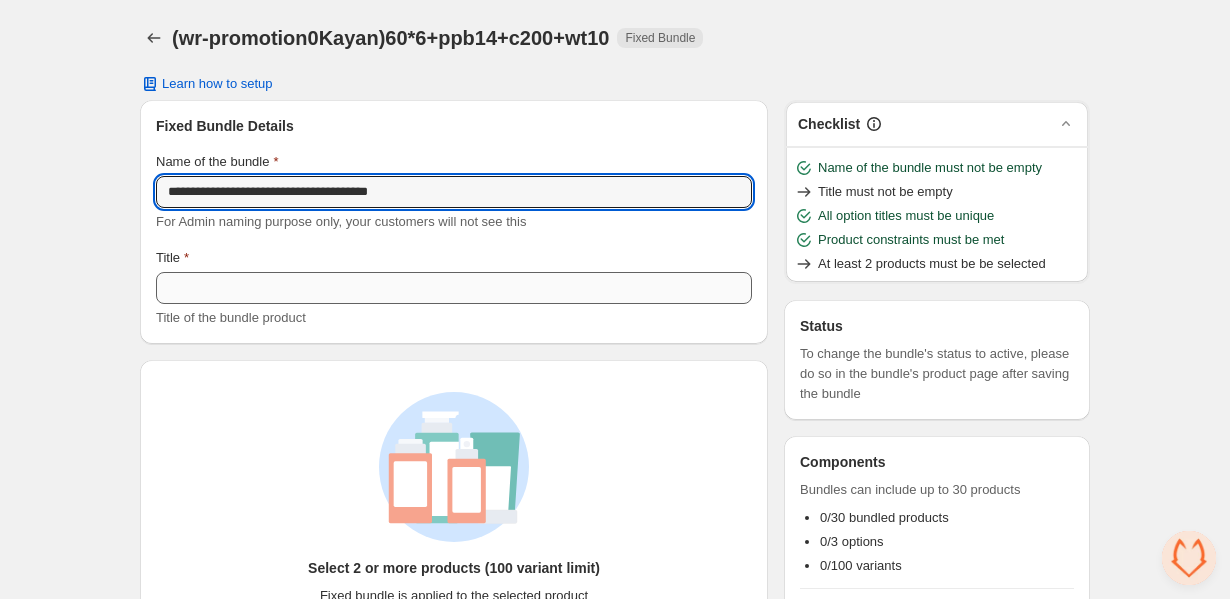type on "**********" 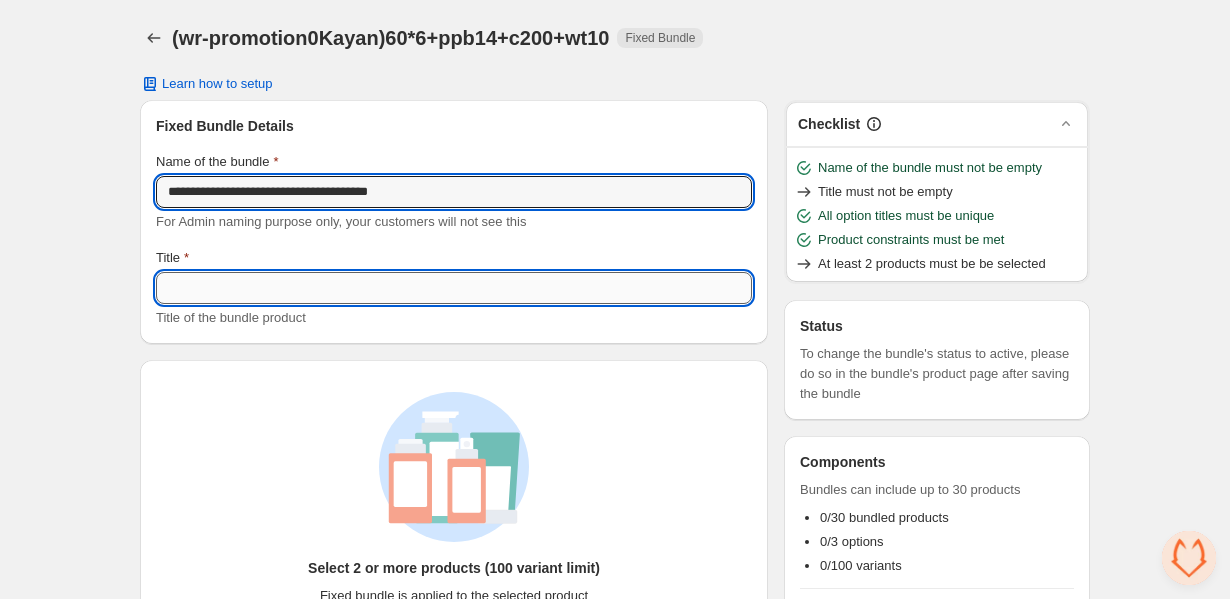 click on "Title" at bounding box center [454, 288] 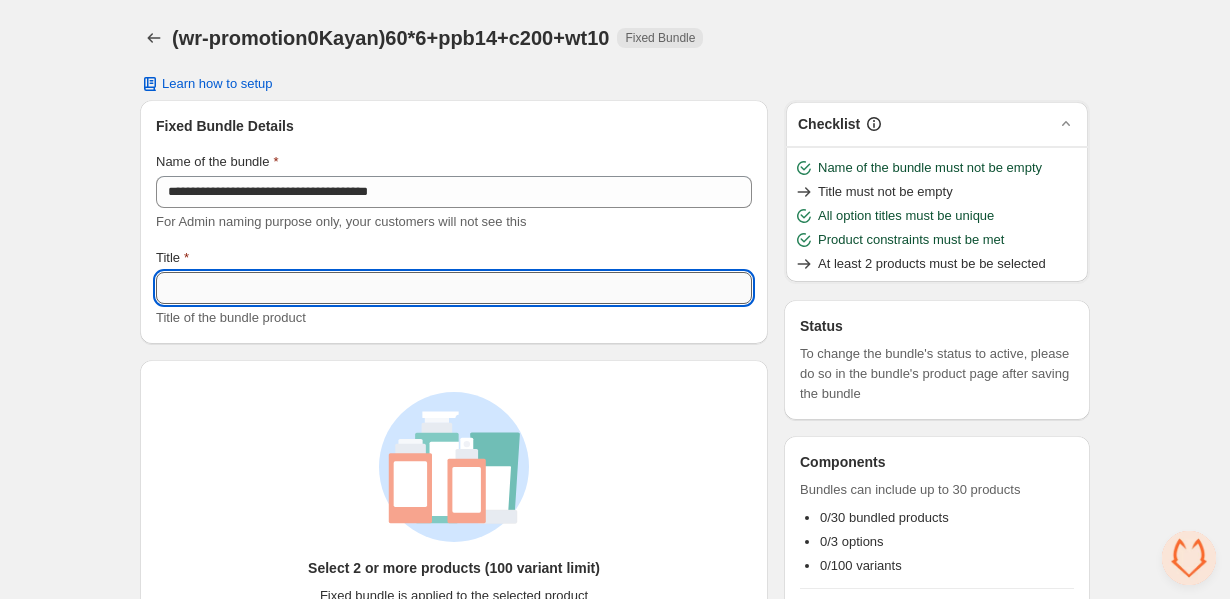 paste on "**********" 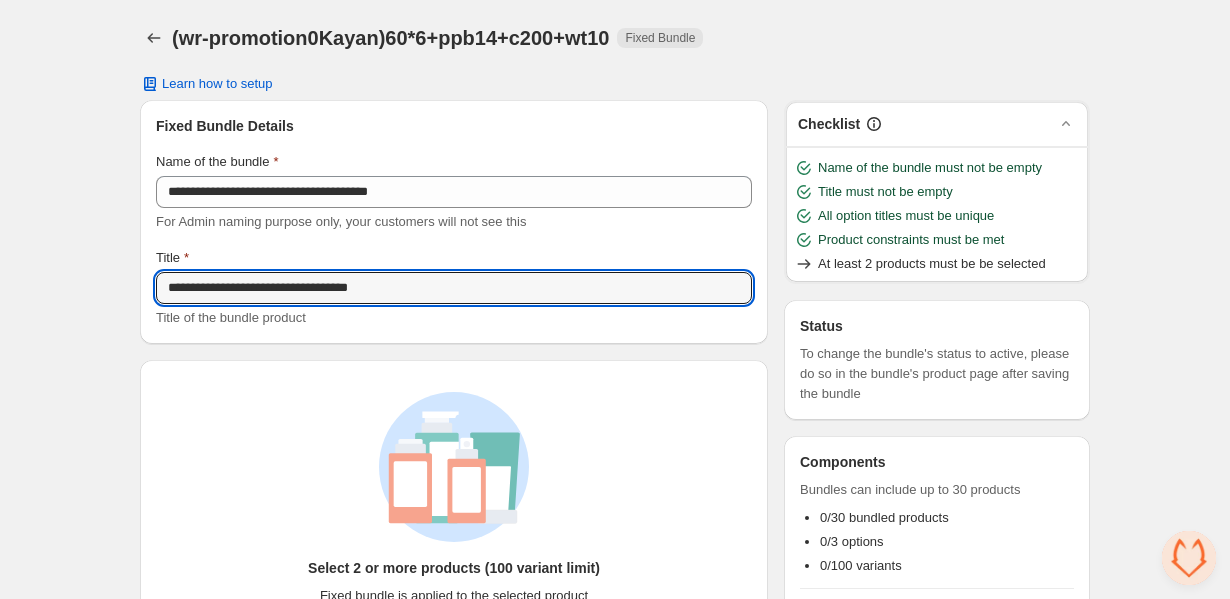 scroll, scrollTop: 204, scrollLeft: 0, axis: vertical 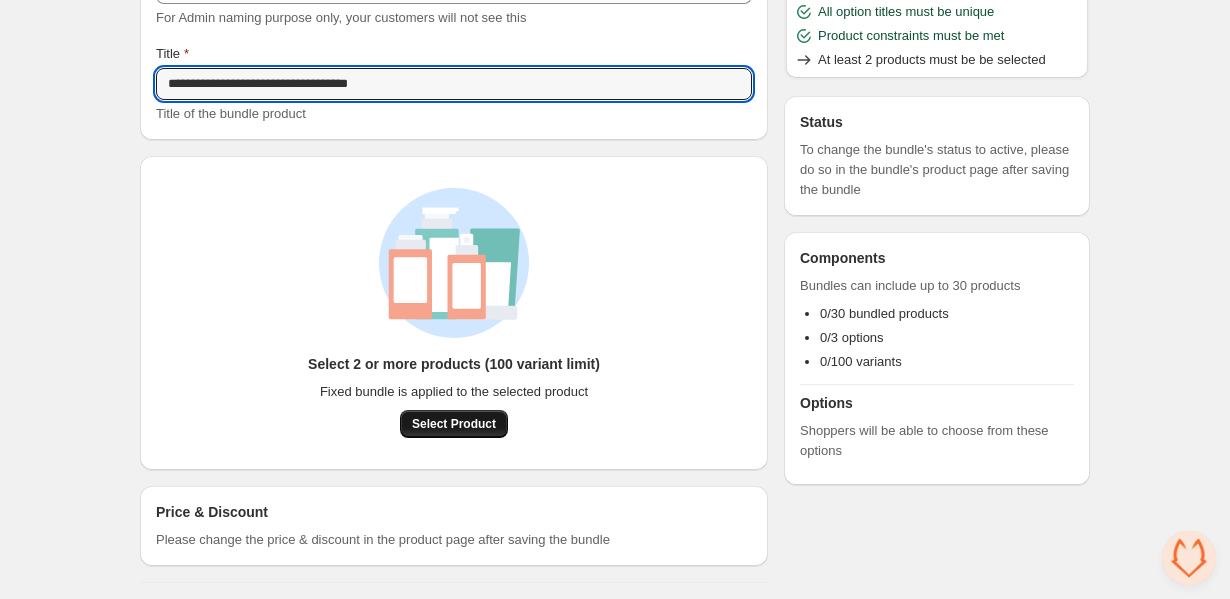 type on "**********" 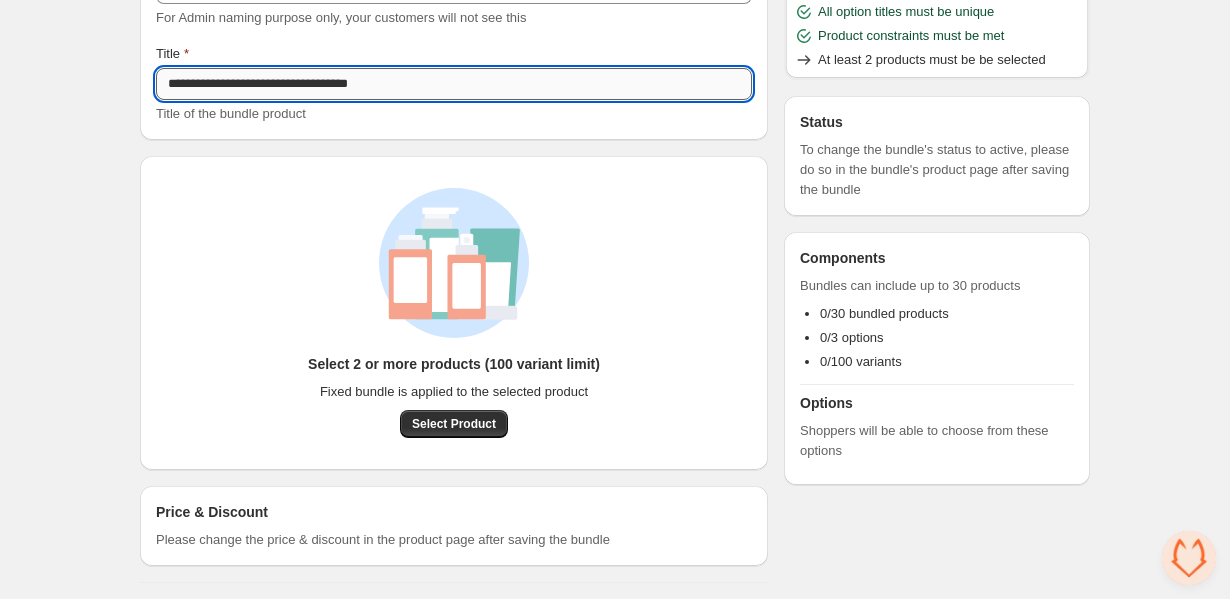 drag, startPoint x: 384, startPoint y: 81, endPoint x: 420, endPoint y: 81, distance: 36 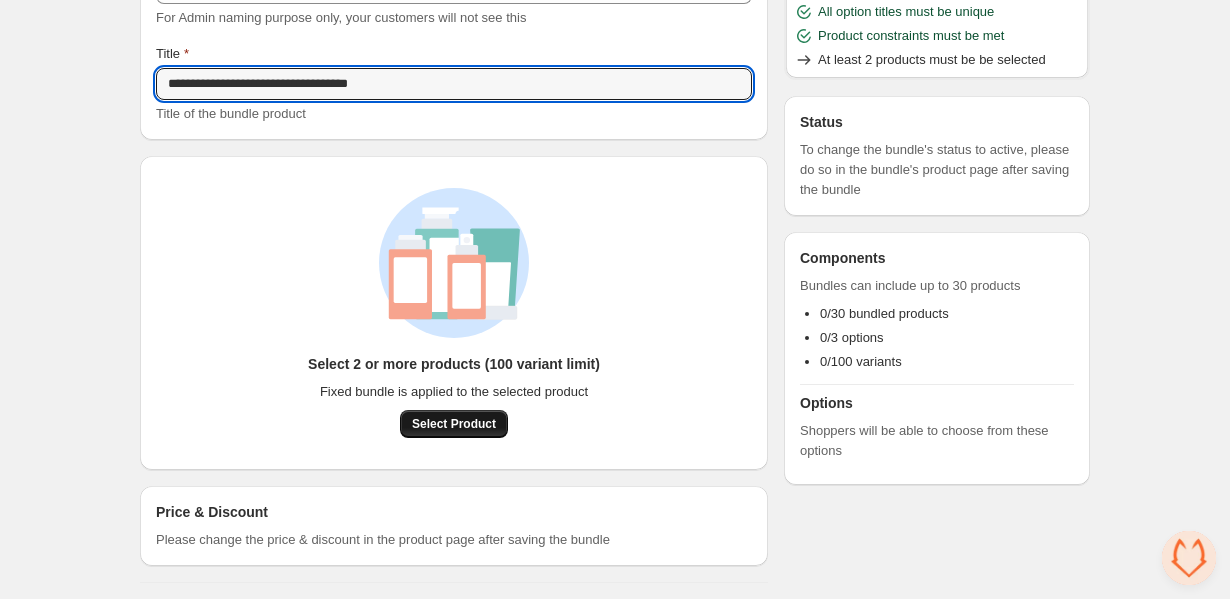 click on "Select Product" at bounding box center (454, 424) 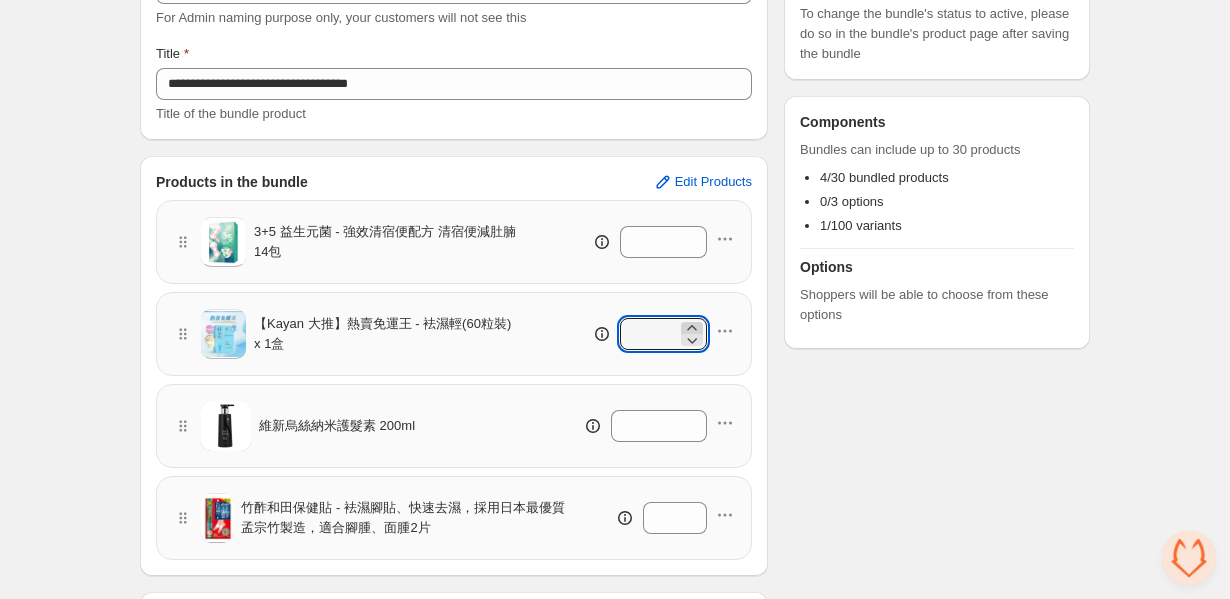 click at bounding box center [692, 236] 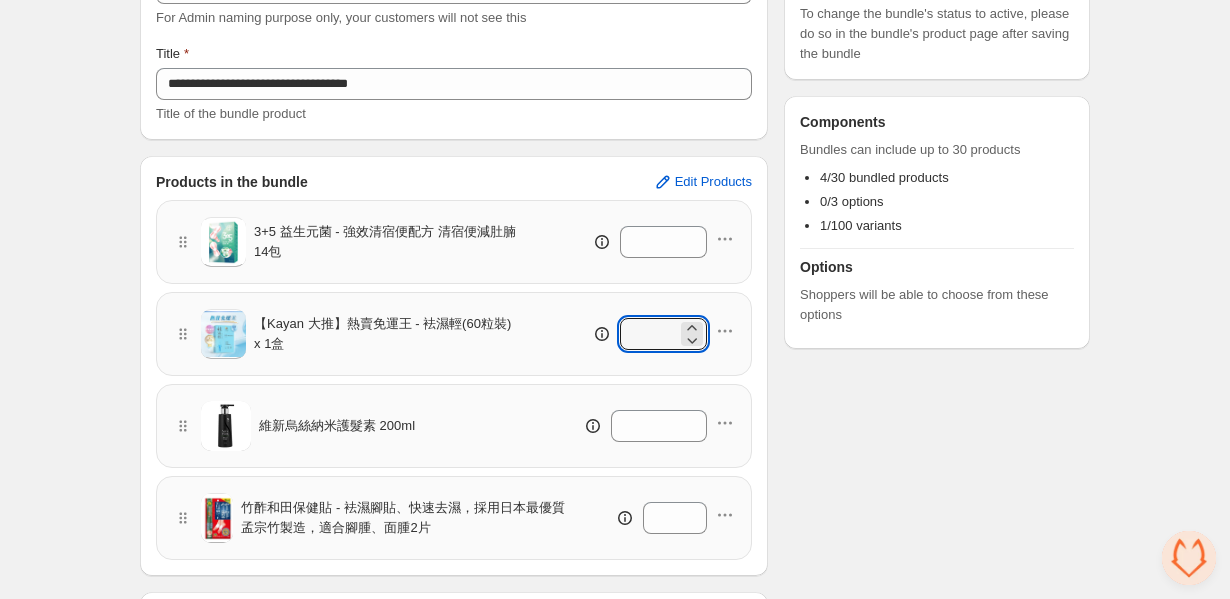 scroll, scrollTop: 310, scrollLeft: 0, axis: vertical 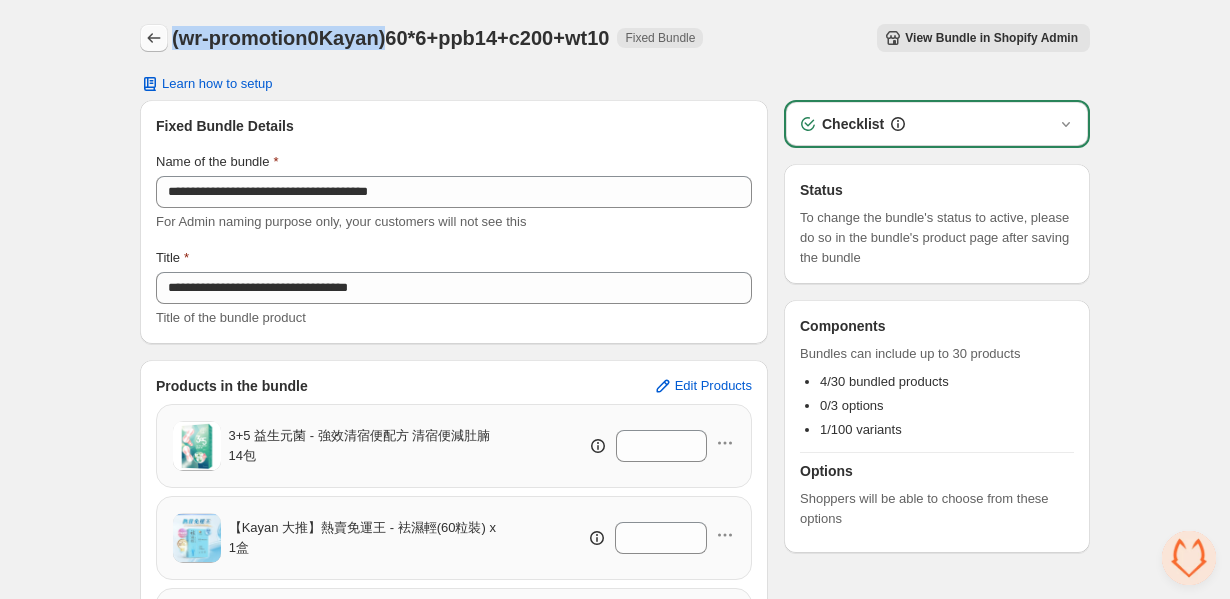 drag, startPoint x: 392, startPoint y: 32, endPoint x: 153, endPoint y: 51, distance: 239.75404 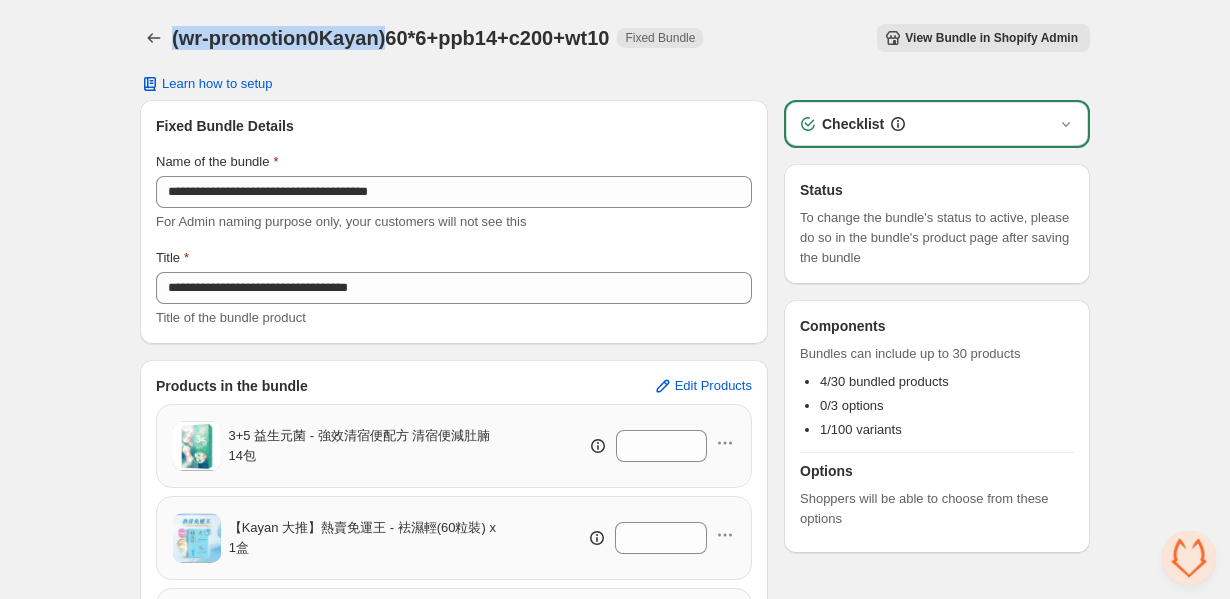 copy on "(wr-promotion0Kayan)" 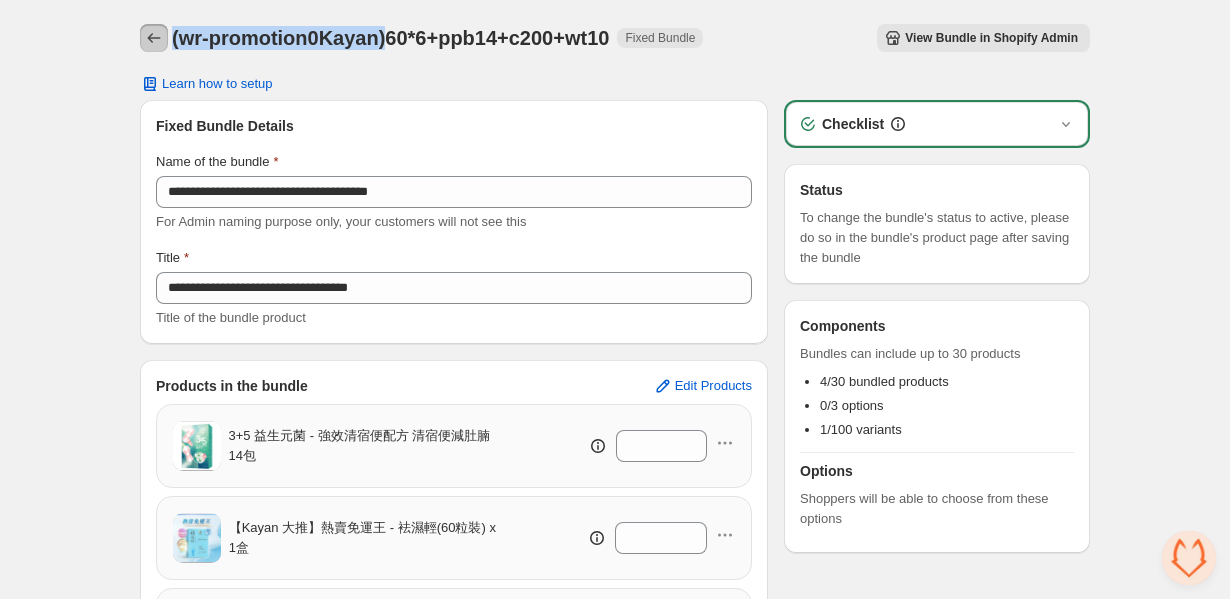click at bounding box center (154, 38) 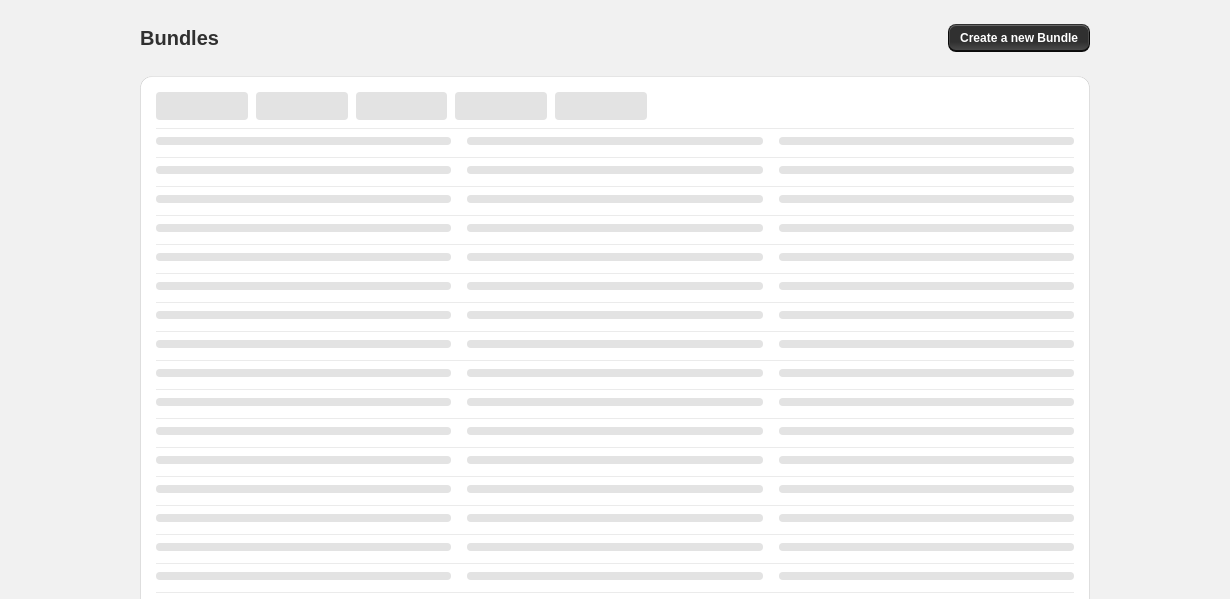 scroll, scrollTop: 0, scrollLeft: 0, axis: both 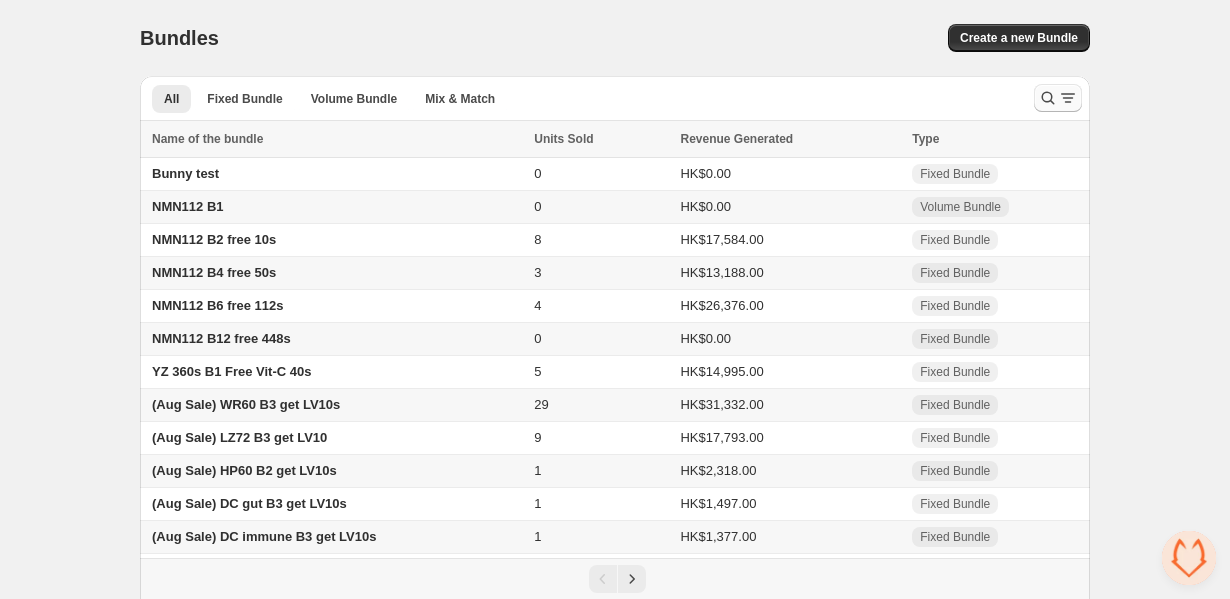 click at bounding box center (1048, 98) 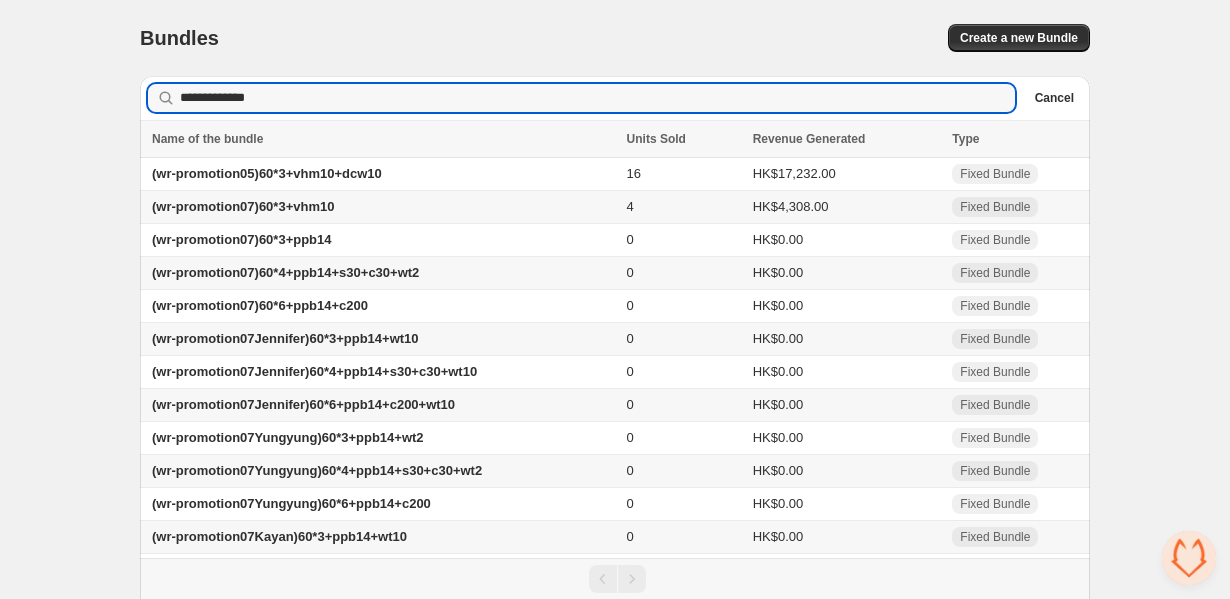 type on "**********" 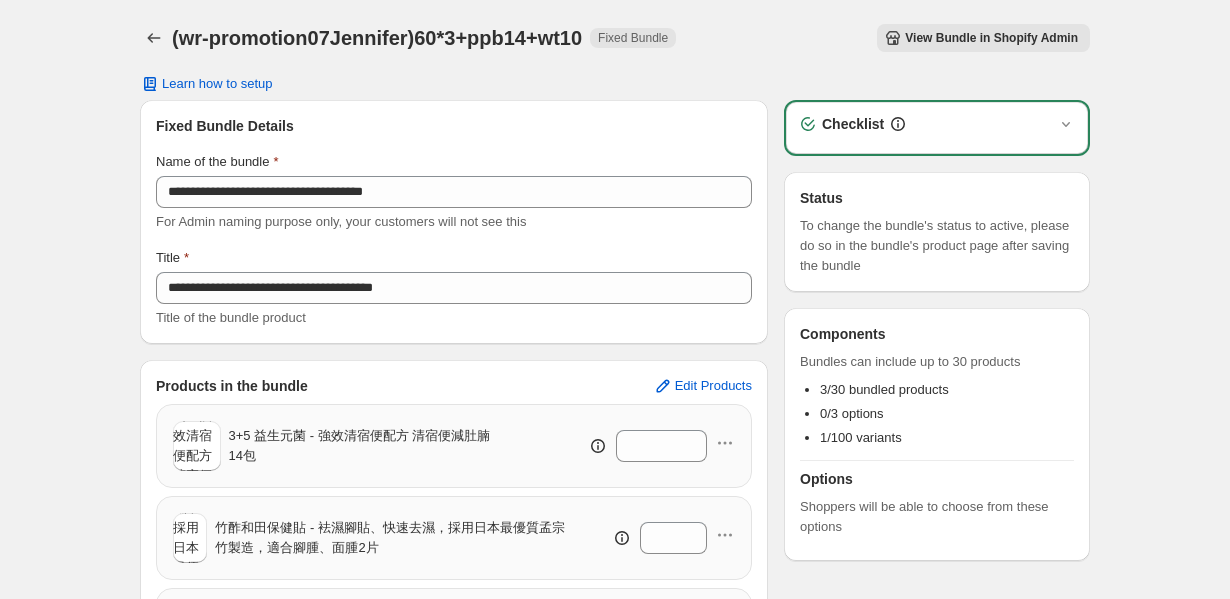 scroll, scrollTop: 0, scrollLeft: 0, axis: both 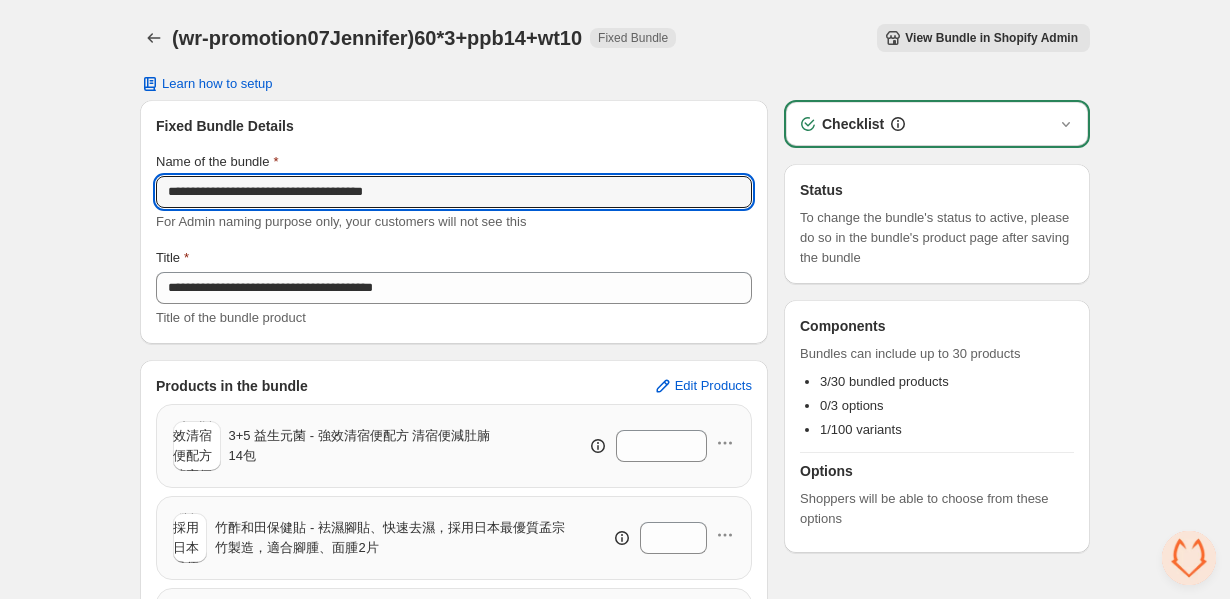 drag, startPoint x: 464, startPoint y: 193, endPoint x: 4, endPoint y: 185, distance: 460.06955 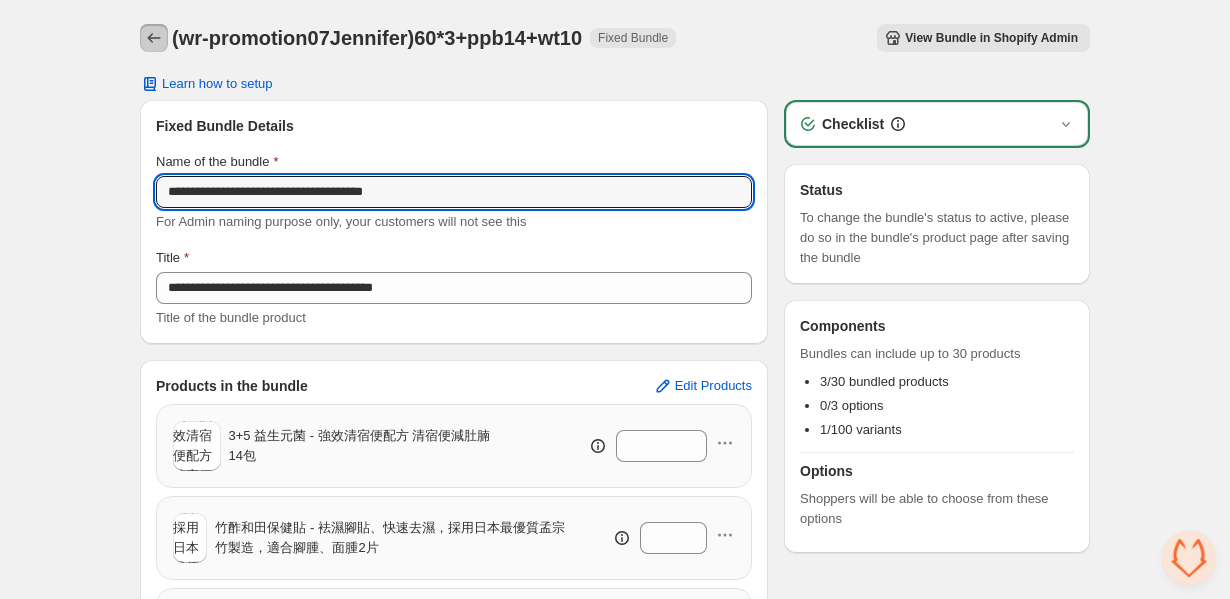click at bounding box center (154, 38) 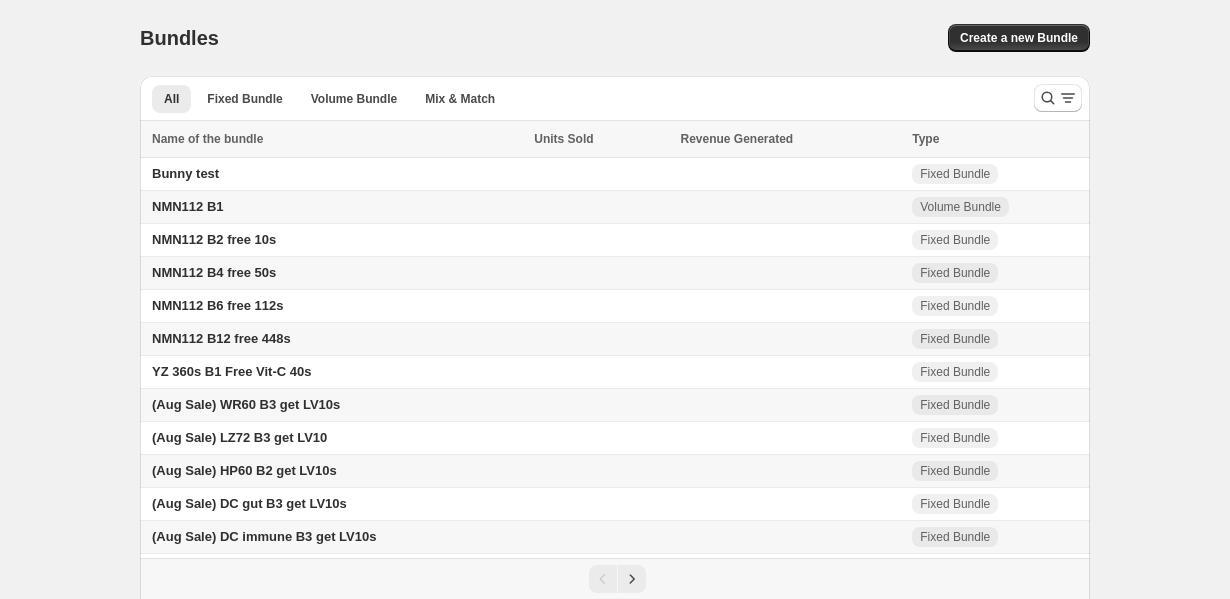 scroll, scrollTop: 0, scrollLeft: 0, axis: both 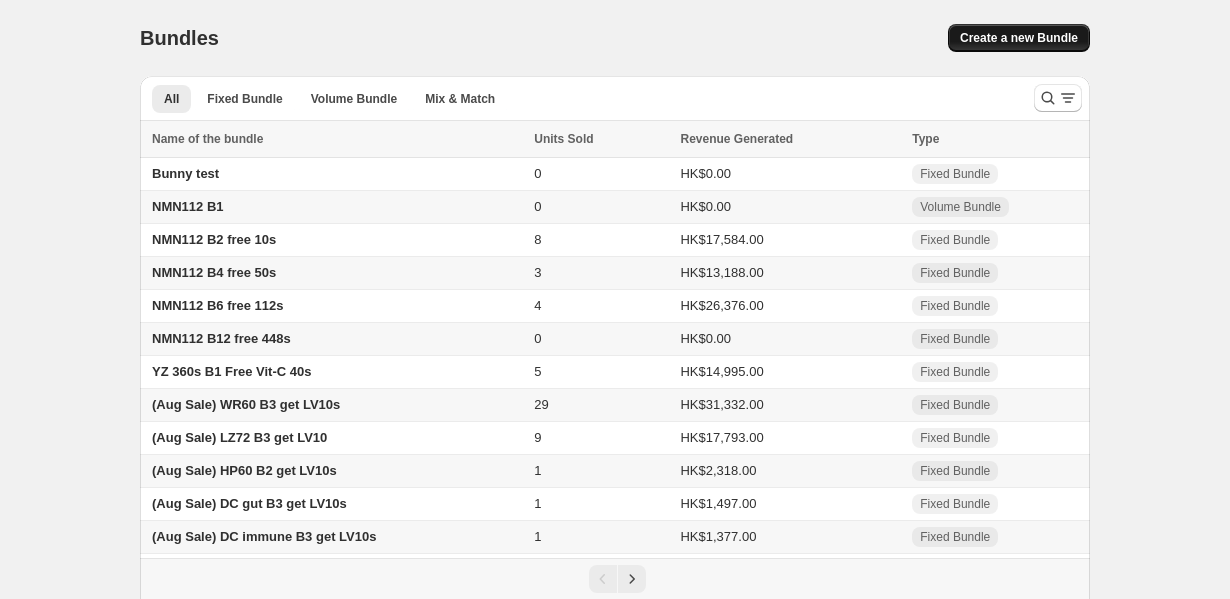 click on "Create a new Bundle" at bounding box center (1019, 38) 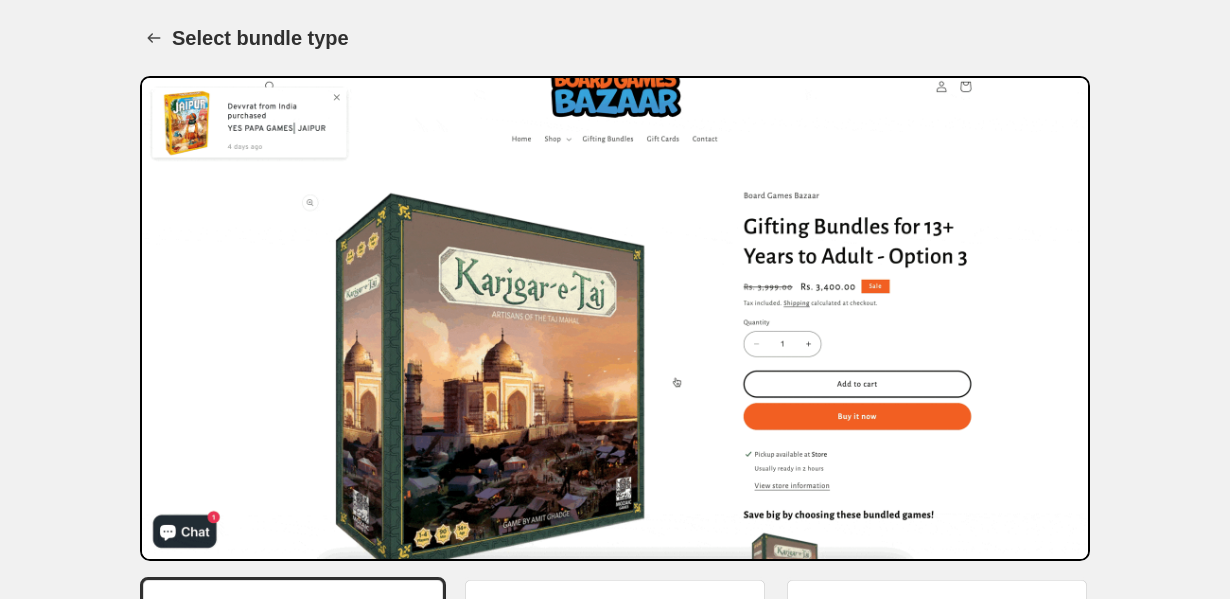 scroll, scrollTop: 164, scrollLeft: 0, axis: vertical 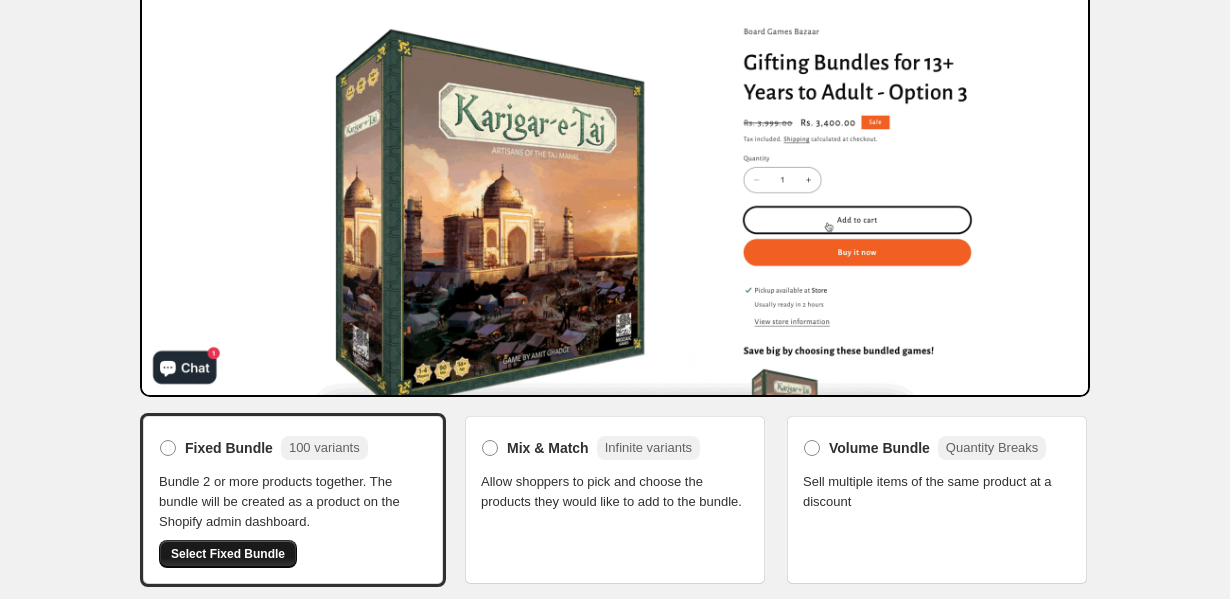 click on "Select Fixed Bundle" at bounding box center (228, 554) 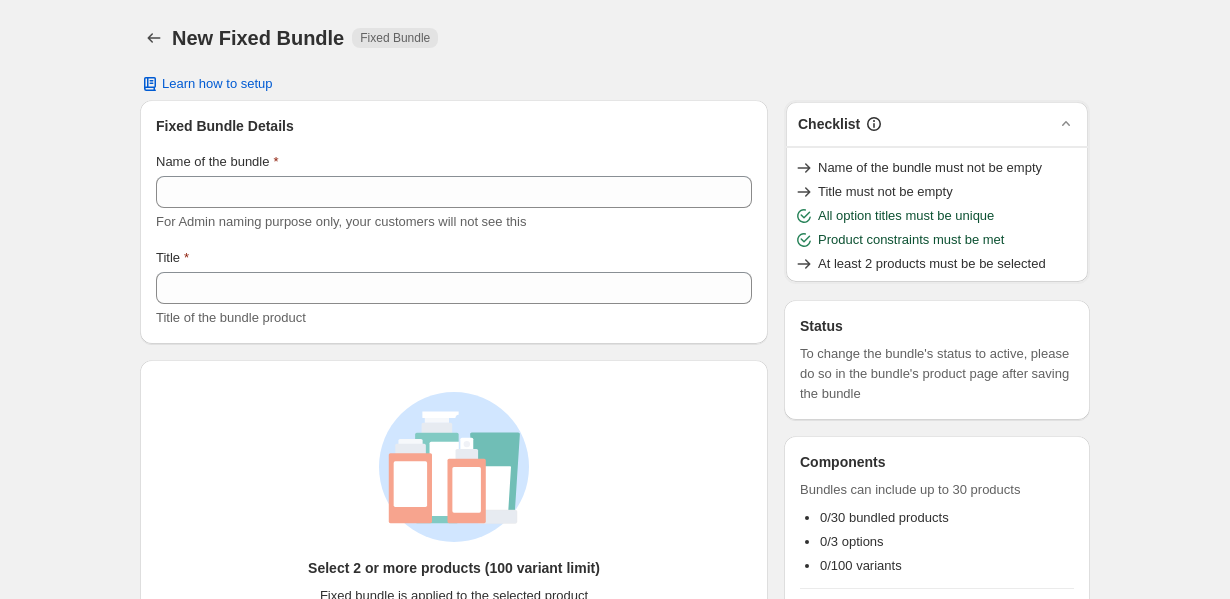 scroll, scrollTop: 0, scrollLeft: 0, axis: both 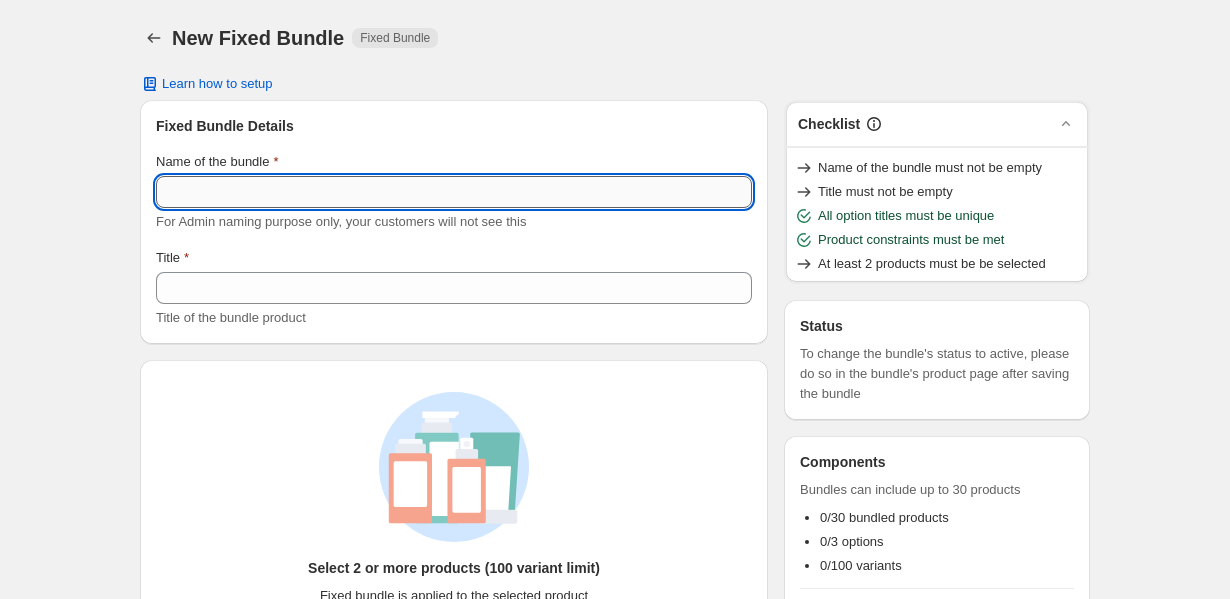 click on "Name of the bundle" at bounding box center [454, 192] 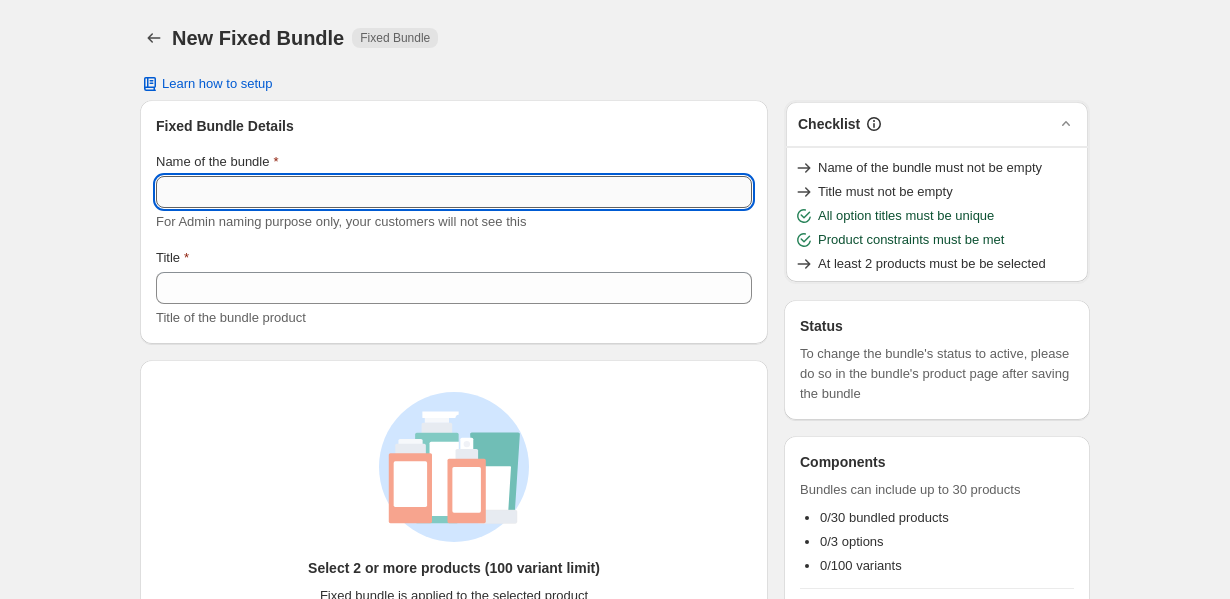 paste on "**********" 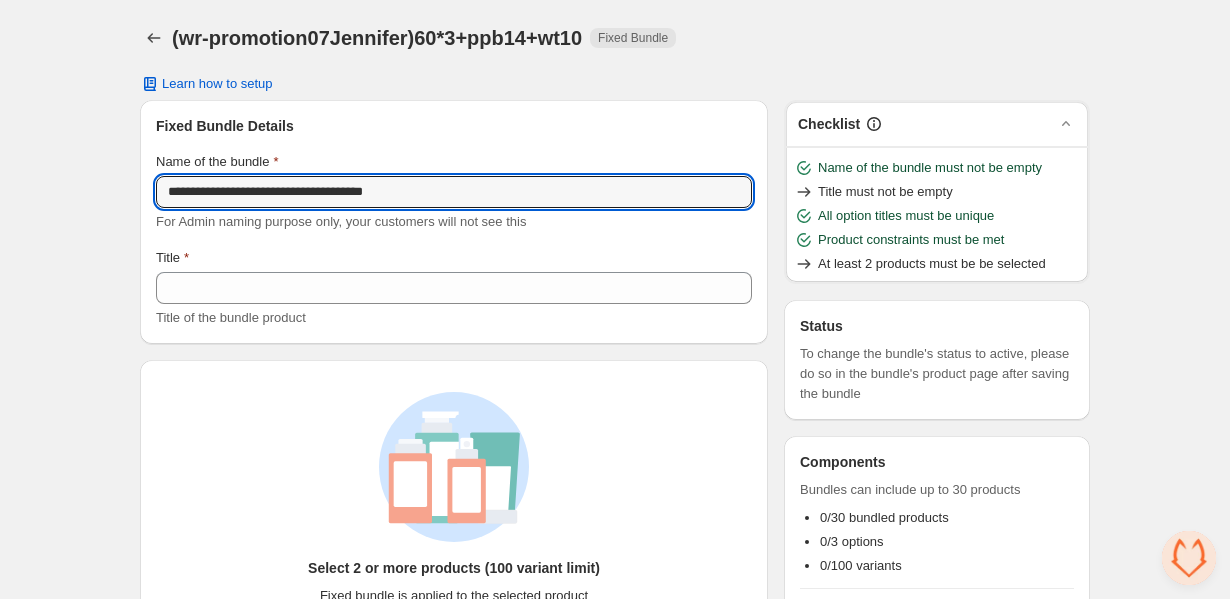type on "**********" 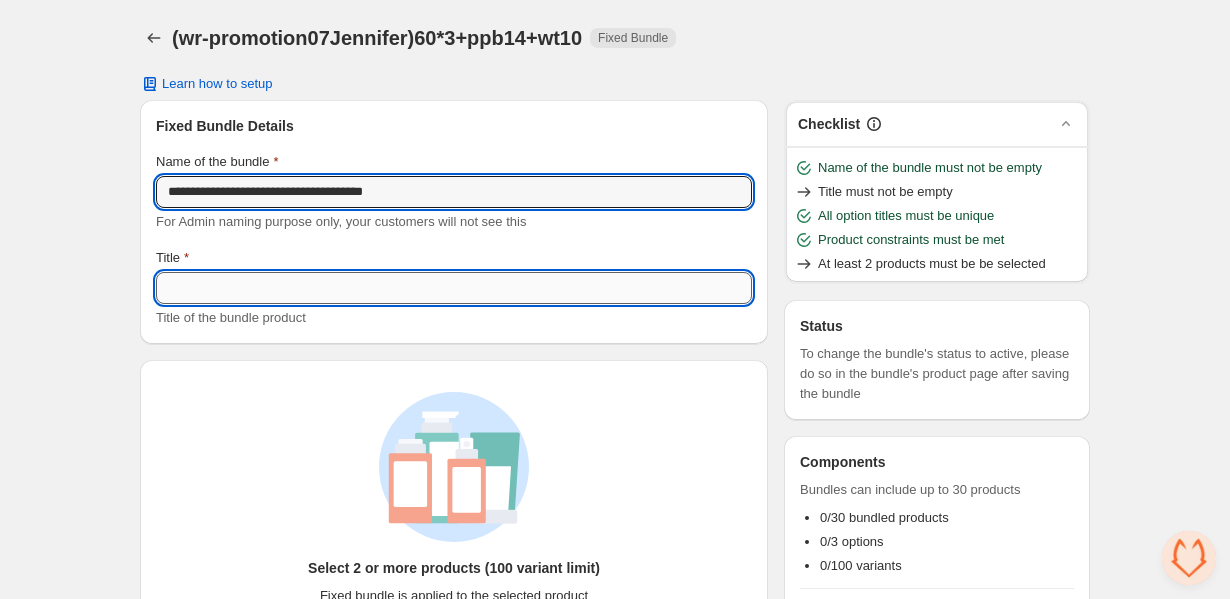 click on "Title" at bounding box center [454, 288] 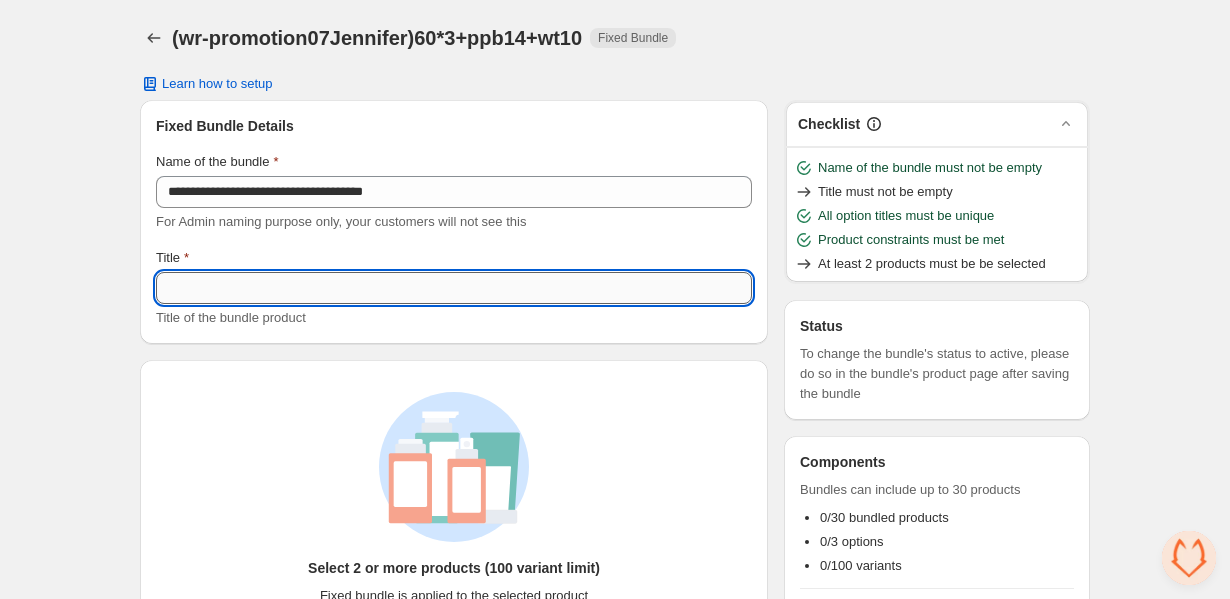 paste on "**********" 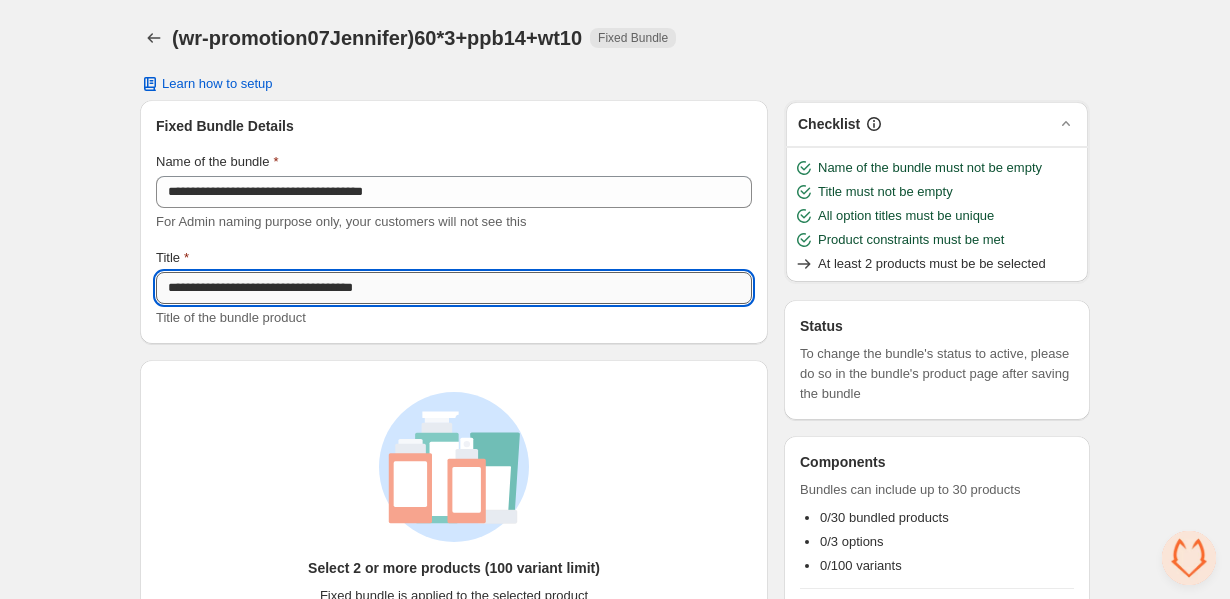 drag, startPoint x: 215, startPoint y: 286, endPoint x: 181, endPoint y: 285, distance: 34.0147 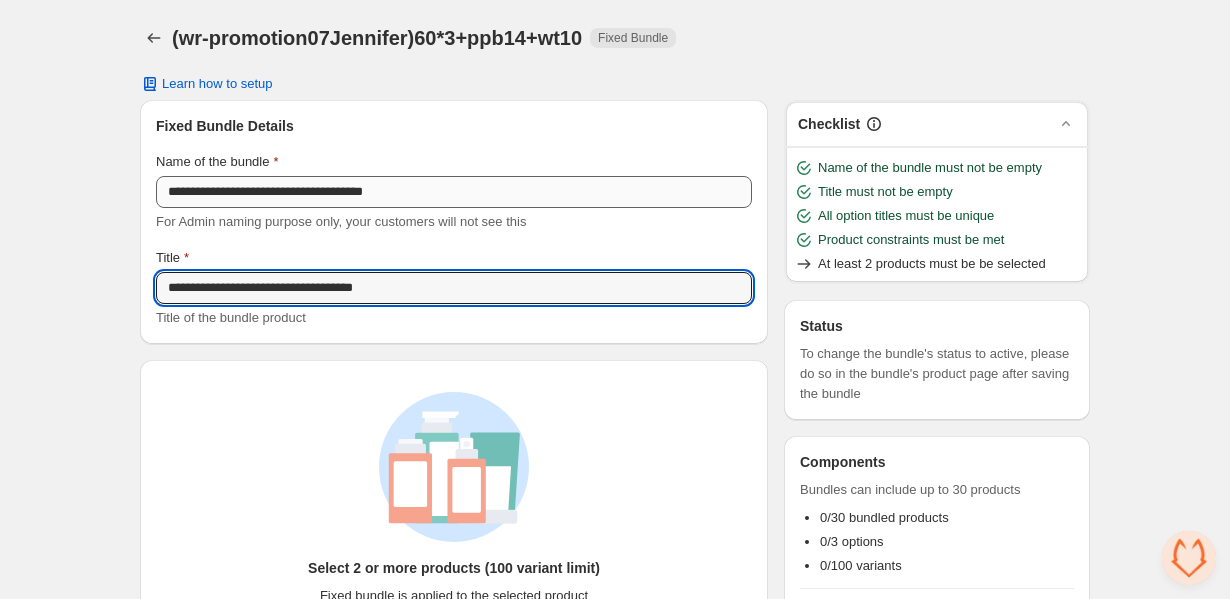 type on "**********" 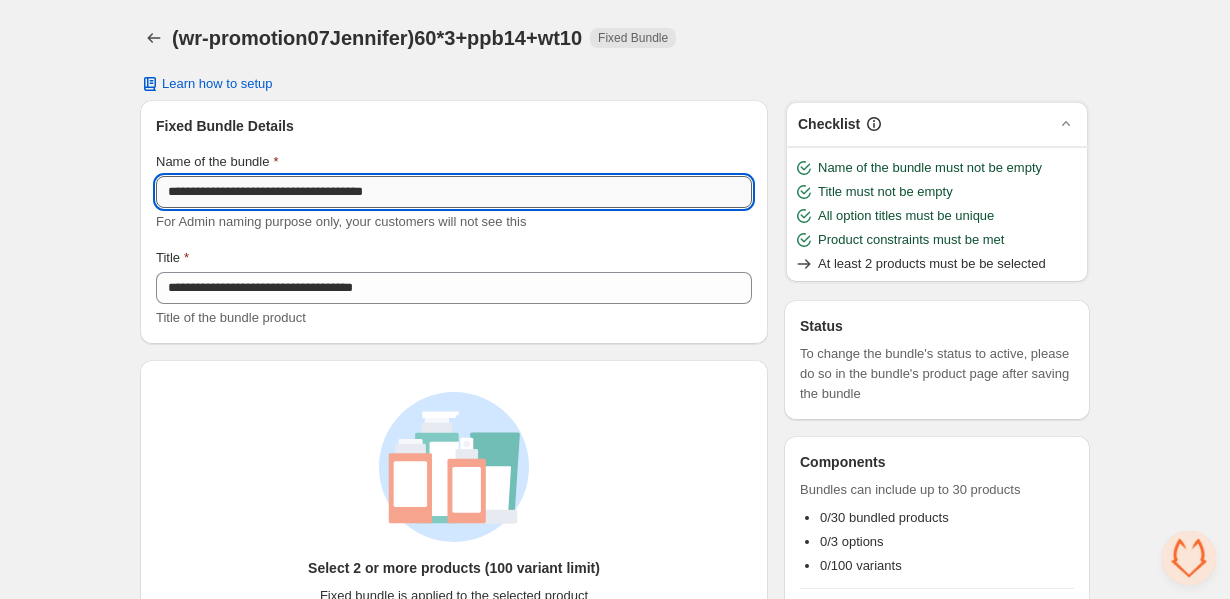 drag, startPoint x: 274, startPoint y: 192, endPoint x: 321, endPoint y: 192, distance: 47 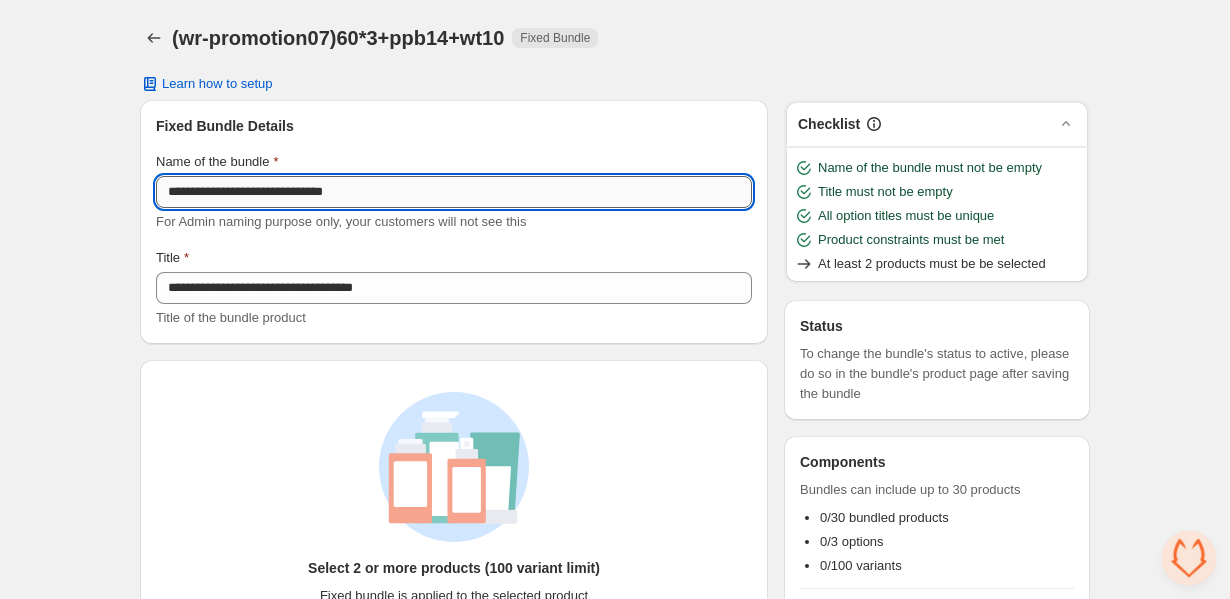 paste on "*****" 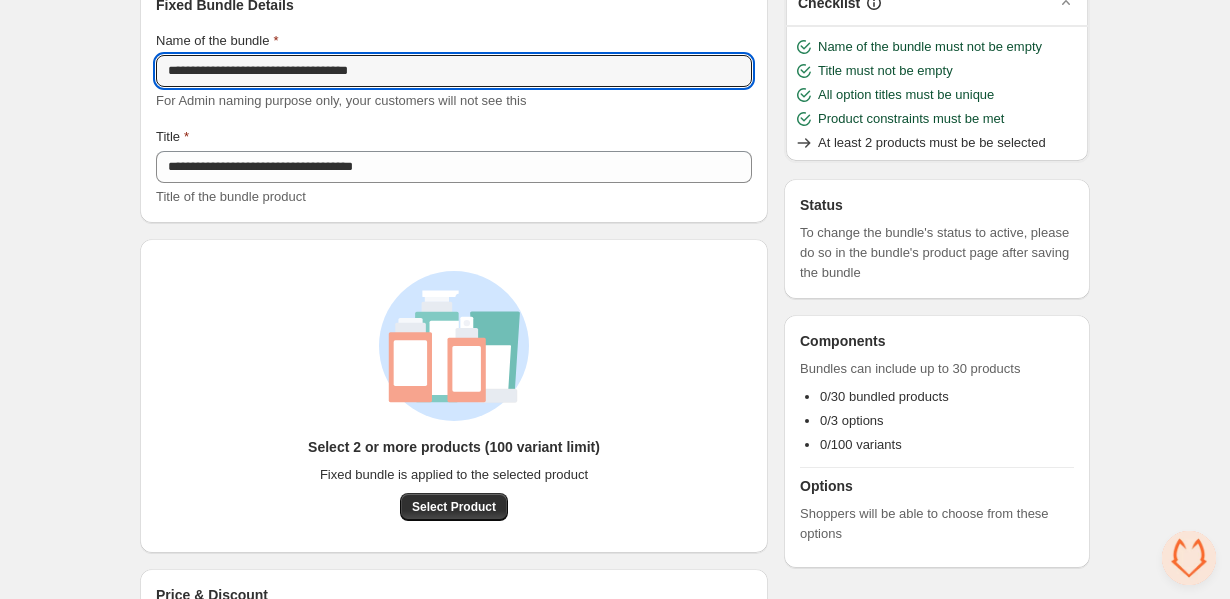 scroll, scrollTop: 204, scrollLeft: 0, axis: vertical 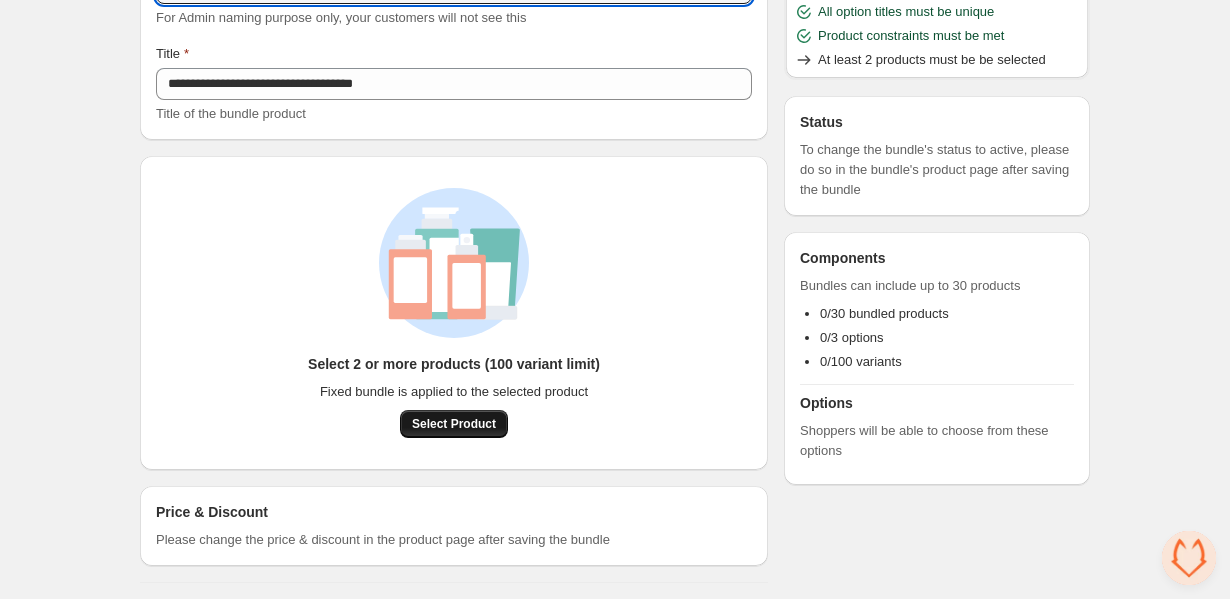 type on "**********" 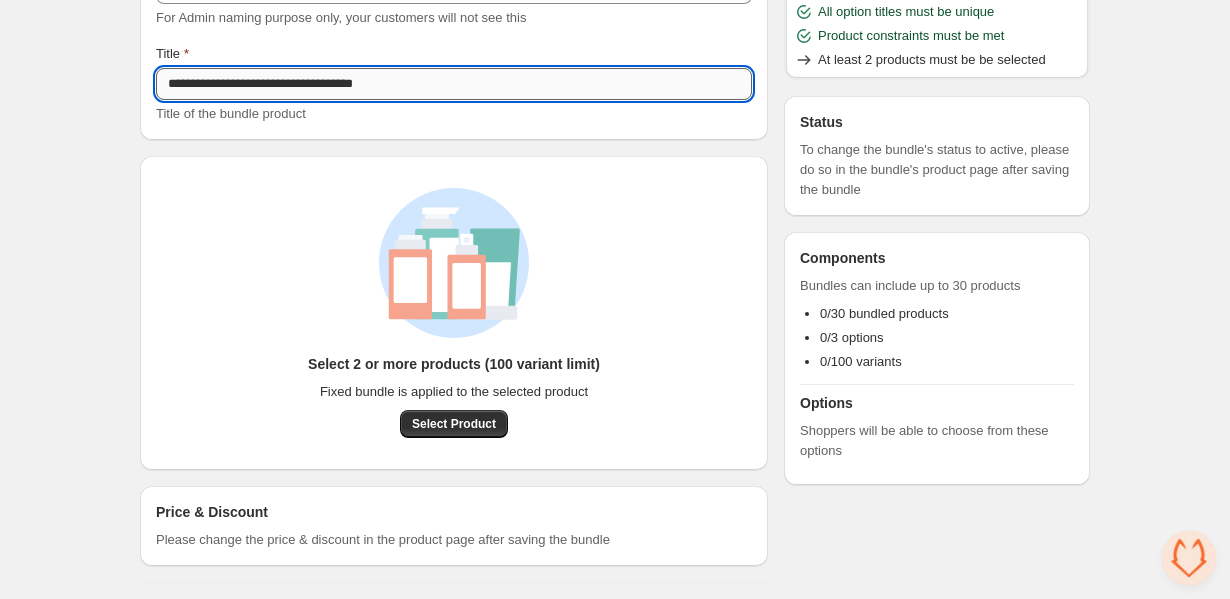 drag, startPoint x: 390, startPoint y: 82, endPoint x: 427, endPoint y: 84, distance: 37.054016 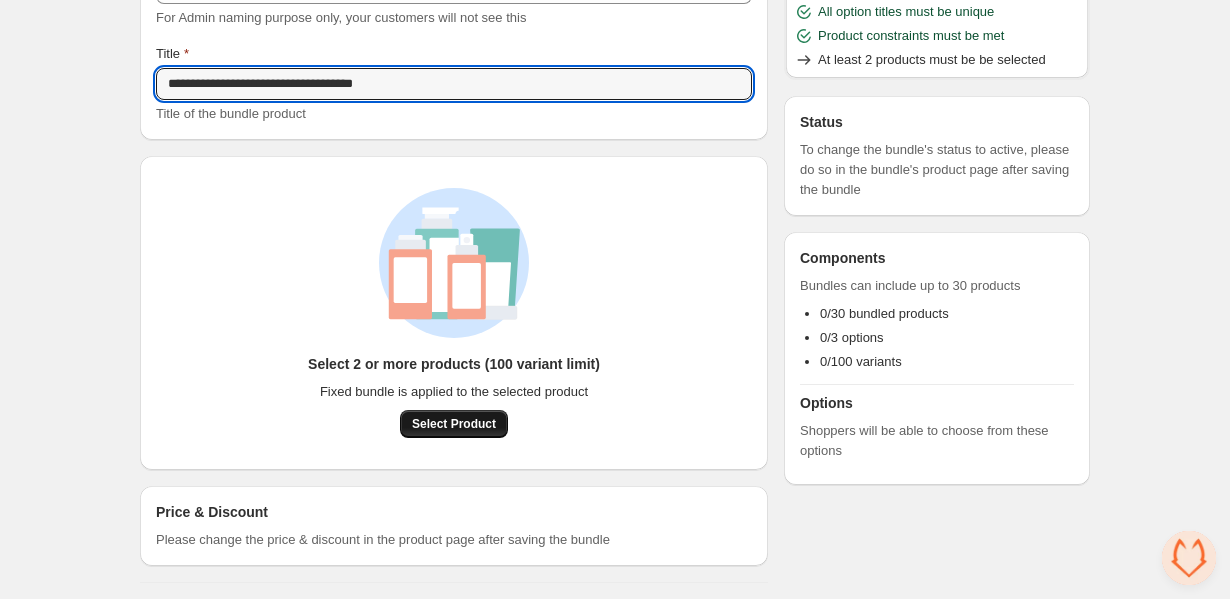 click on "Select Product" at bounding box center (454, 424) 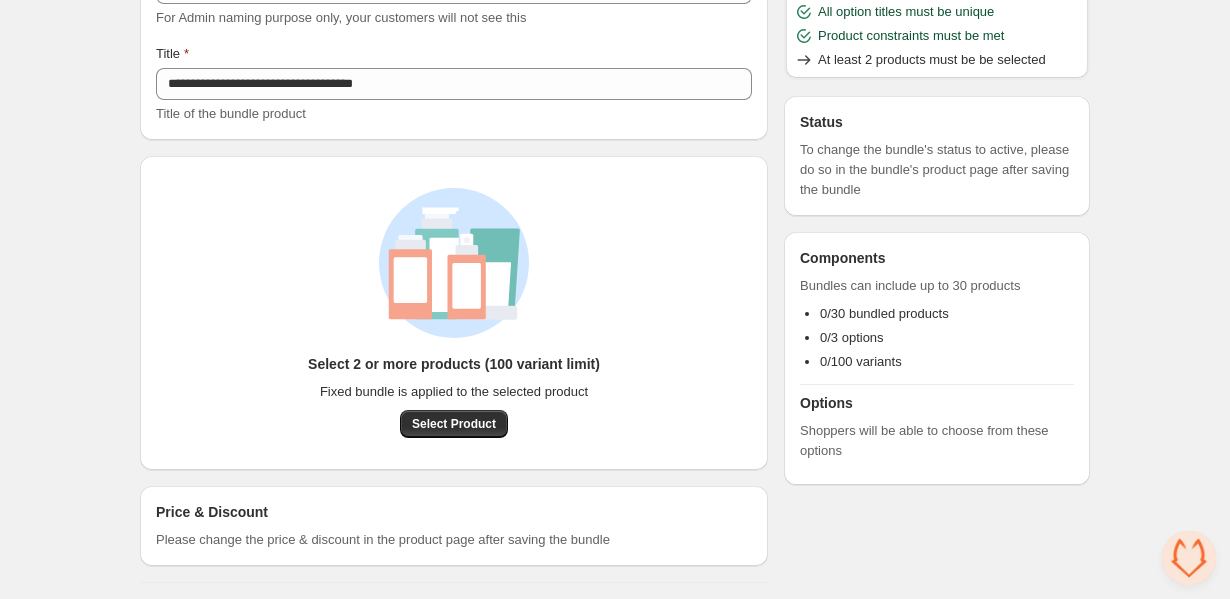scroll, scrollTop: 106, scrollLeft: 0, axis: vertical 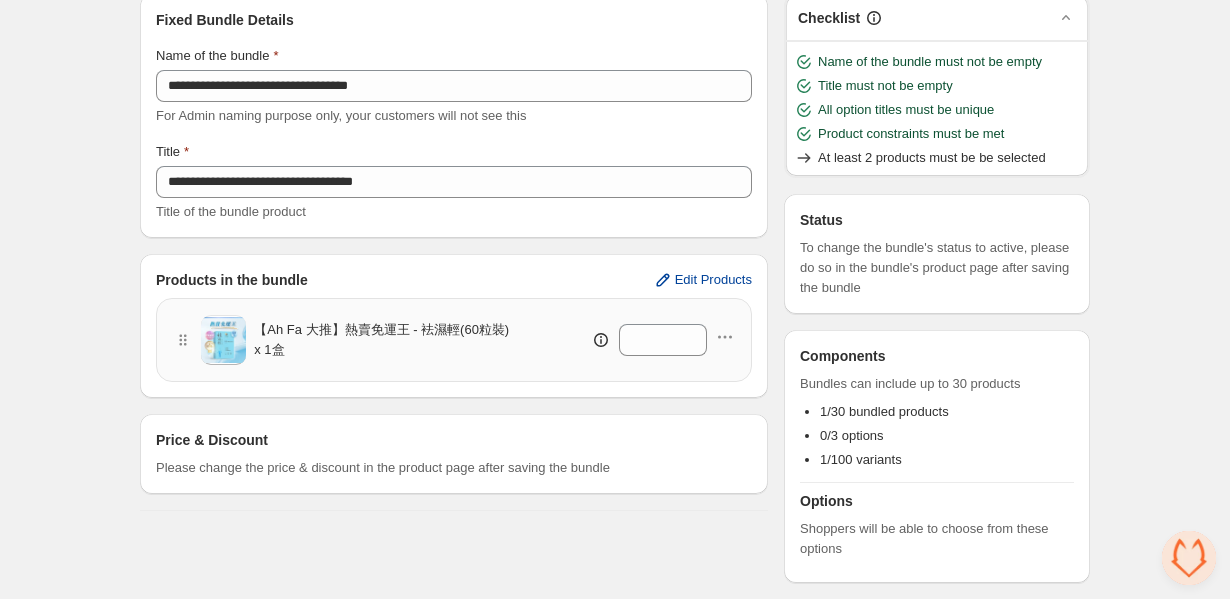click on "Edit Products" at bounding box center [713, 280] 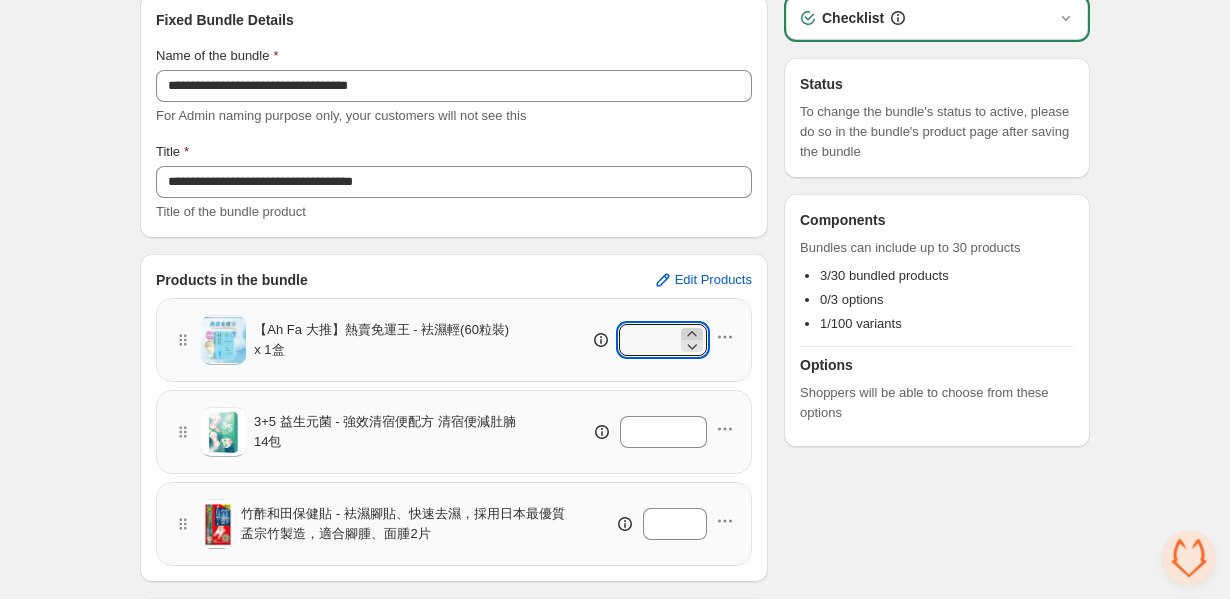 click at bounding box center [691, 333] 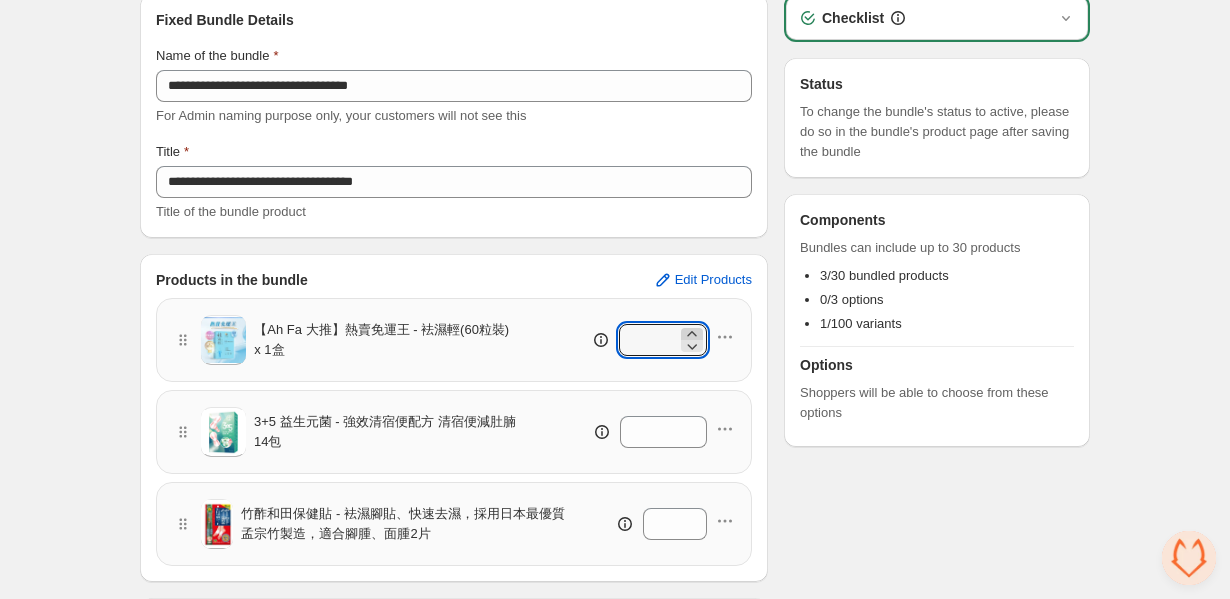 click at bounding box center (691, 333) 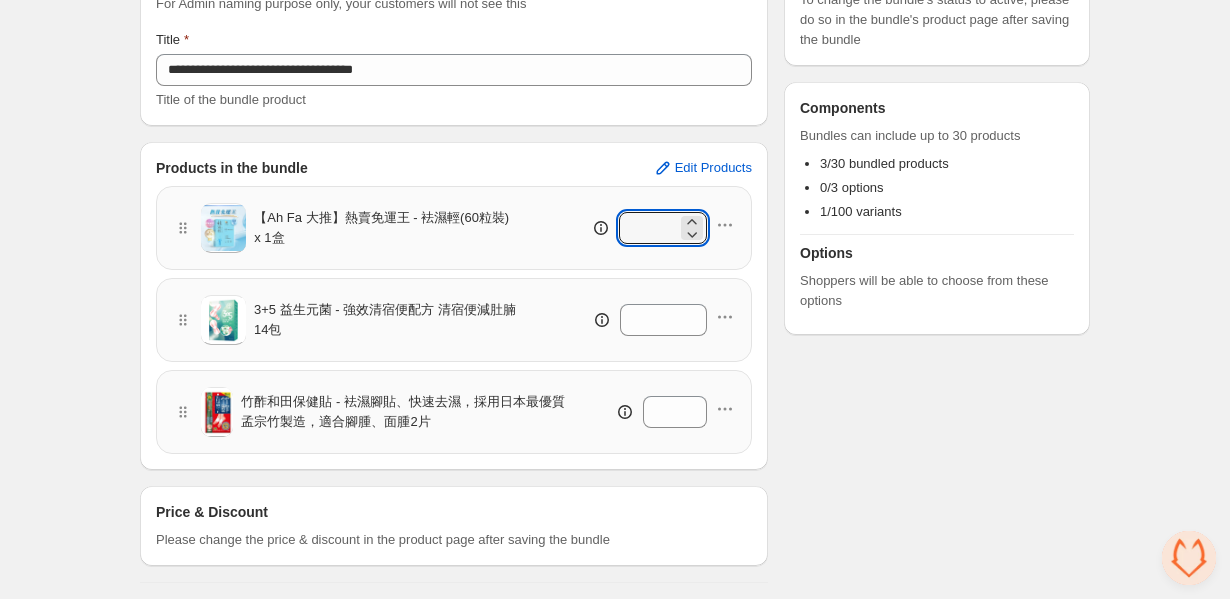 scroll, scrollTop: 0, scrollLeft: 0, axis: both 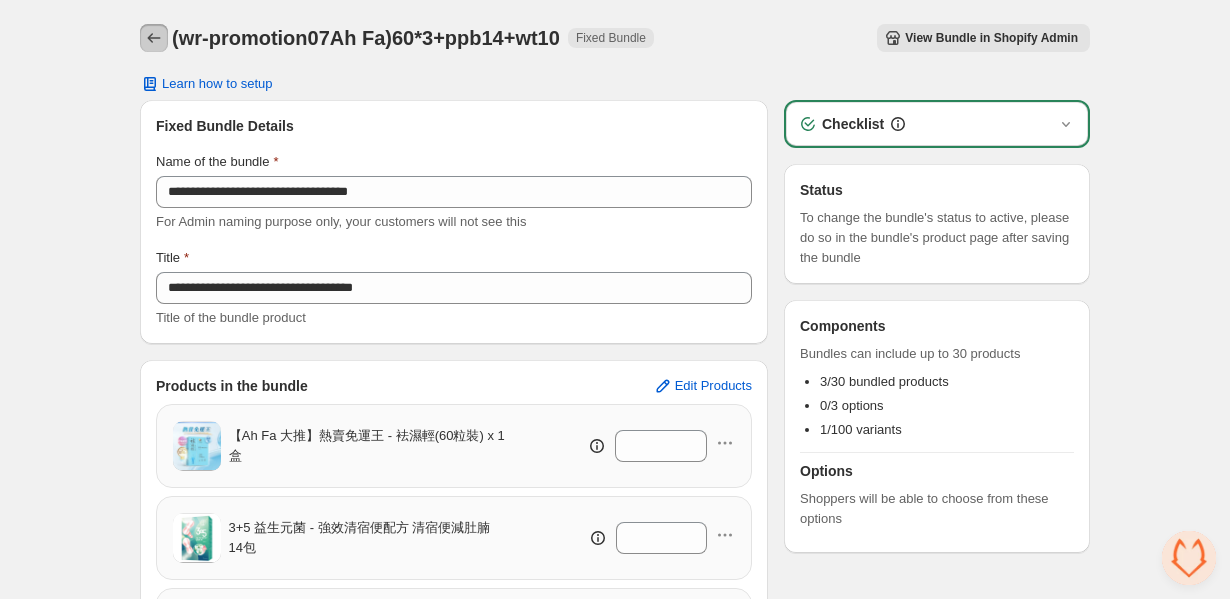 click at bounding box center (154, 38) 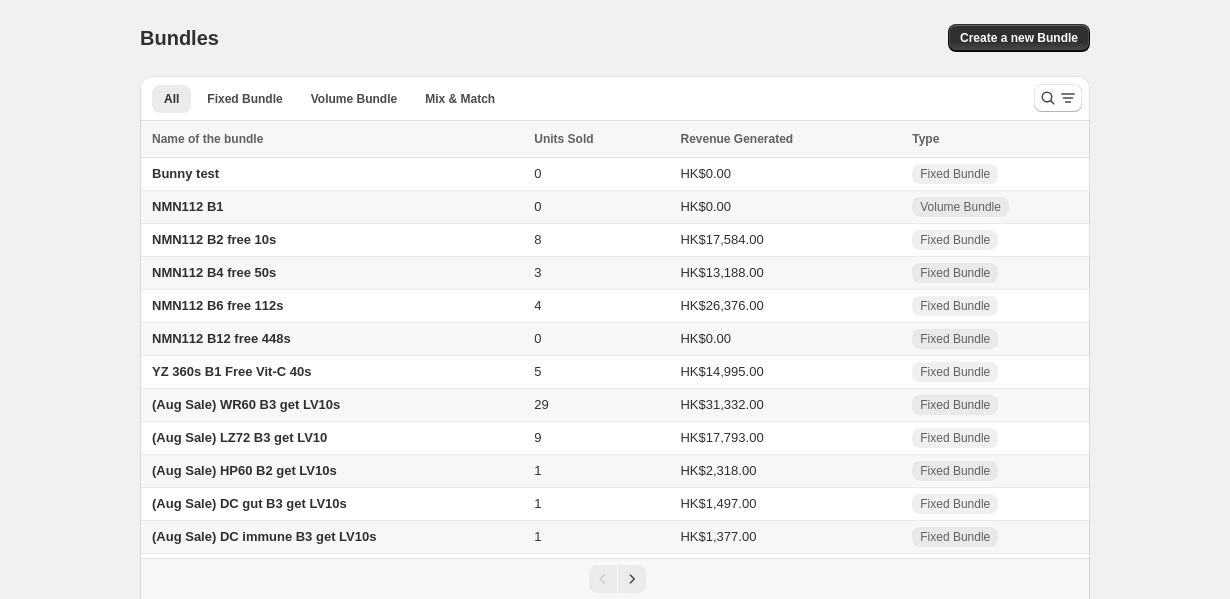 scroll, scrollTop: 0, scrollLeft: 0, axis: both 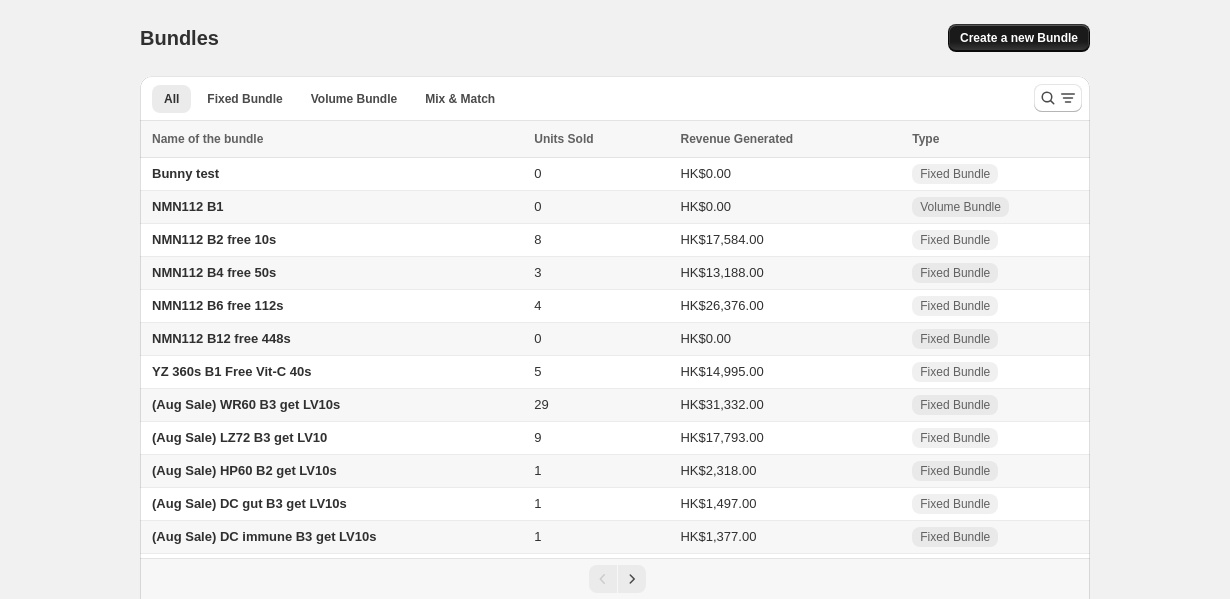 click on "Create a new Bundle" at bounding box center [1019, 38] 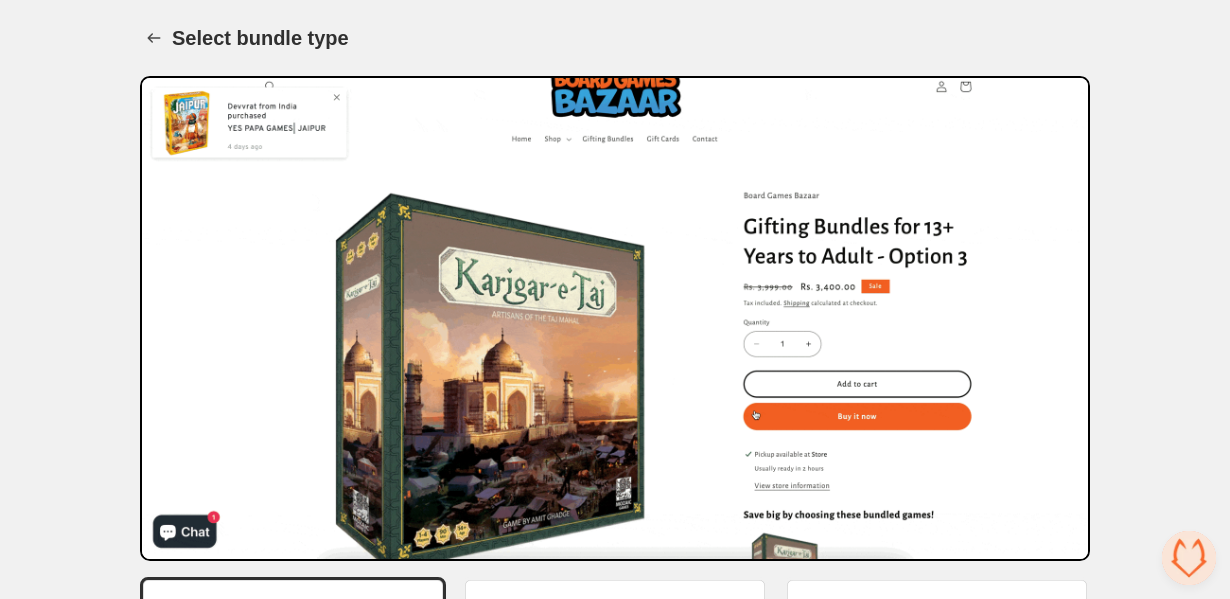 scroll, scrollTop: 164, scrollLeft: 0, axis: vertical 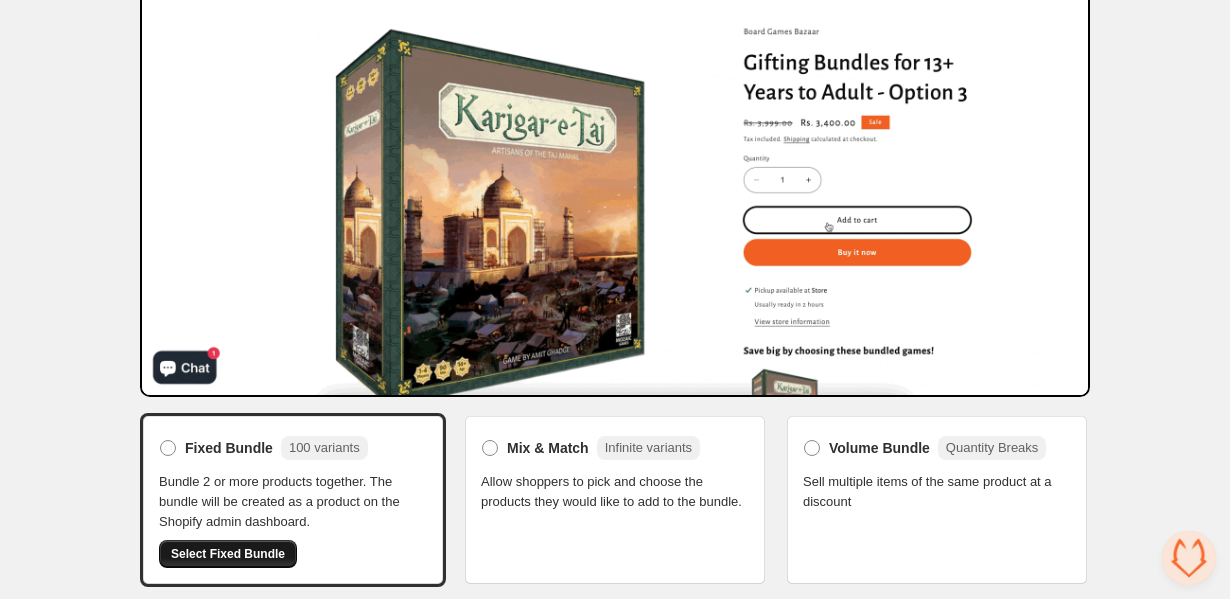 click on "Select Fixed Bundle" at bounding box center [228, 554] 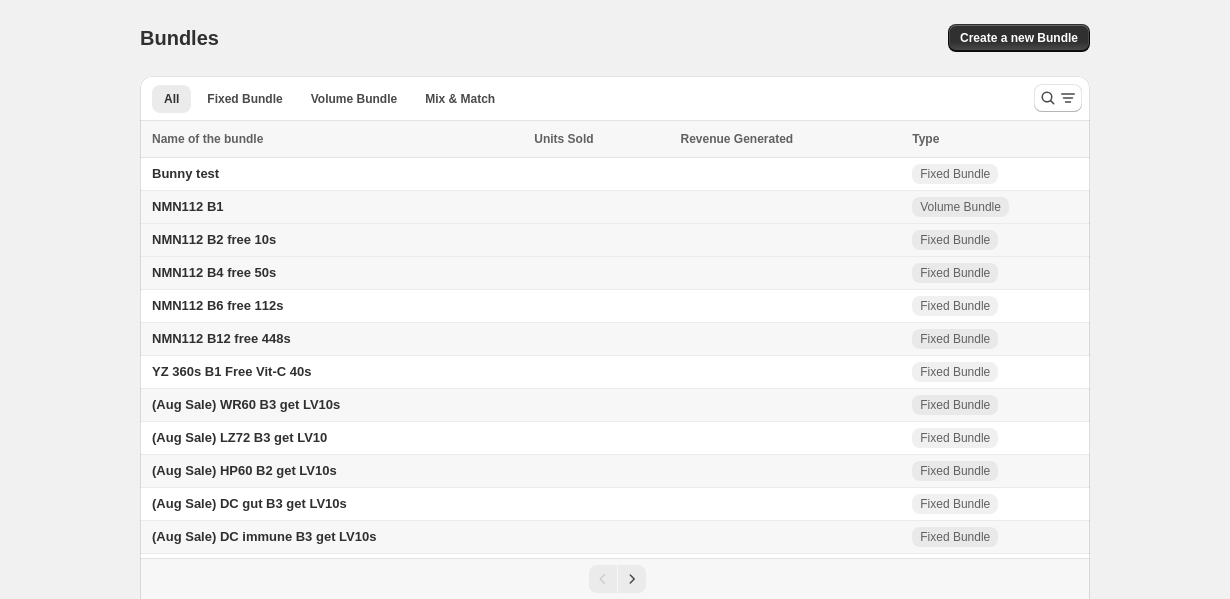 scroll, scrollTop: 0, scrollLeft: 0, axis: both 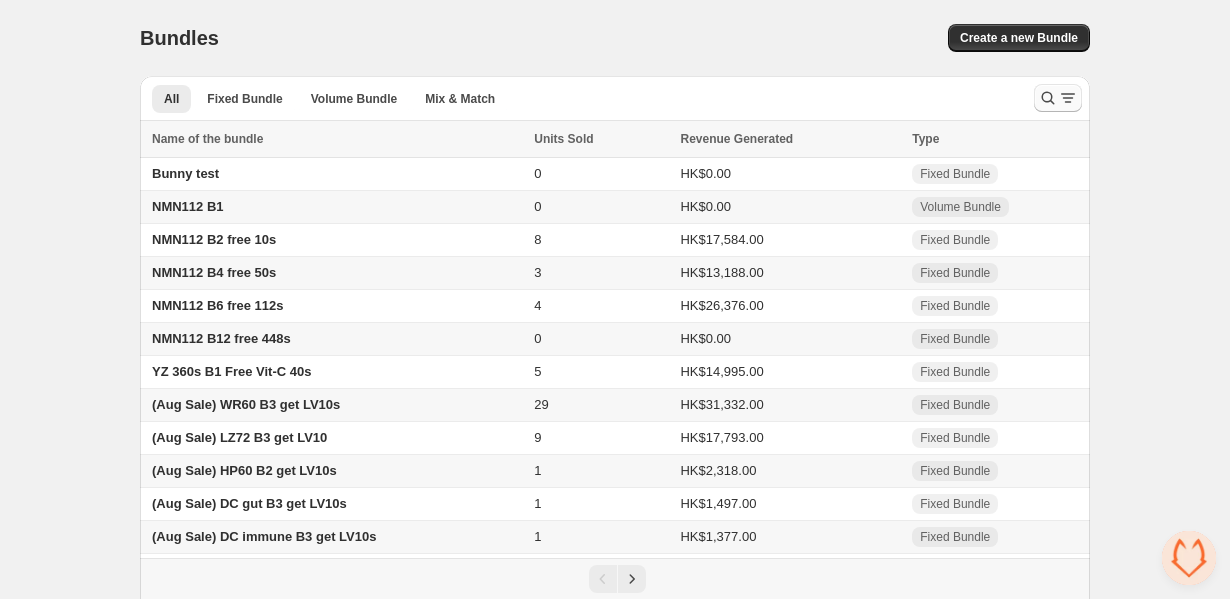 click at bounding box center (1048, 98) 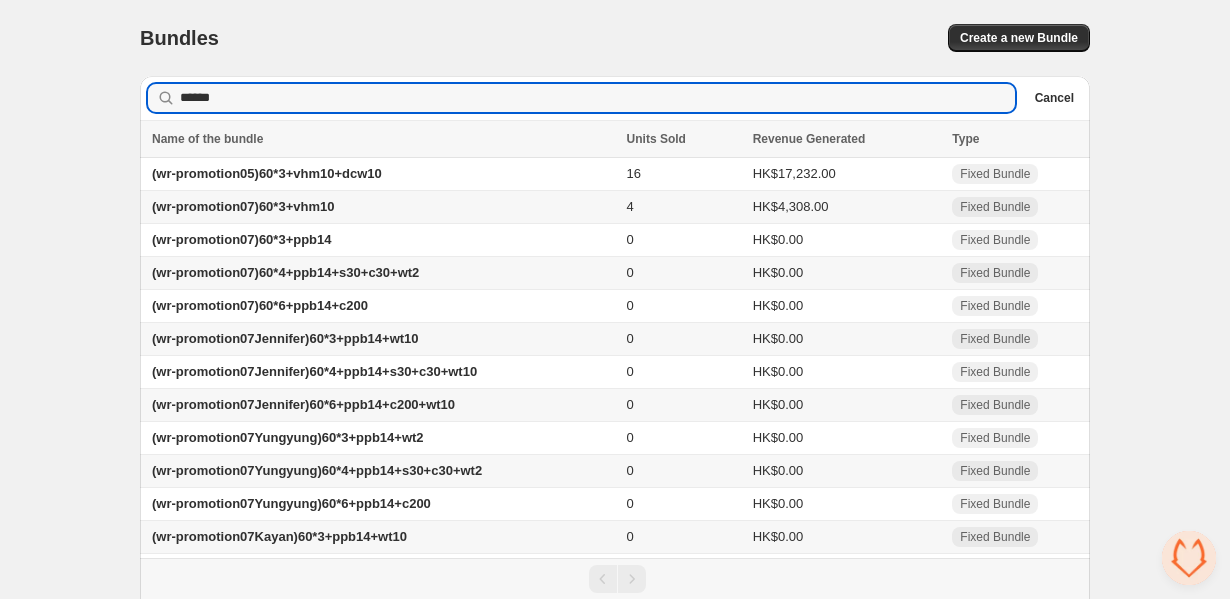 scroll, scrollTop: 58, scrollLeft: 0, axis: vertical 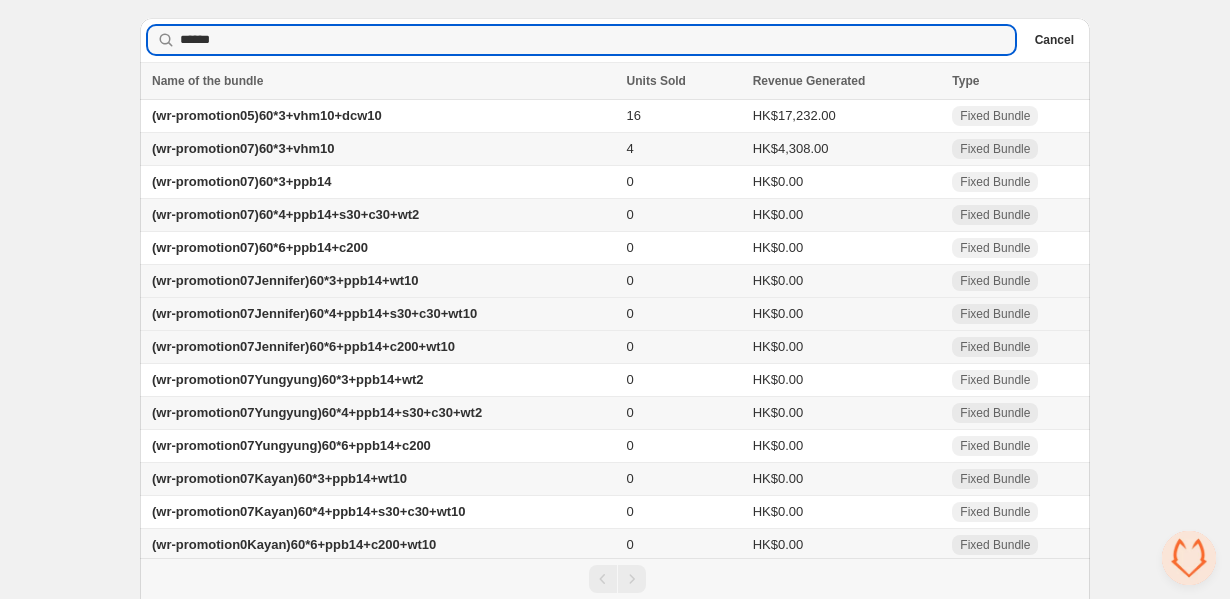 type on "******" 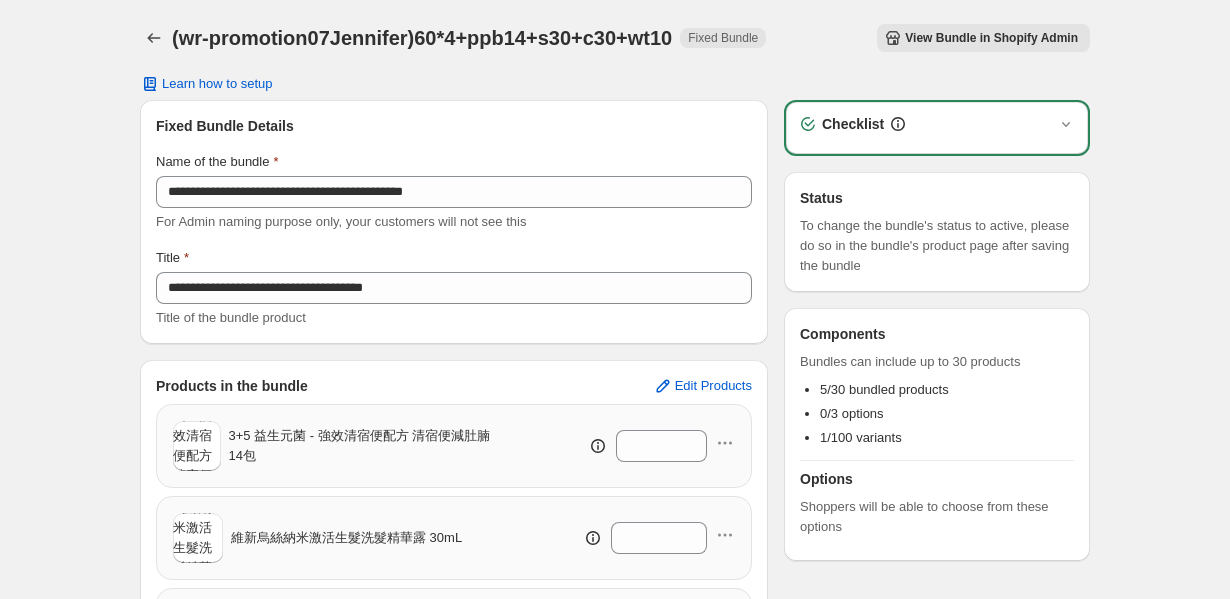 scroll, scrollTop: 0, scrollLeft: 0, axis: both 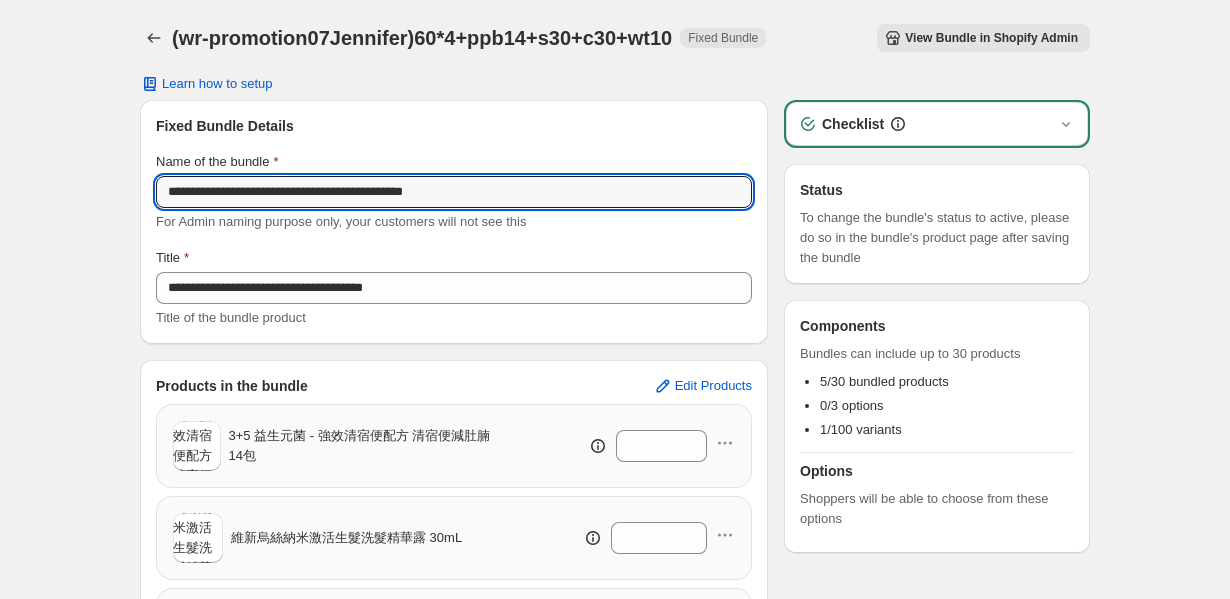 drag, startPoint x: 521, startPoint y: 195, endPoint x: 109, endPoint y: 177, distance: 412.393 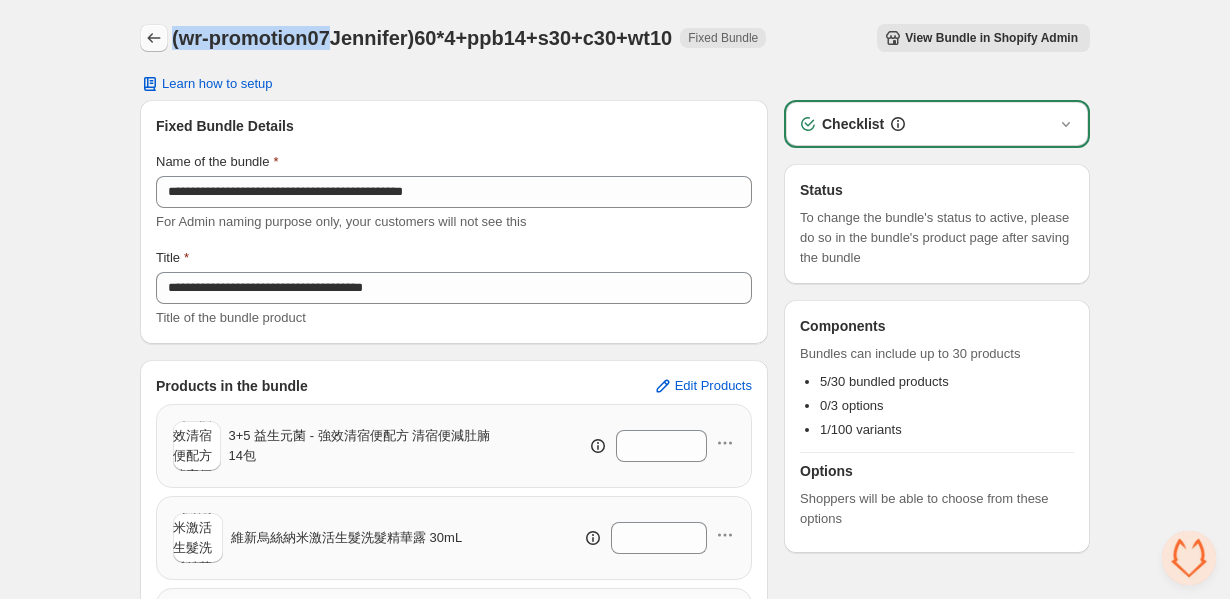 drag, startPoint x: 335, startPoint y: 35, endPoint x: 141, endPoint y: 33, distance: 194.01031 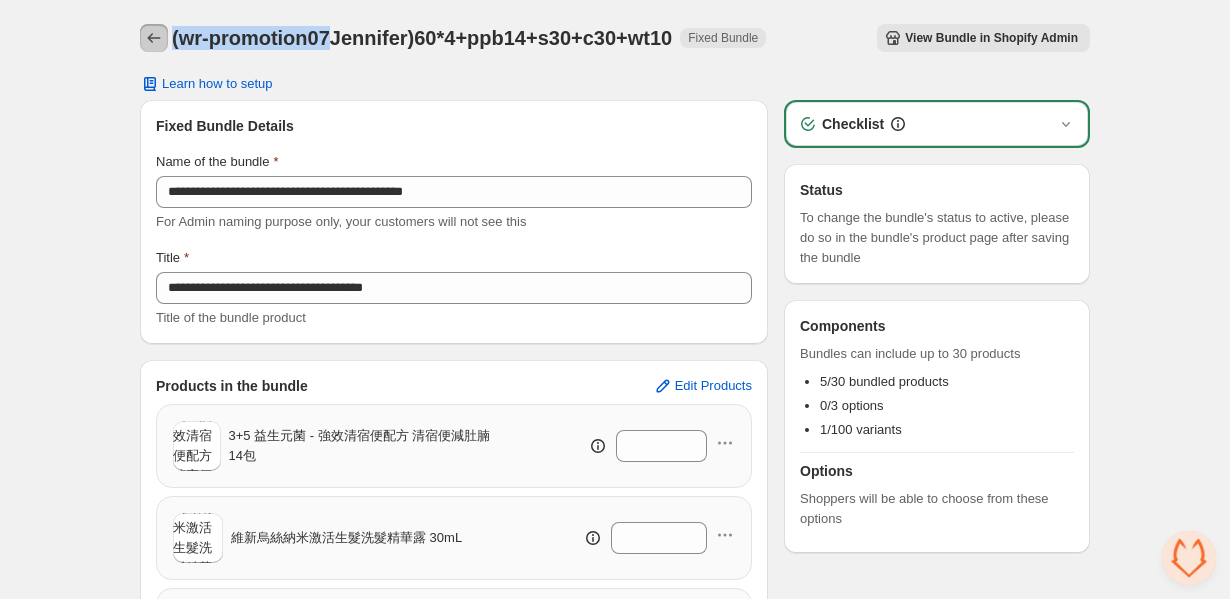 click at bounding box center (154, 38) 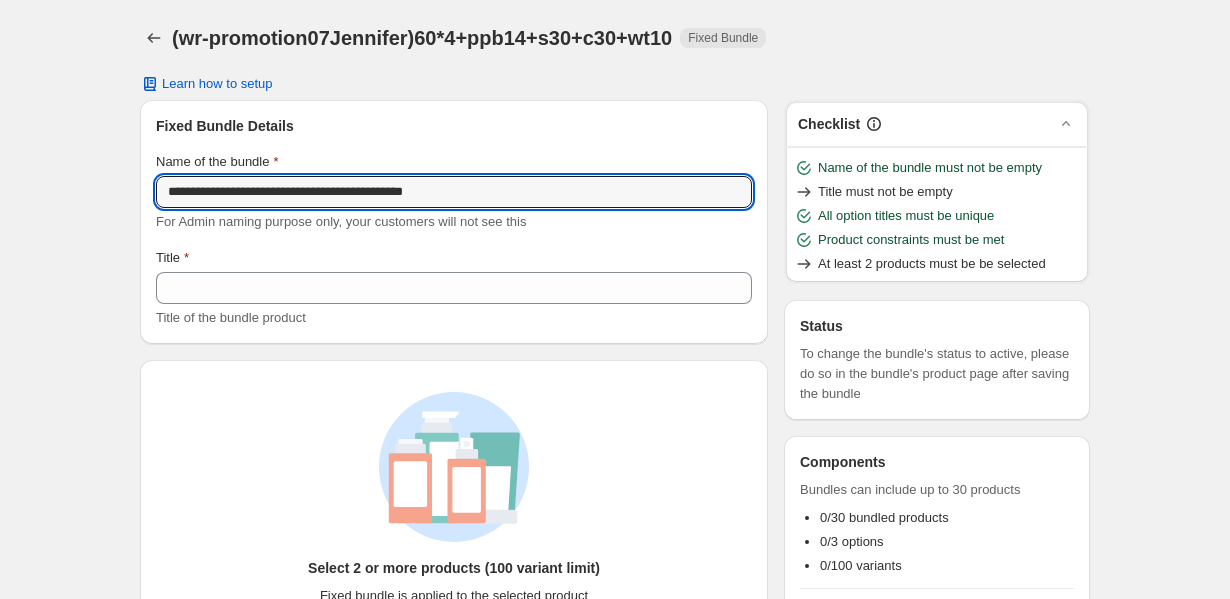 scroll, scrollTop: 0, scrollLeft: 0, axis: both 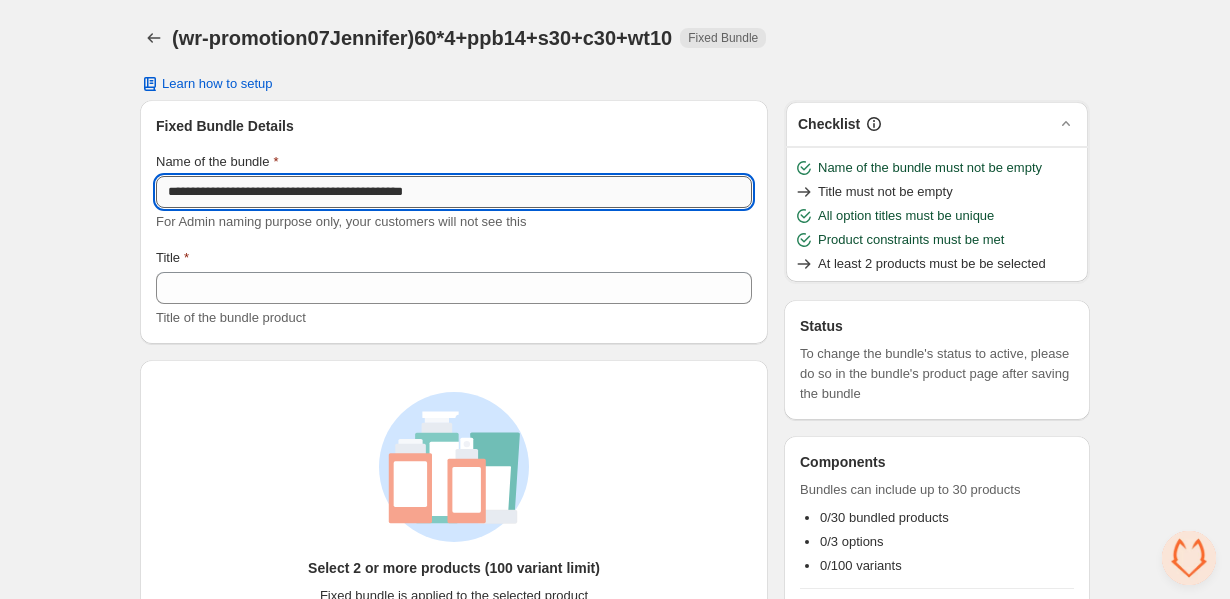 click on "**********" at bounding box center [454, 192] 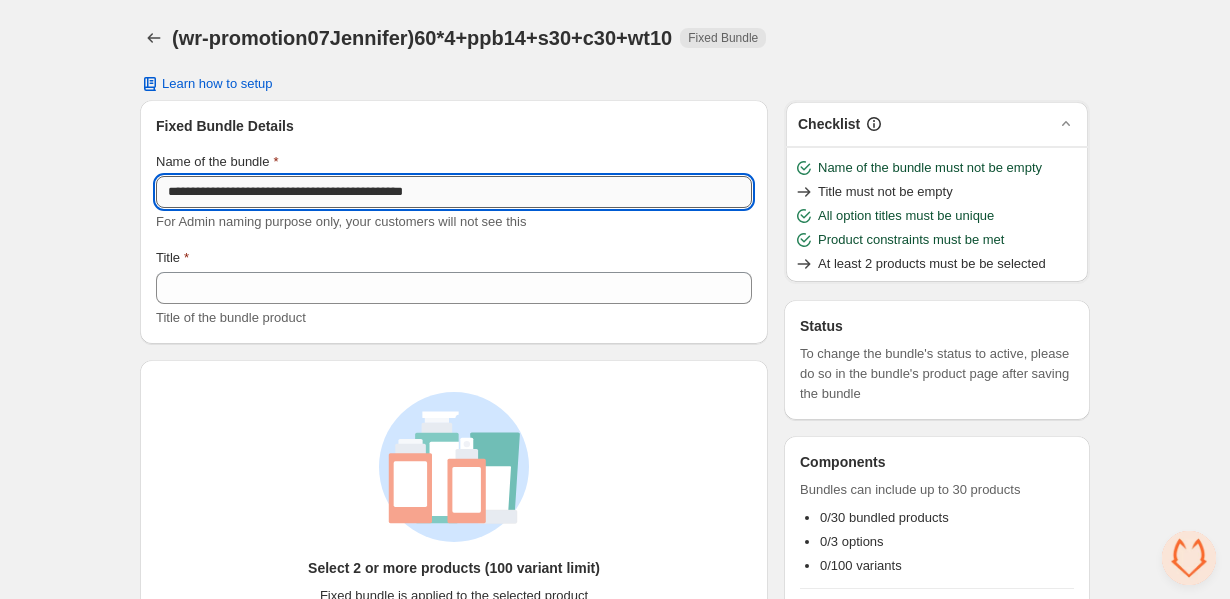 drag, startPoint x: 274, startPoint y: 190, endPoint x: 320, endPoint y: 193, distance: 46.09772 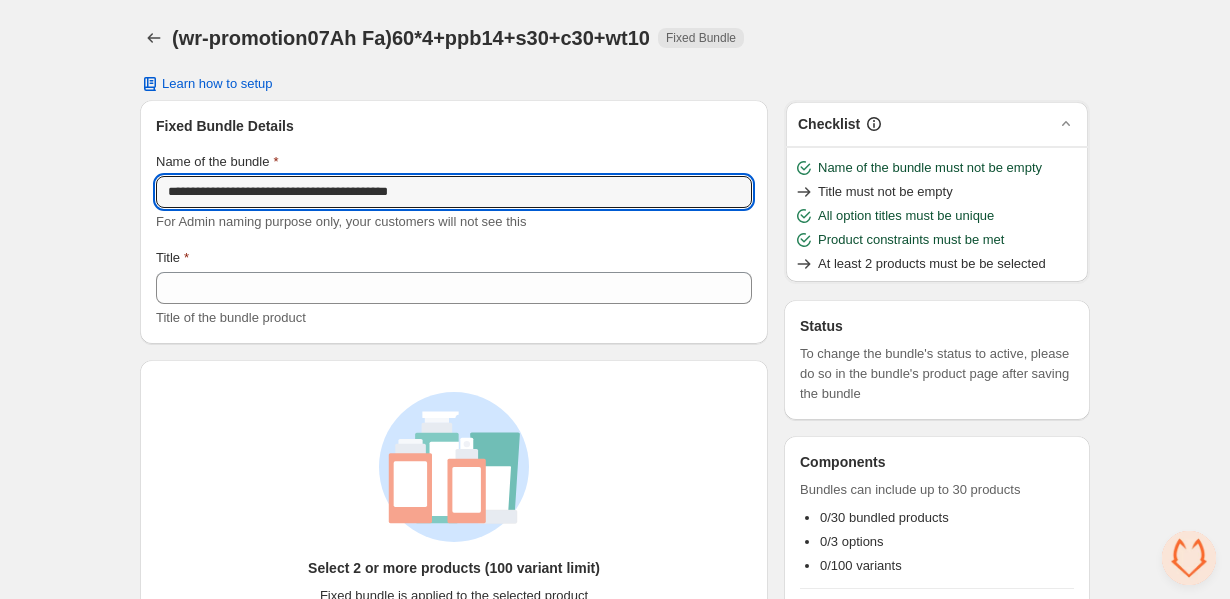 type on "**********" 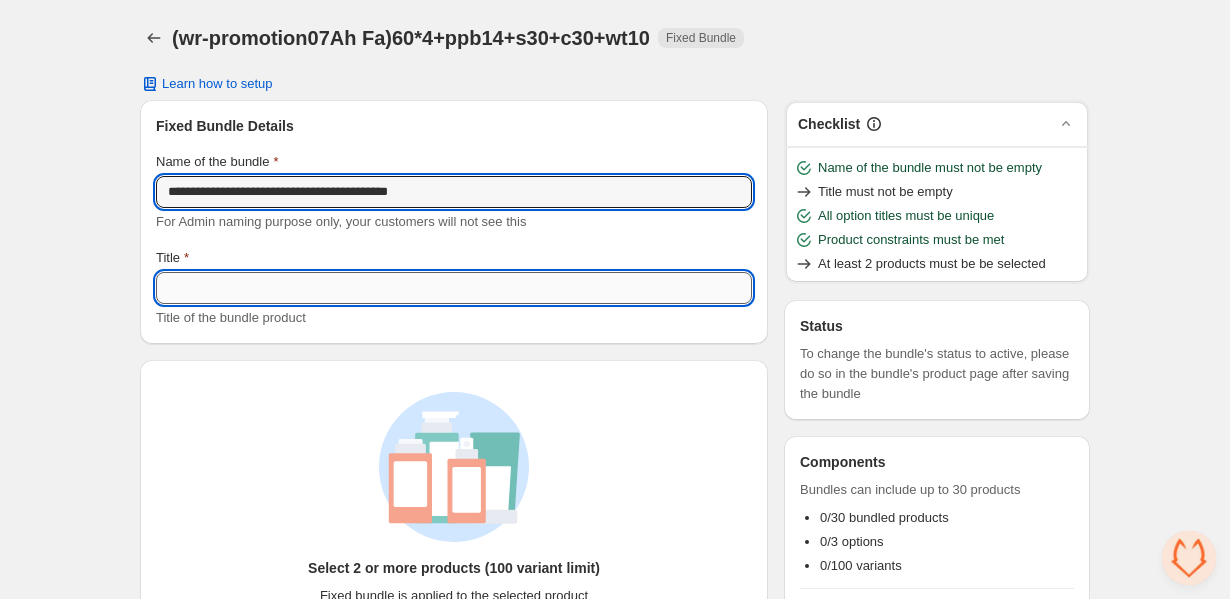 click on "Title" at bounding box center (454, 288) 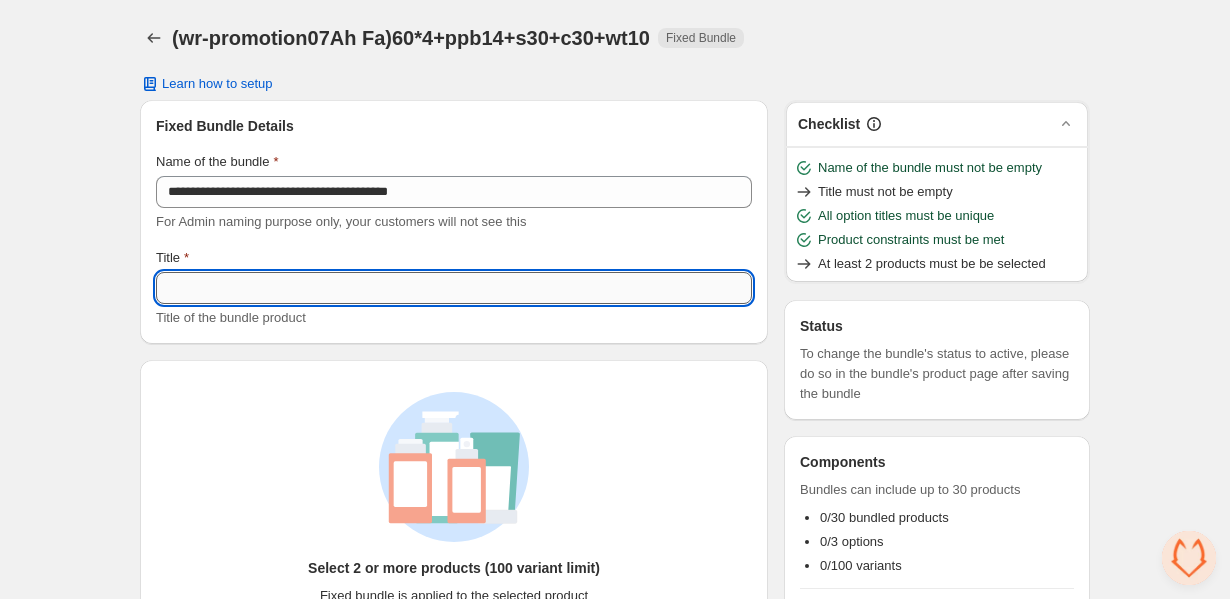 paste on "**********" 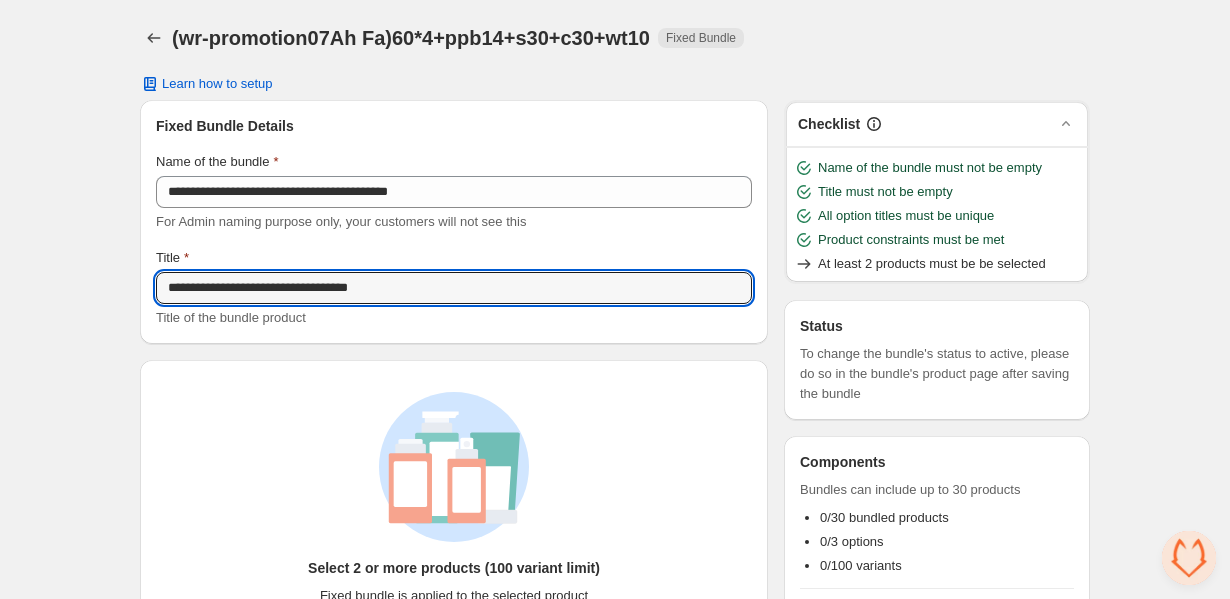 scroll, scrollTop: 204, scrollLeft: 0, axis: vertical 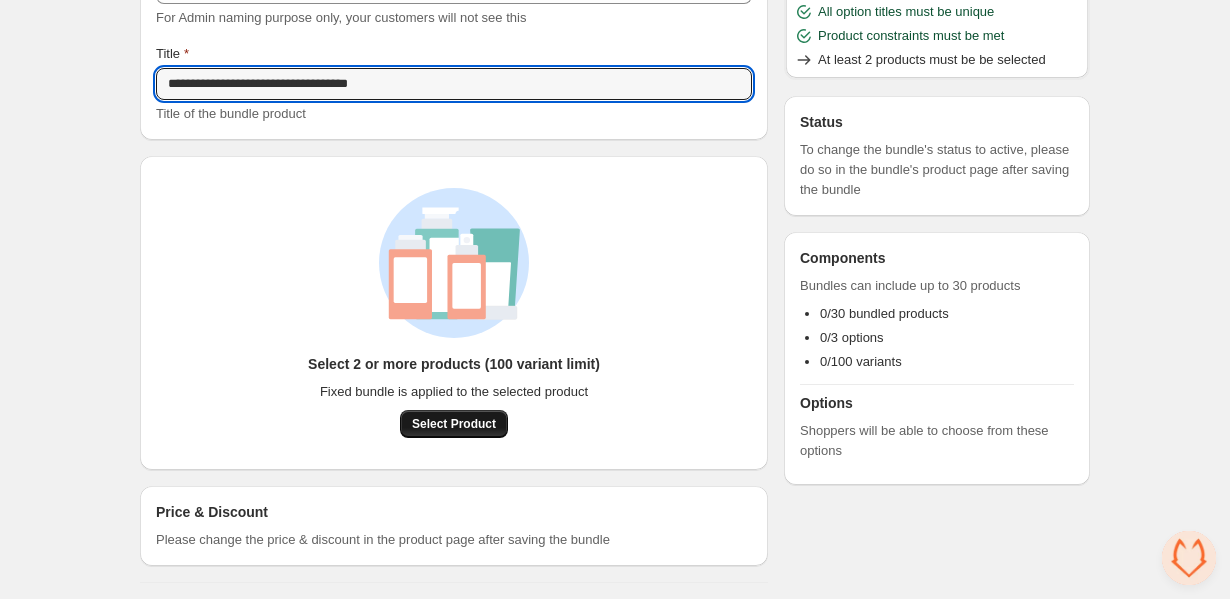 type on "**********" 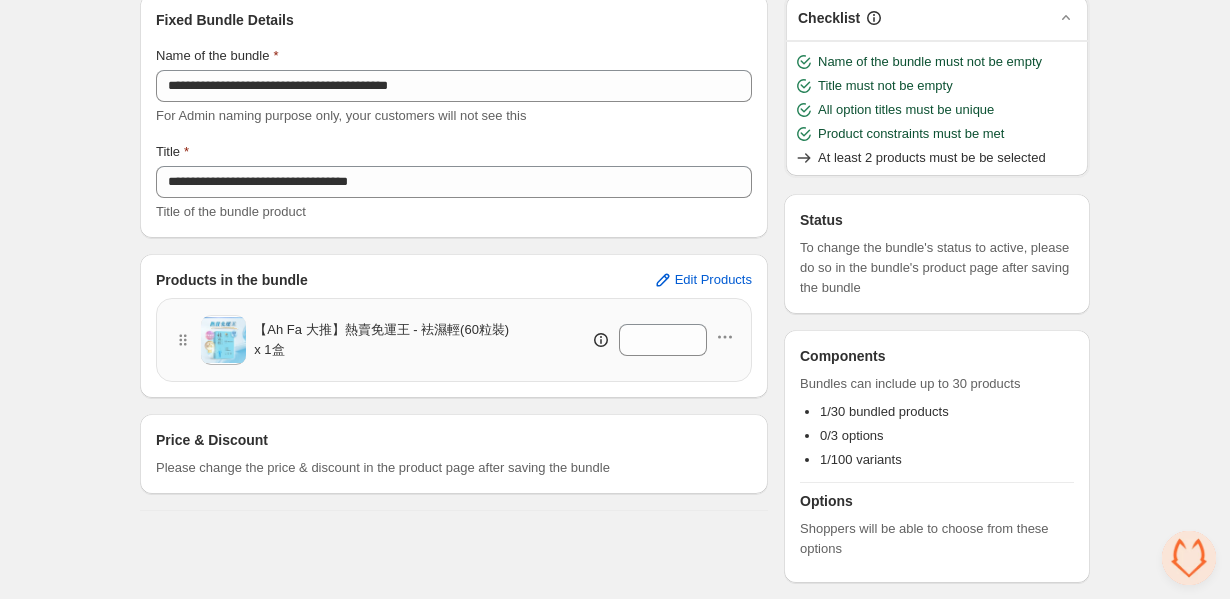 scroll, scrollTop: 106, scrollLeft: 0, axis: vertical 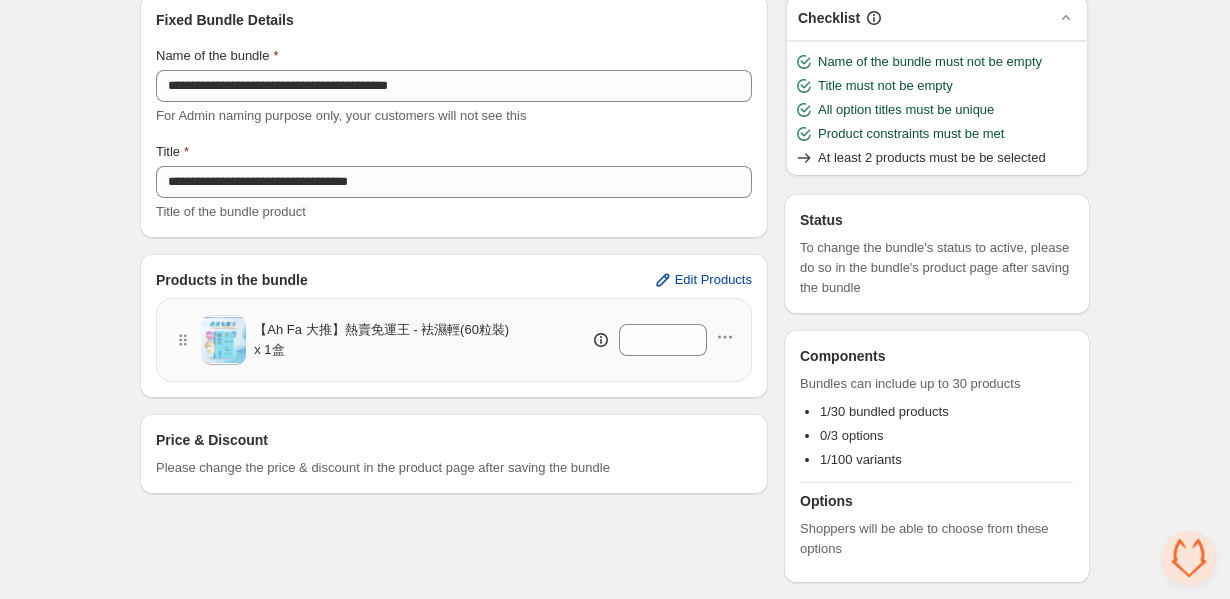 click on "Edit Products" at bounding box center (713, 280) 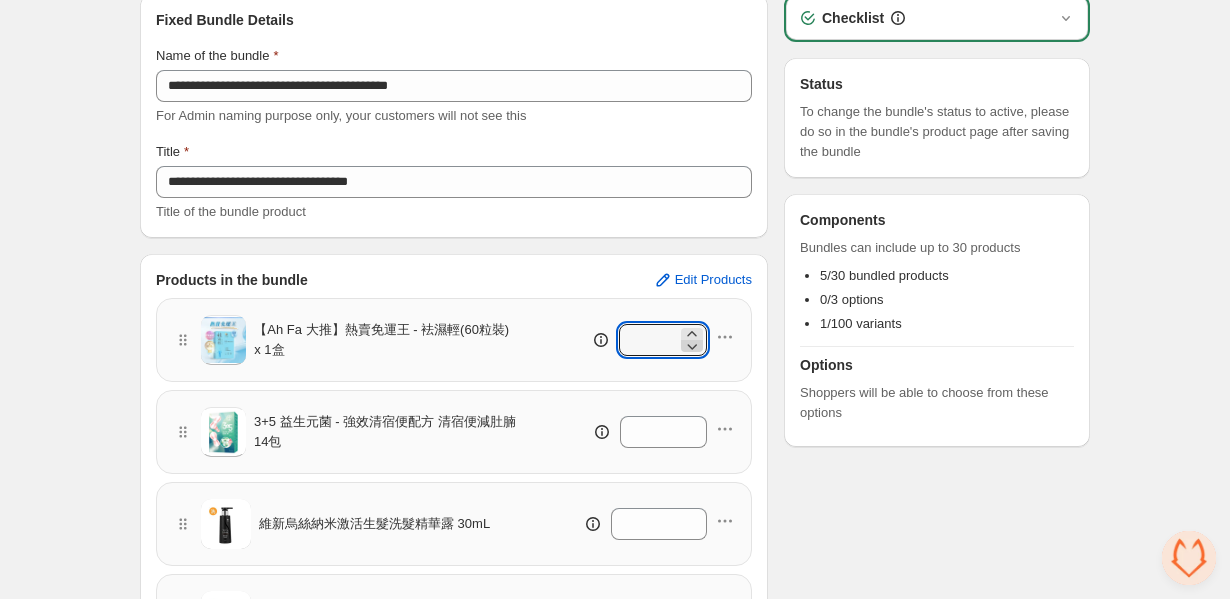click at bounding box center (692, 334) 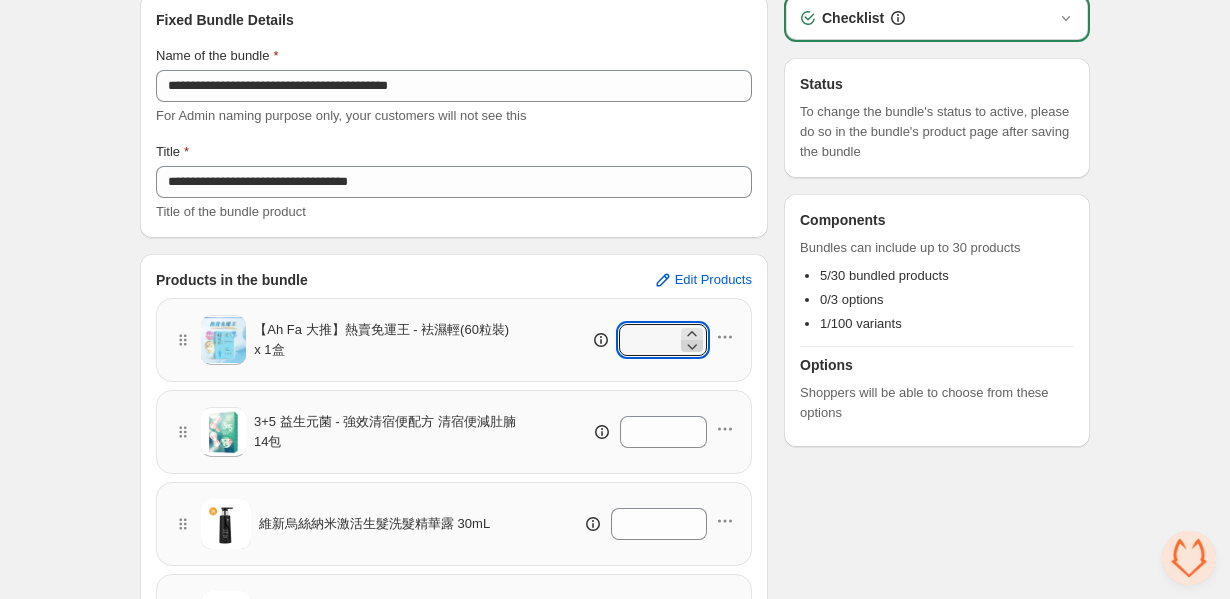 click at bounding box center (692, 334) 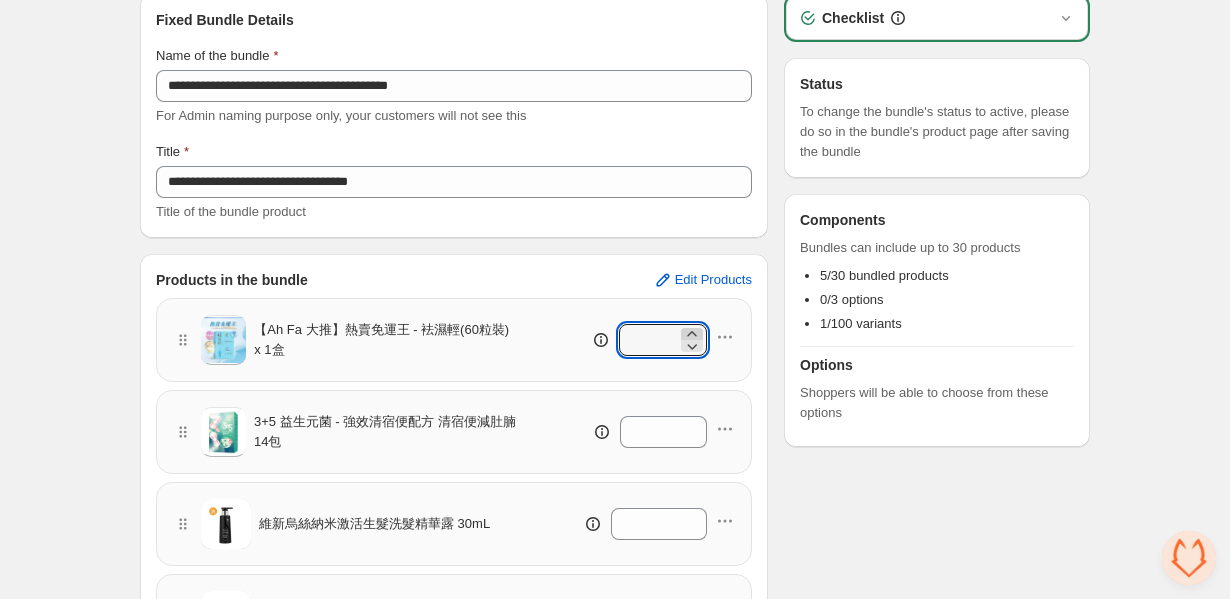 click at bounding box center (692, 334) 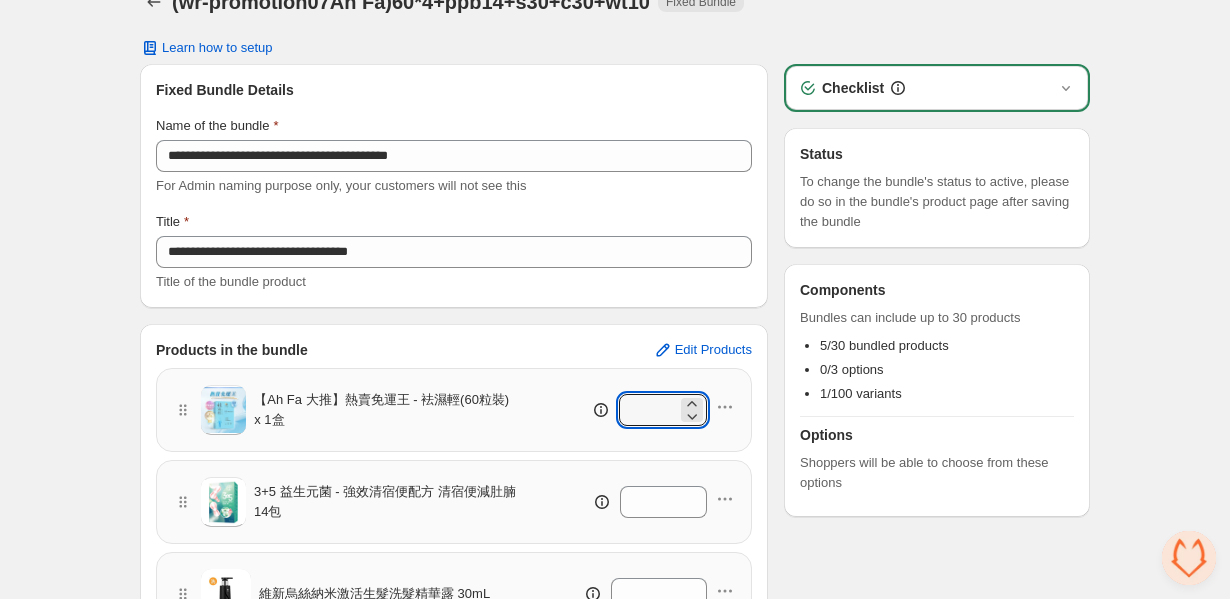 scroll, scrollTop: 0, scrollLeft: 0, axis: both 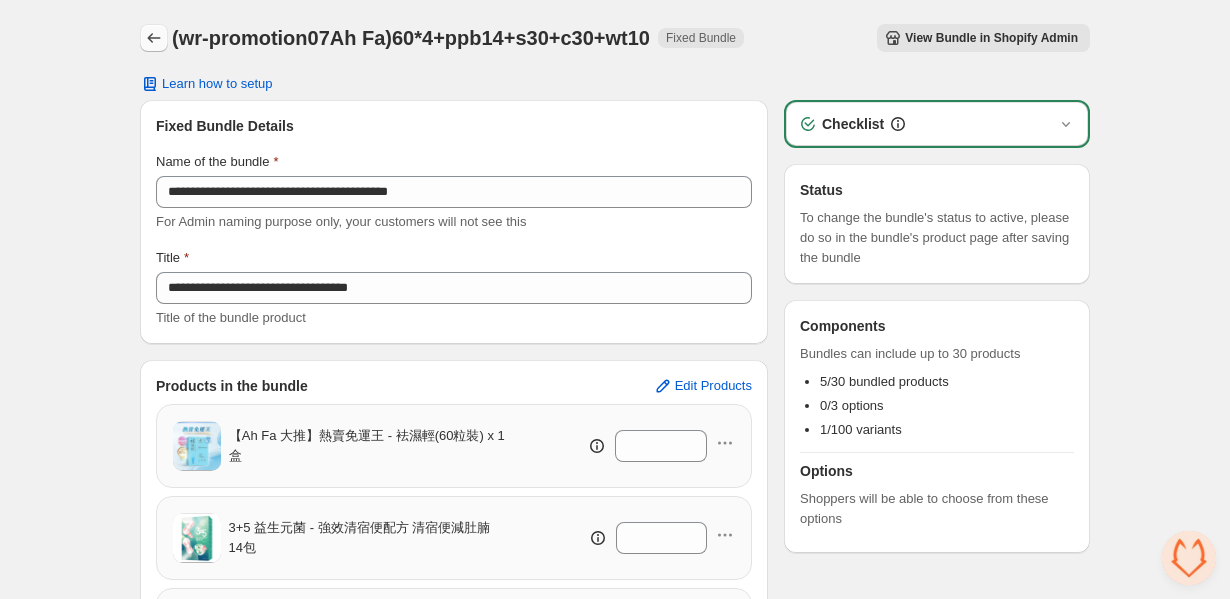 click at bounding box center (154, 38) 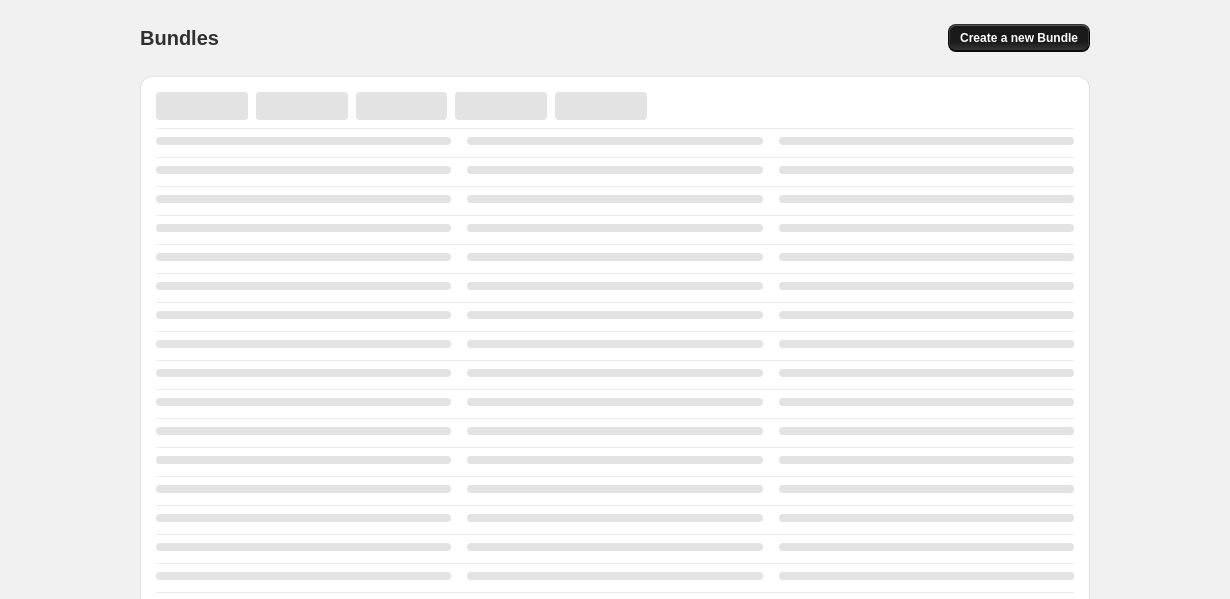 scroll, scrollTop: 0, scrollLeft: 0, axis: both 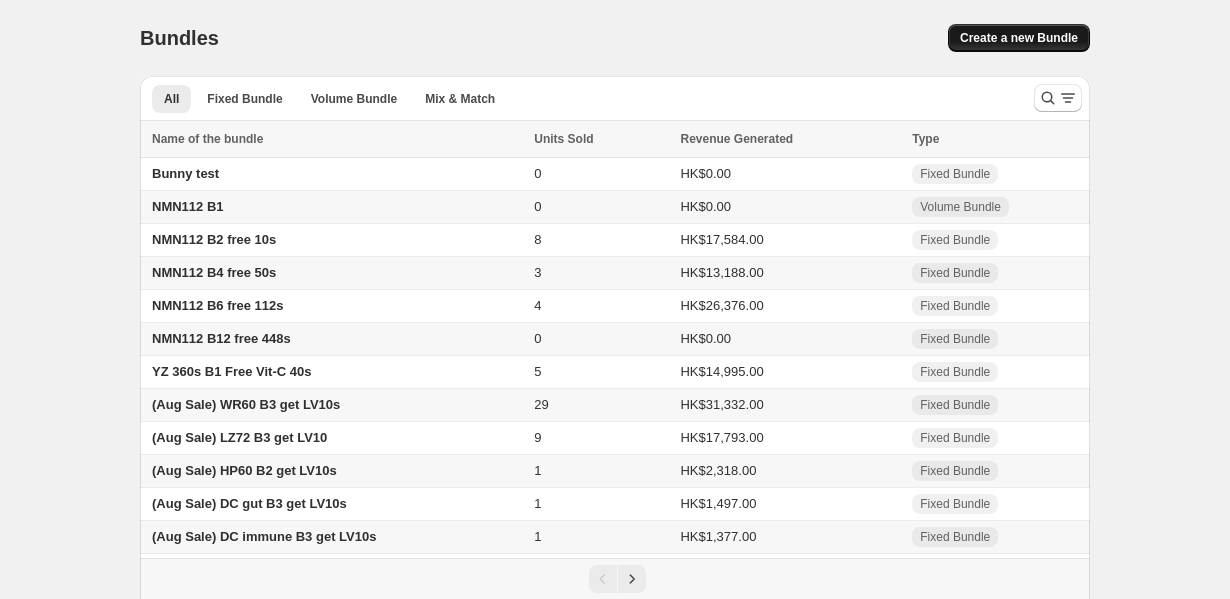click on "Create a new Bundle" at bounding box center [1019, 38] 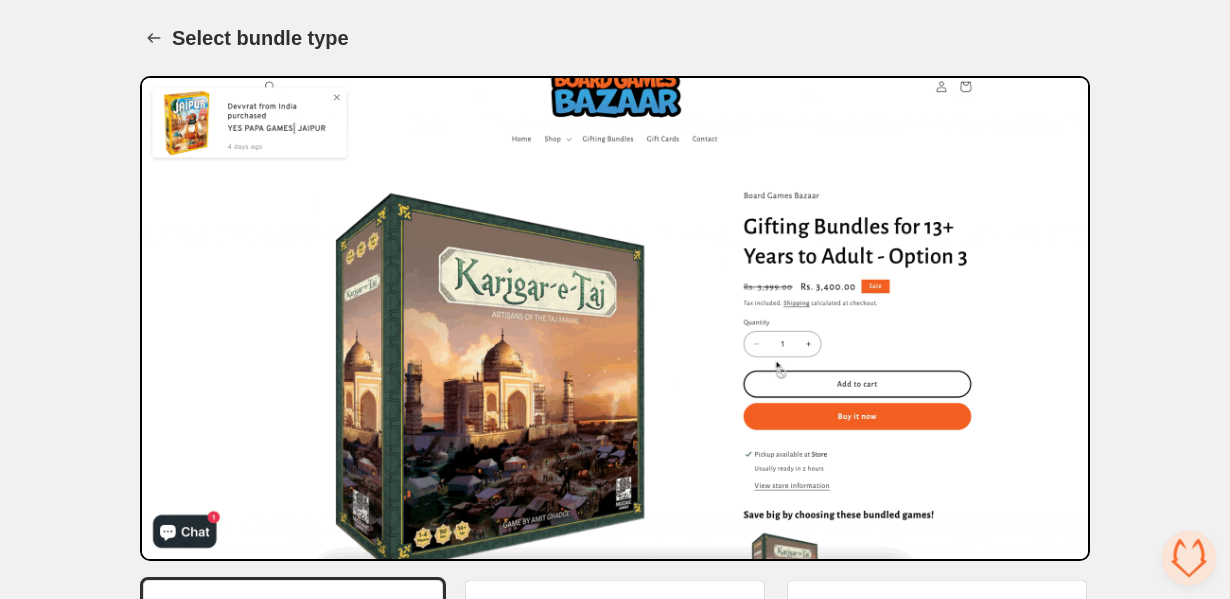 scroll, scrollTop: 164, scrollLeft: 0, axis: vertical 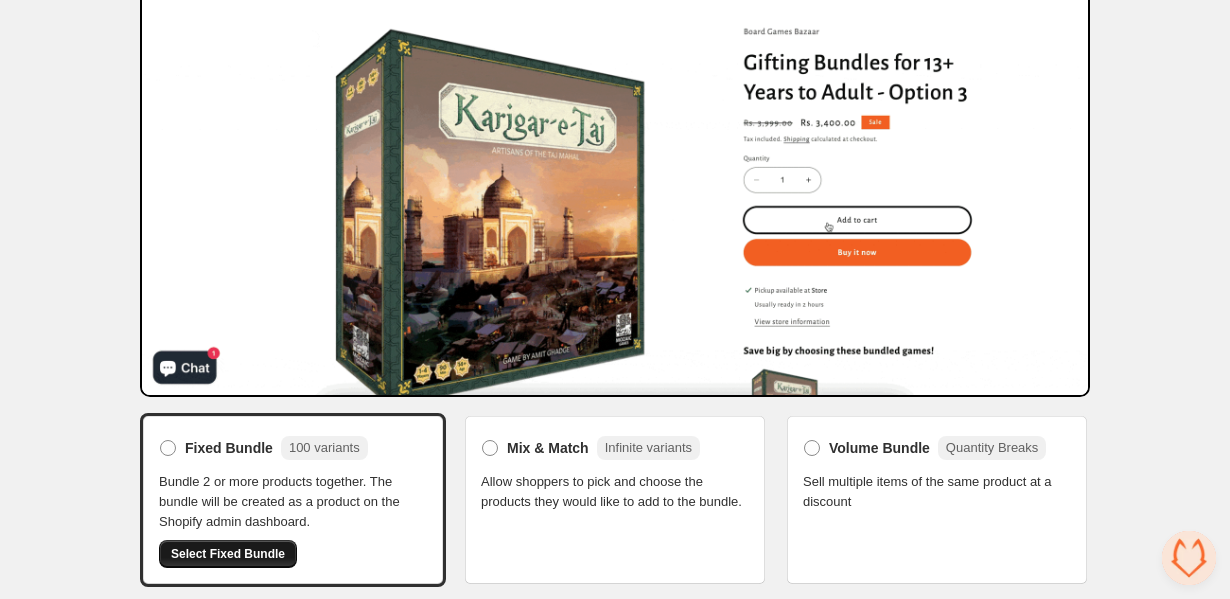 click on "Select Fixed Bundle" at bounding box center (228, 554) 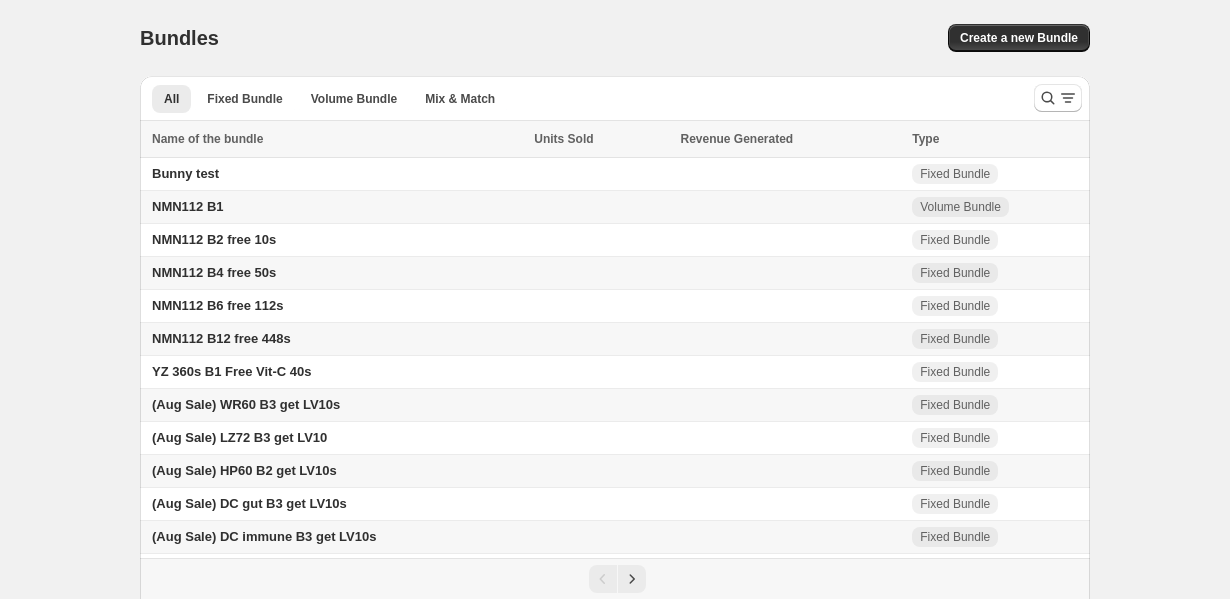 scroll, scrollTop: 0, scrollLeft: 0, axis: both 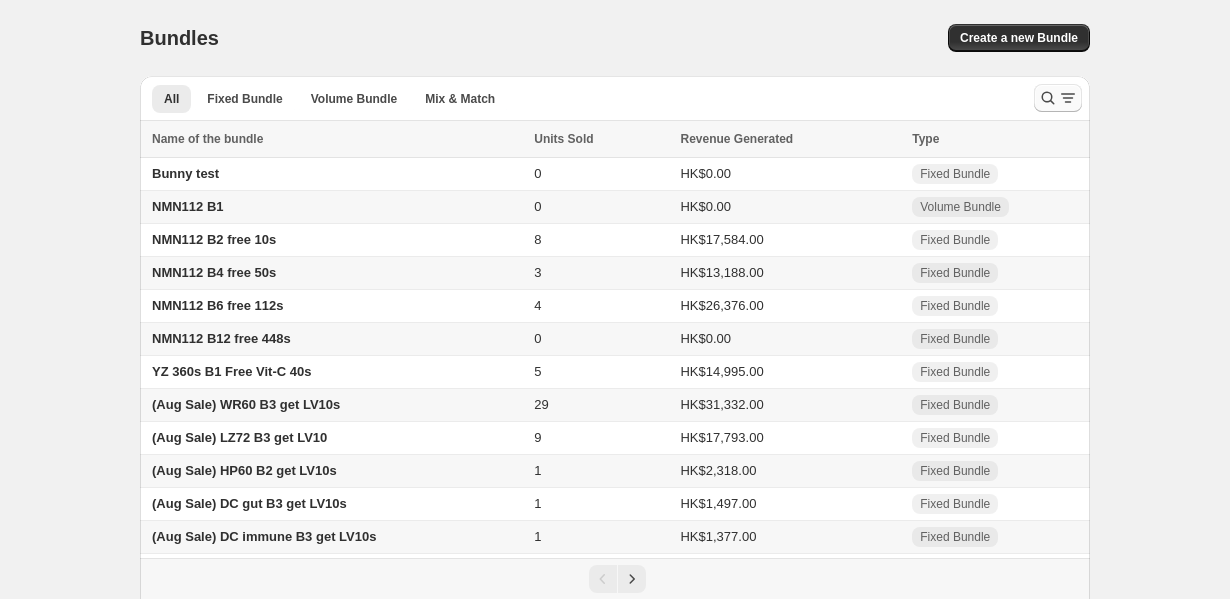click at bounding box center [1048, 98] 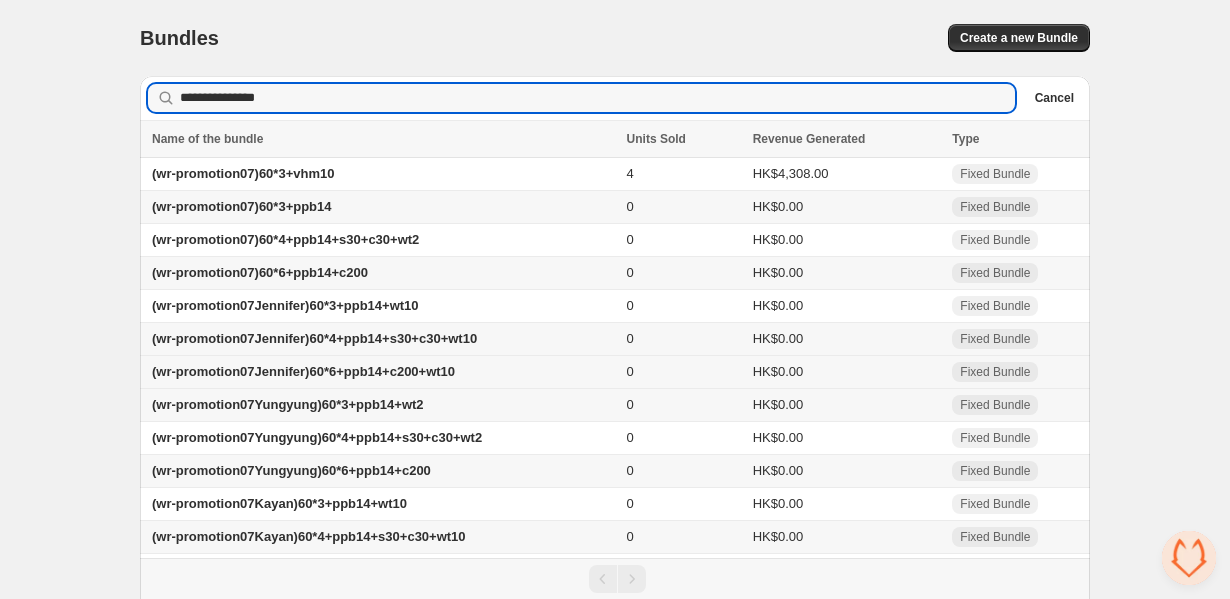type on "**********" 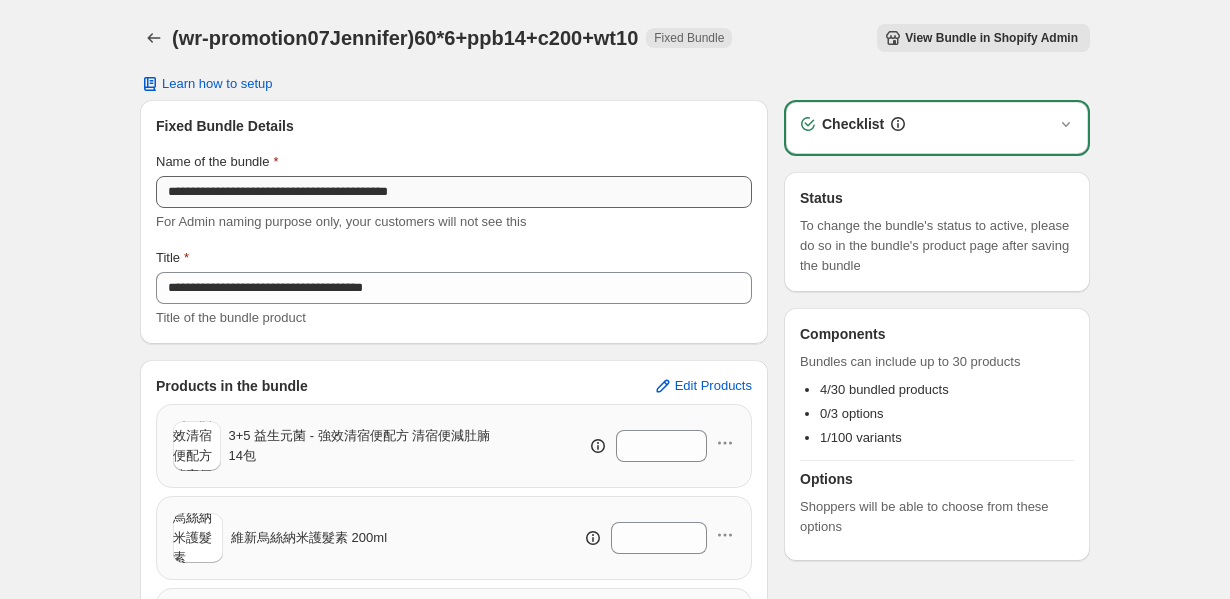 scroll, scrollTop: 0, scrollLeft: 0, axis: both 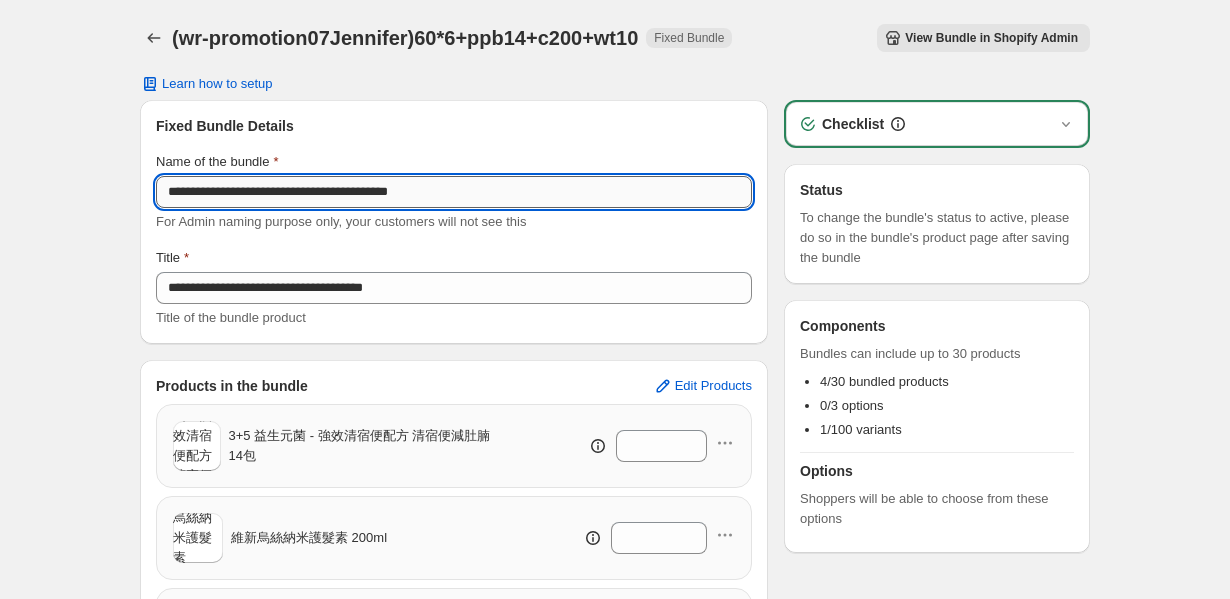drag, startPoint x: 502, startPoint y: 196, endPoint x: 166, endPoint y: 182, distance: 336.29153 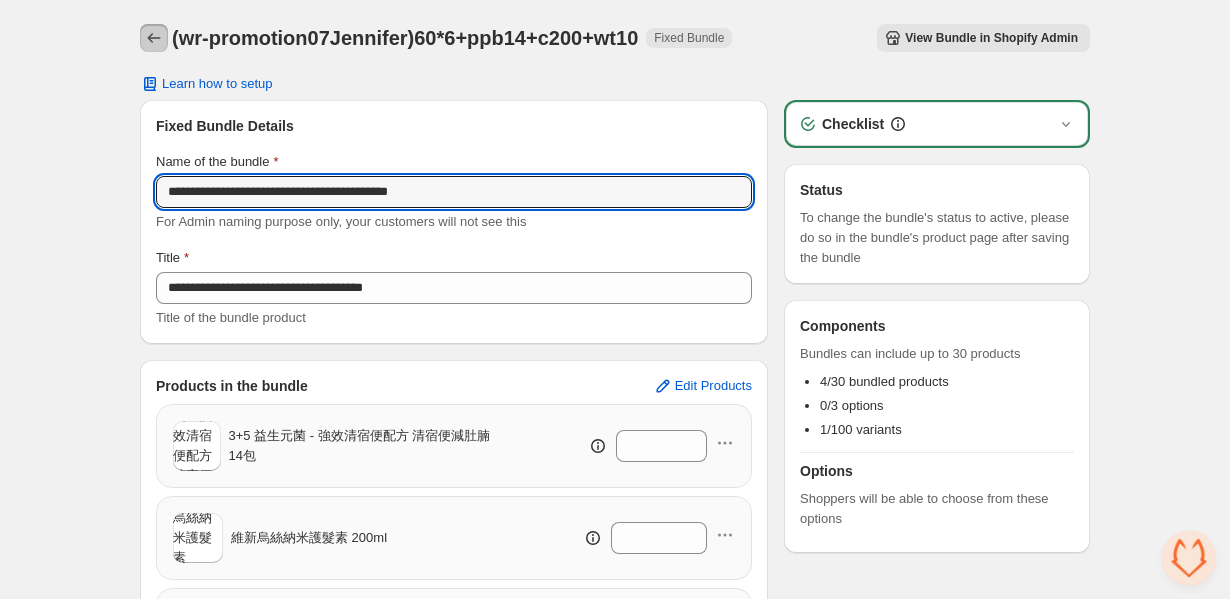 click at bounding box center [154, 38] 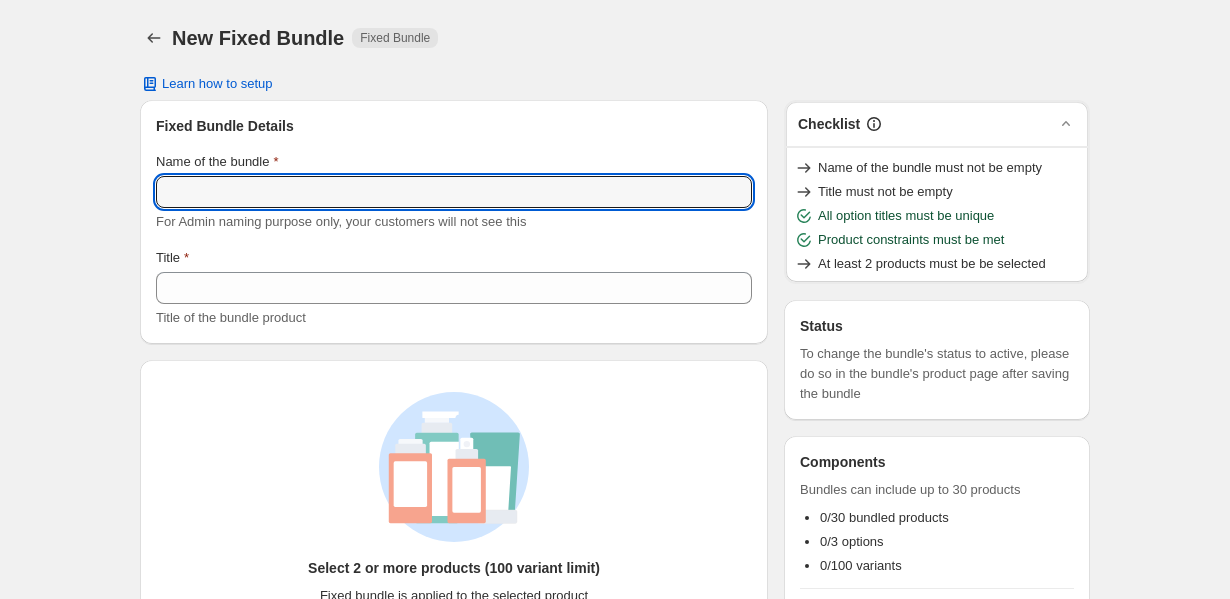 scroll, scrollTop: 0, scrollLeft: 0, axis: both 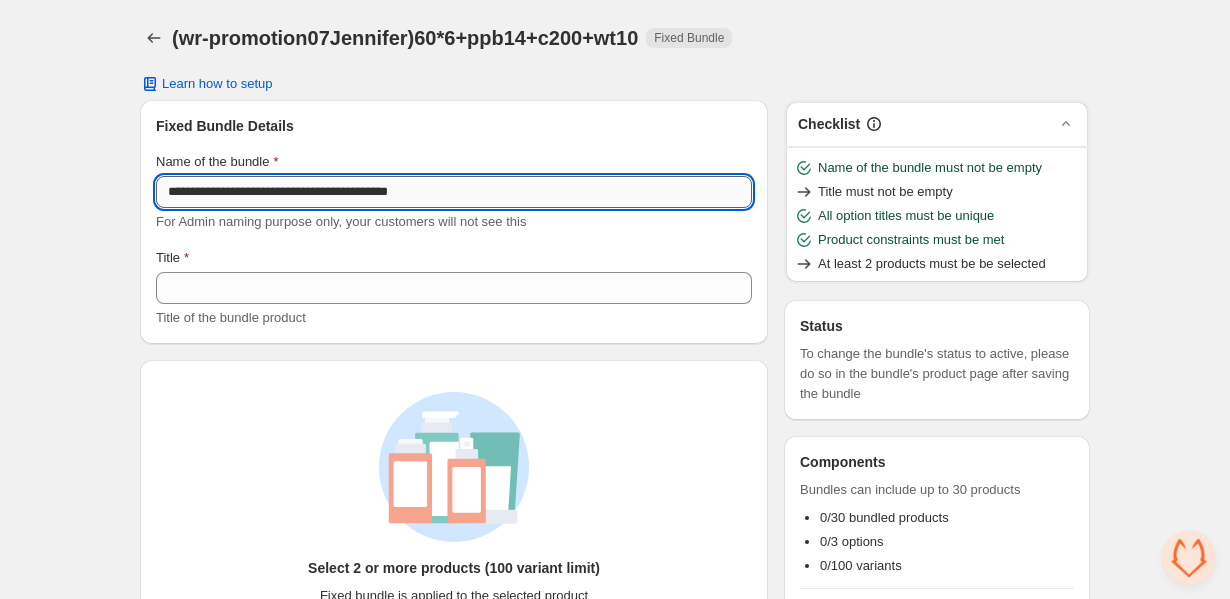 drag, startPoint x: 273, startPoint y: 190, endPoint x: 322, endPoint y: 190, distance: 49 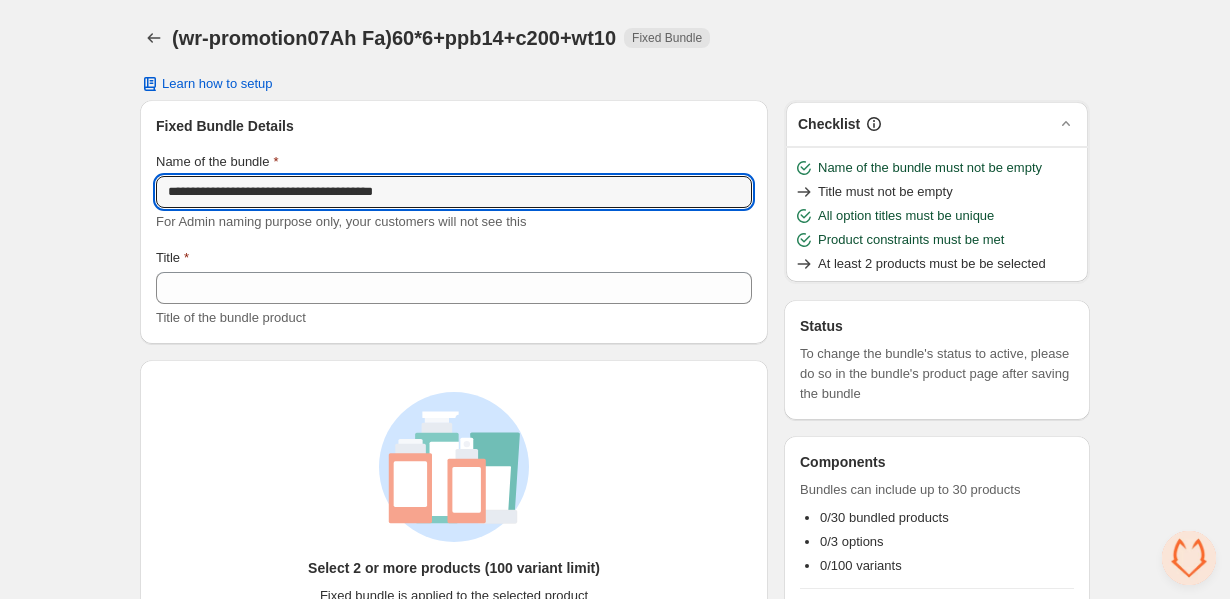type on "**********" 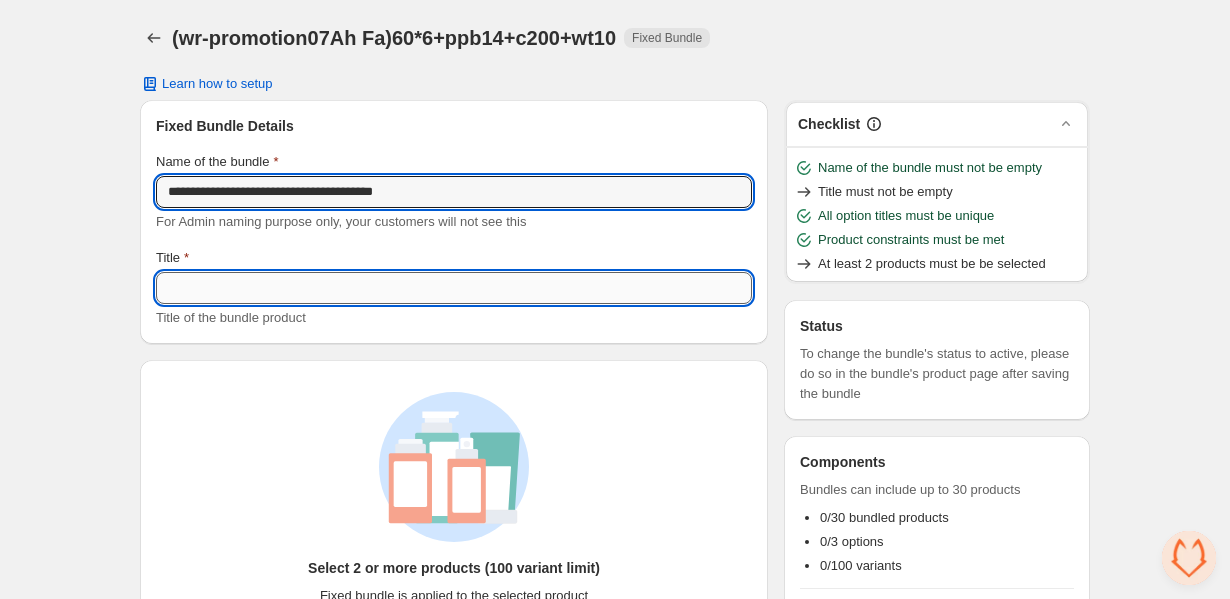 click on "Title" at bounding box center [454, 288] 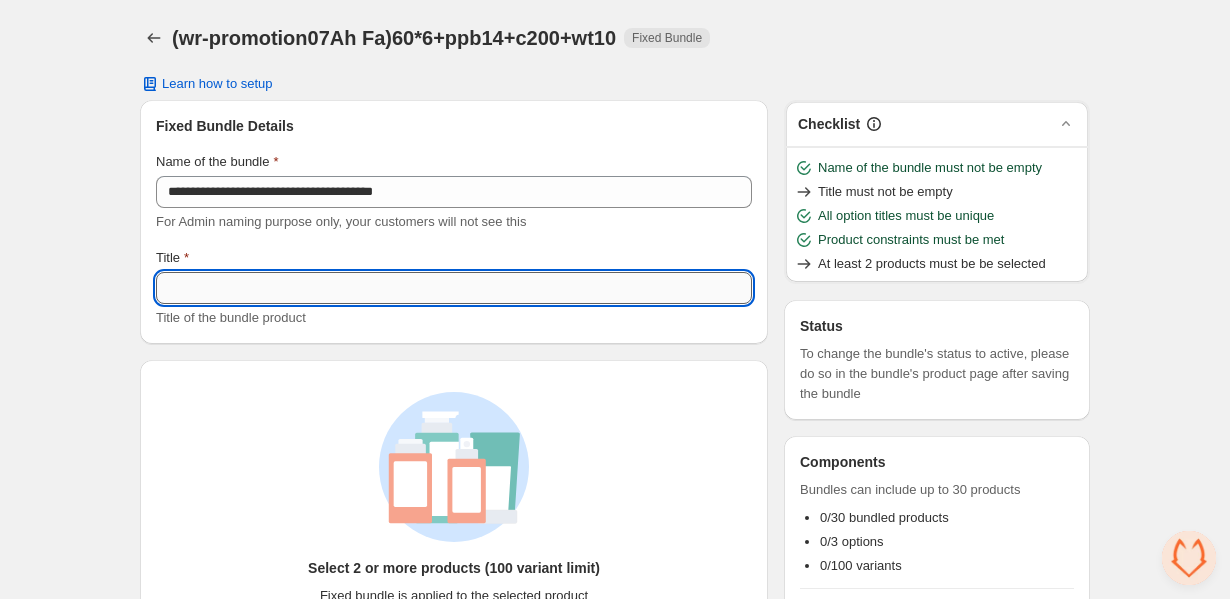 paste on "**********" 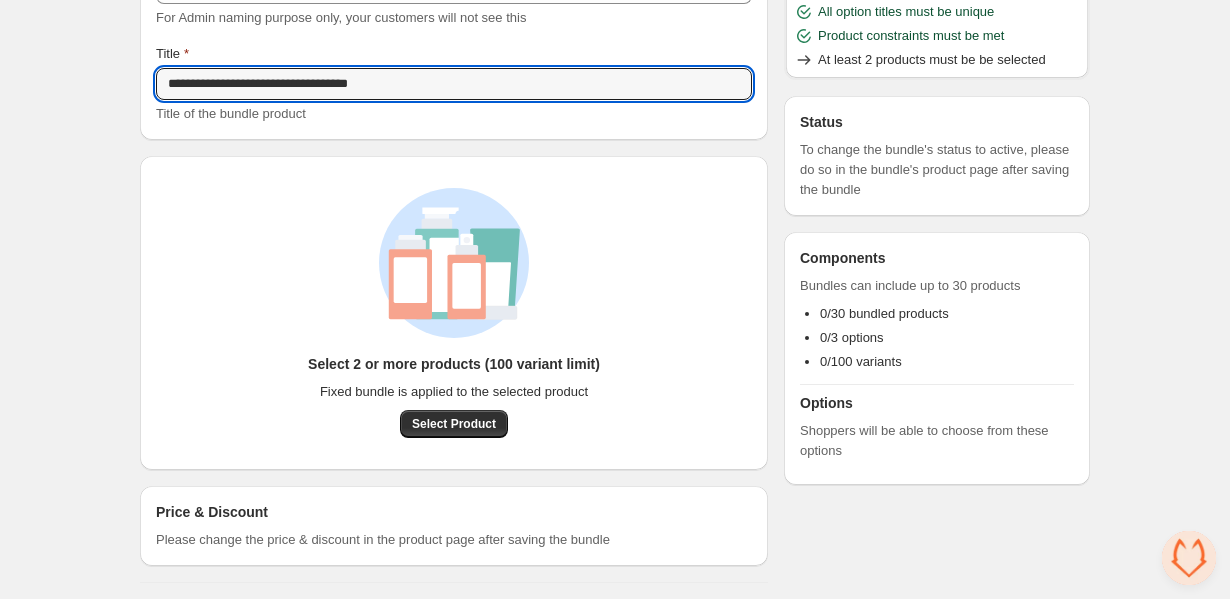 scroll, scrollTop: 177, scrollLeft: 0, axis: vertical 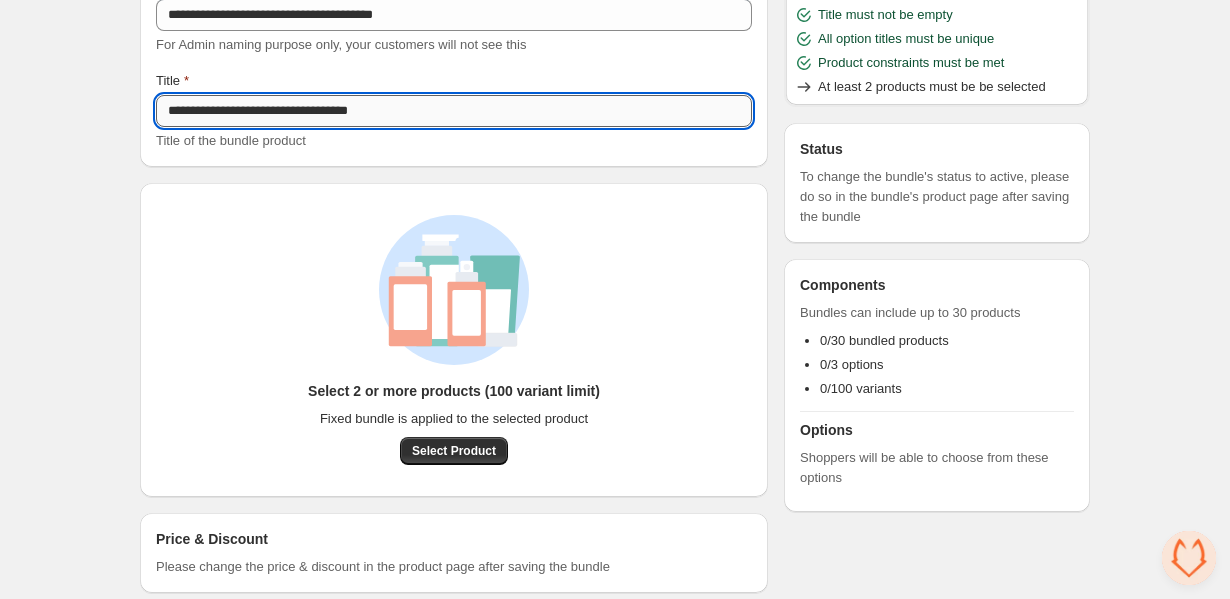 drag, startPoint x: 381, startPoint y: 109, endPoint x: 416, endPoint y: 109, distance: 35 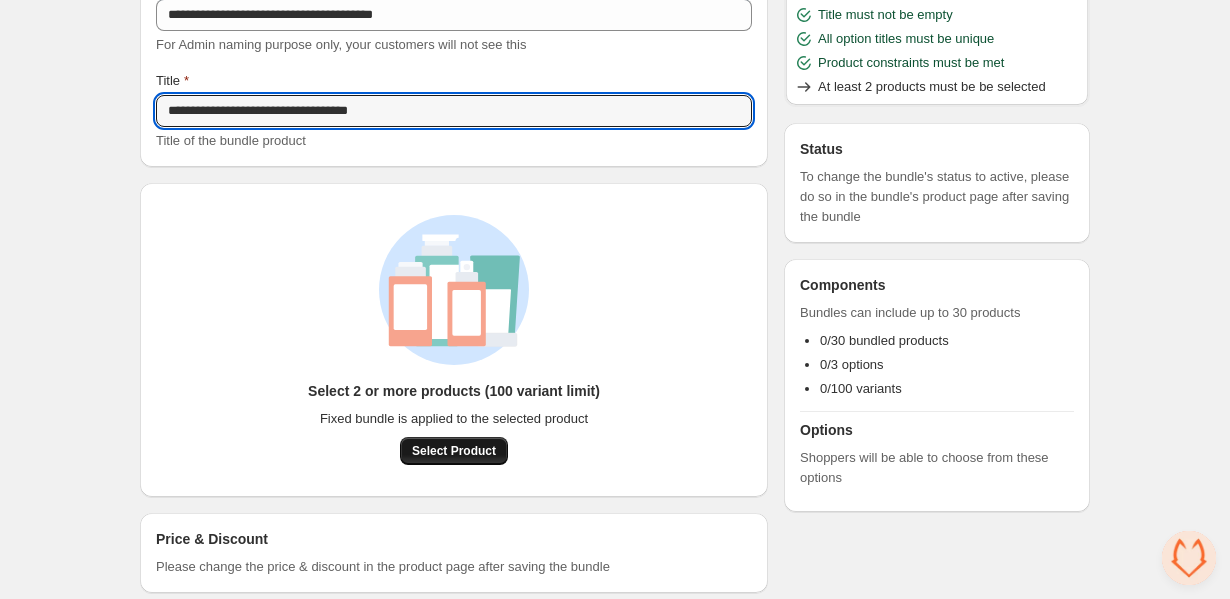 type on "**********" 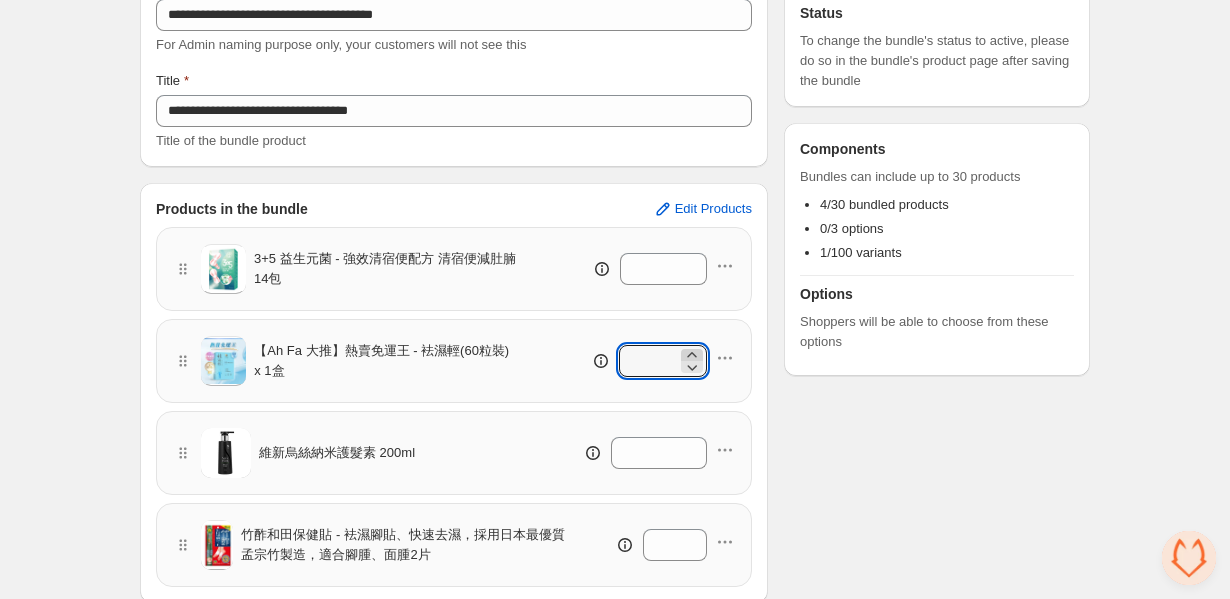 click at bounding box center (692, 263) 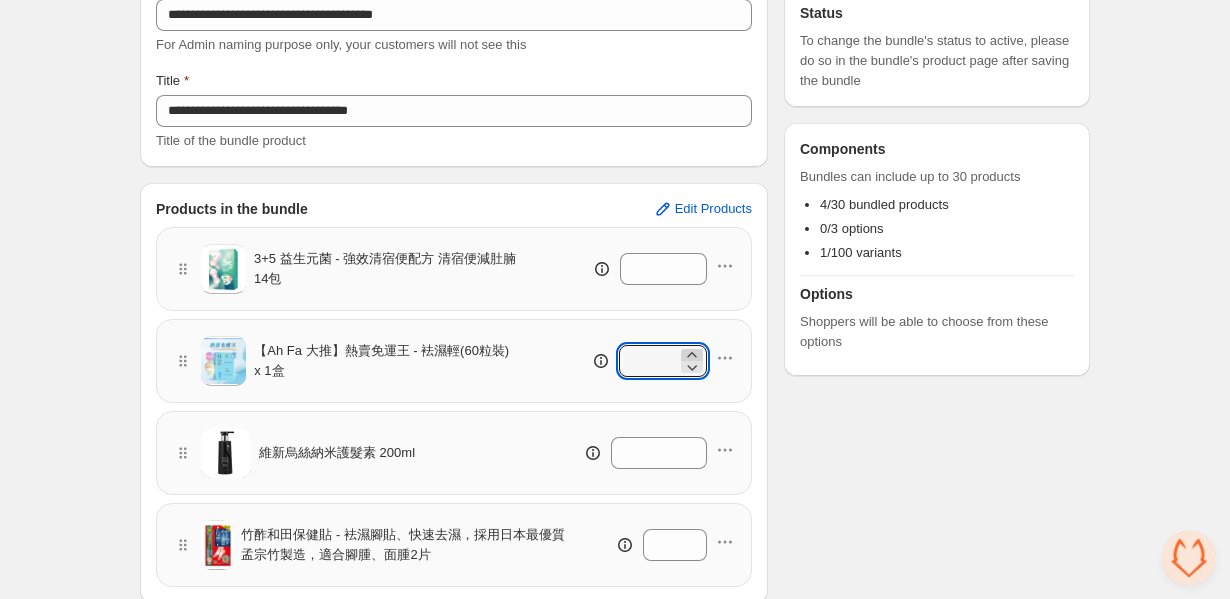 click at bounding box center [692, 355] 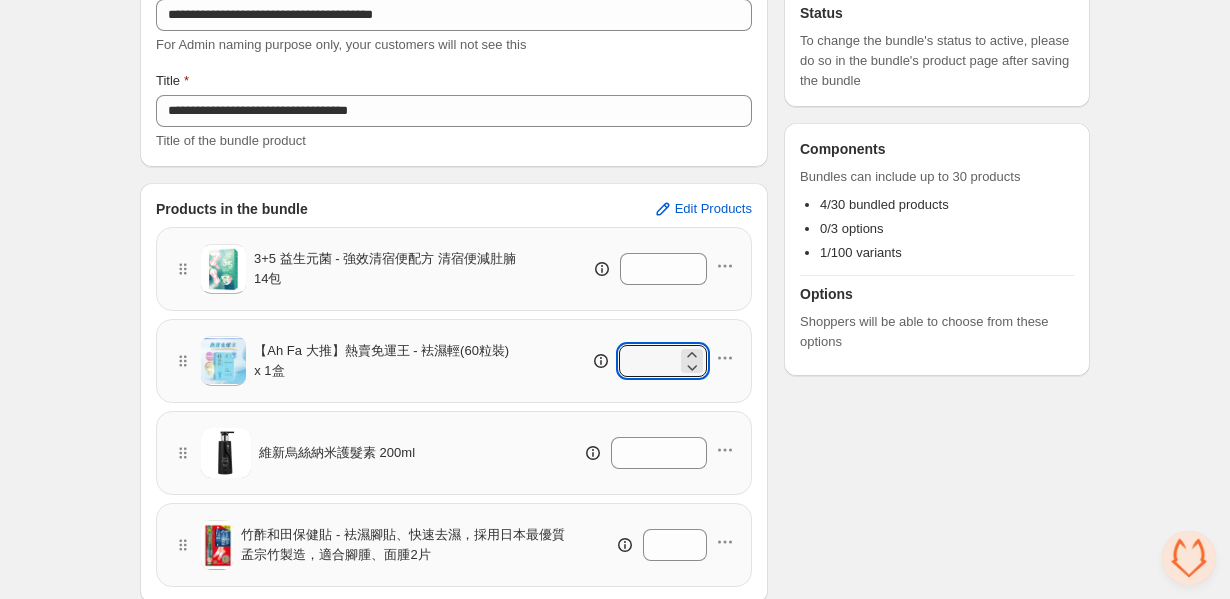 scroll, scrollTop: 310, scrollLeft: 0, axis: vertical 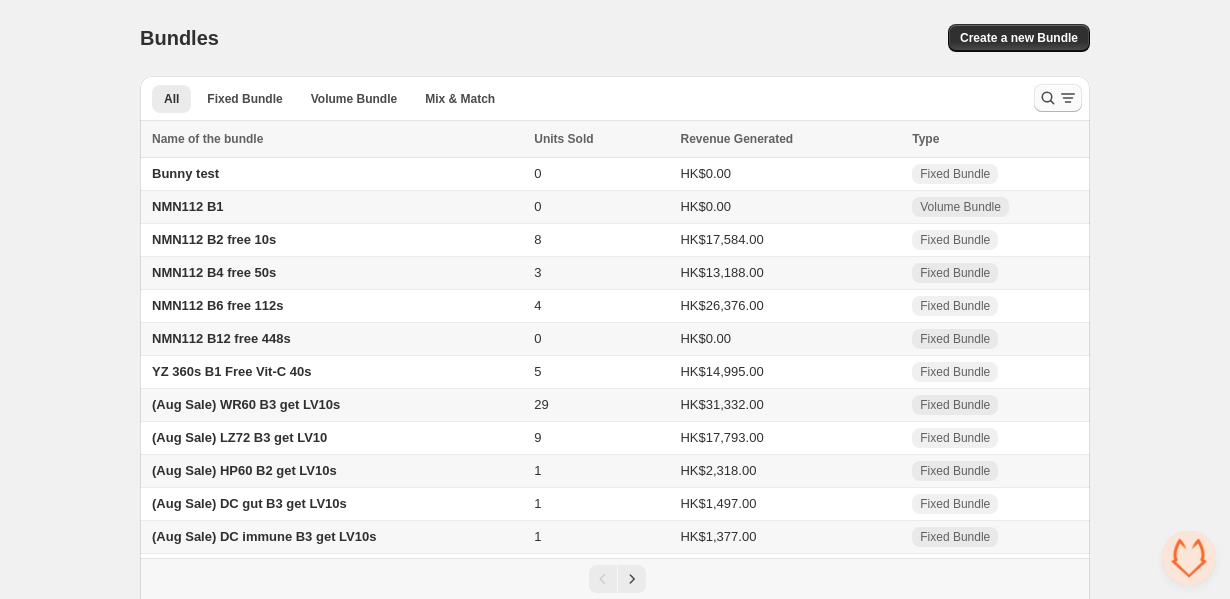 click at bounding box center [1048, 98] 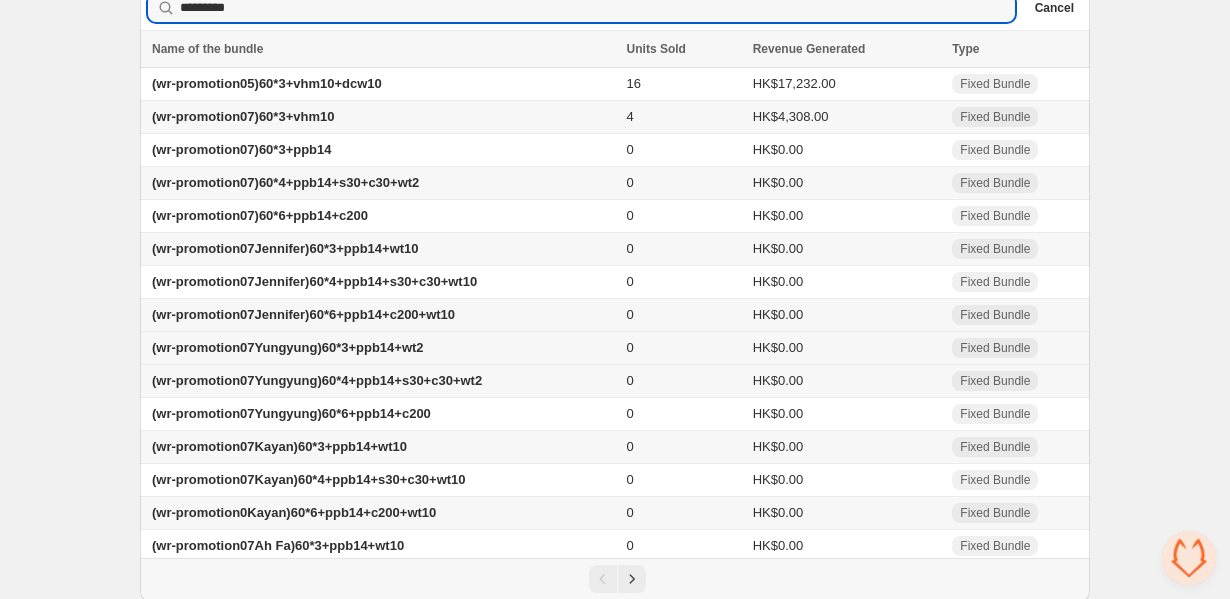 scroll, scrollTop: 101, scrollLeft: 0, axis: vertical 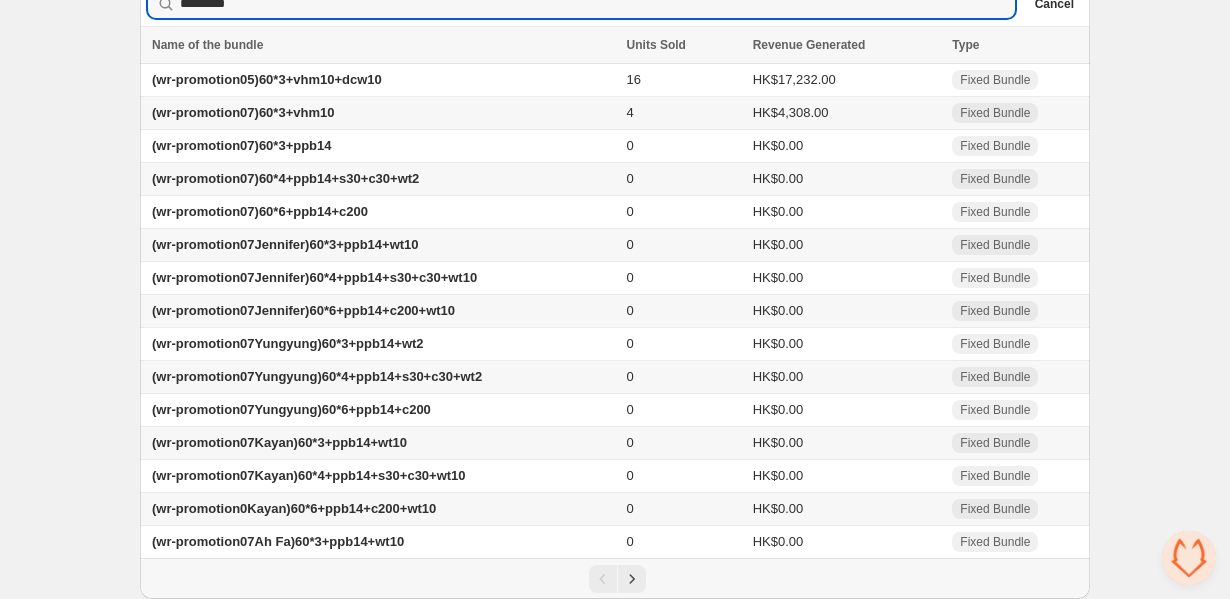 type on "*********" 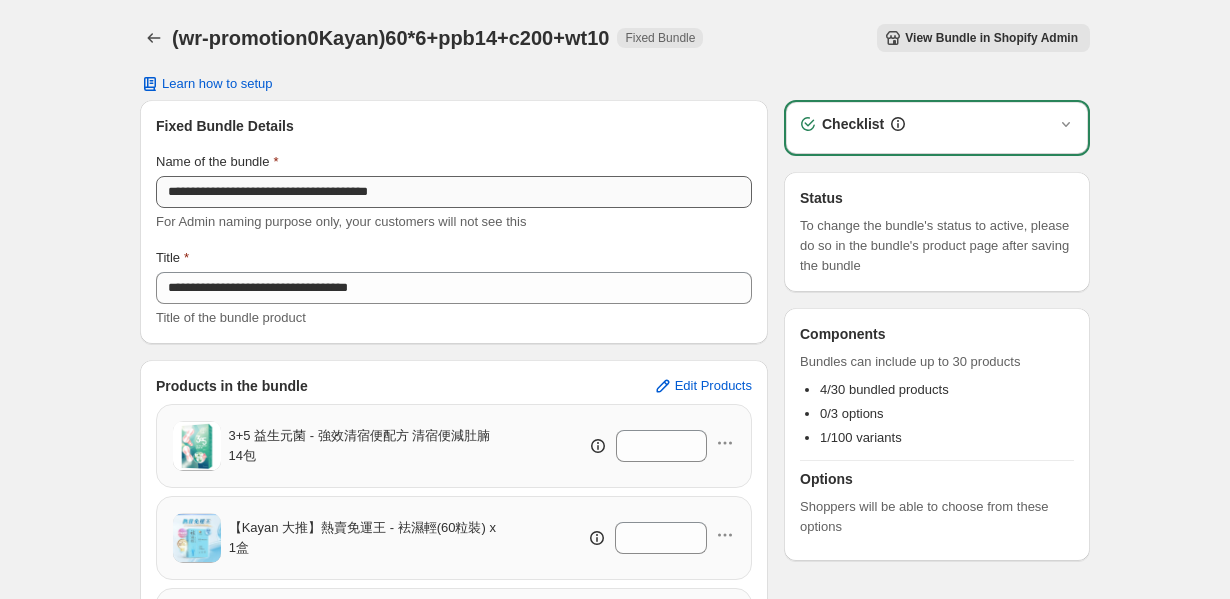scroll, scrollTop: 0, scrollLeft: 0, axis: both 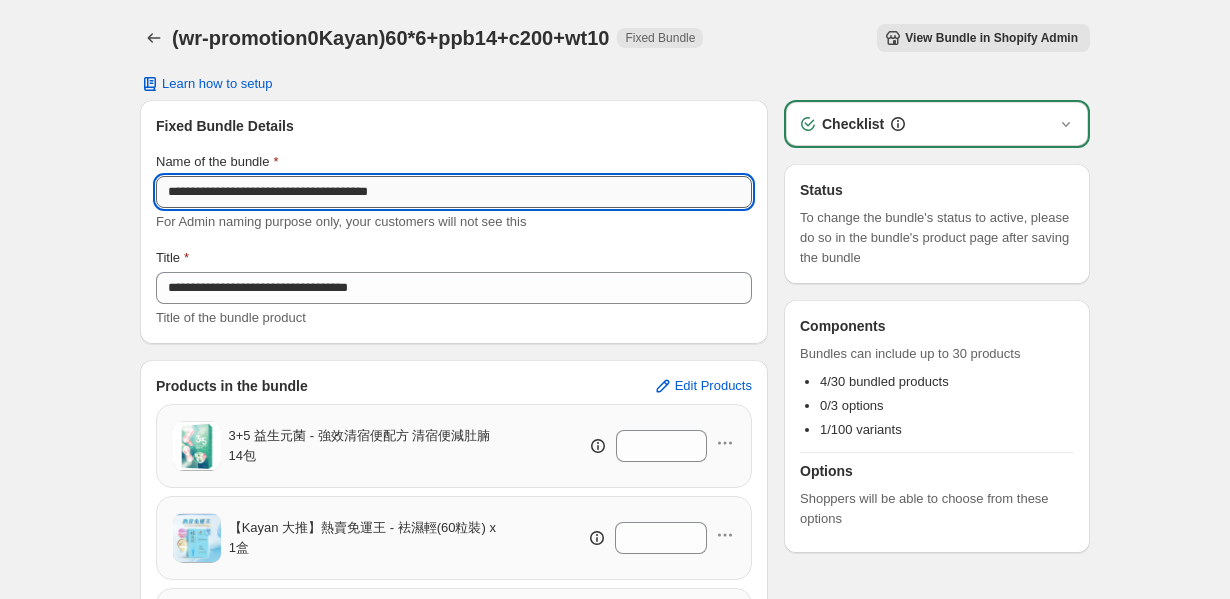 click on "**********" at bounding box center (454, 192) 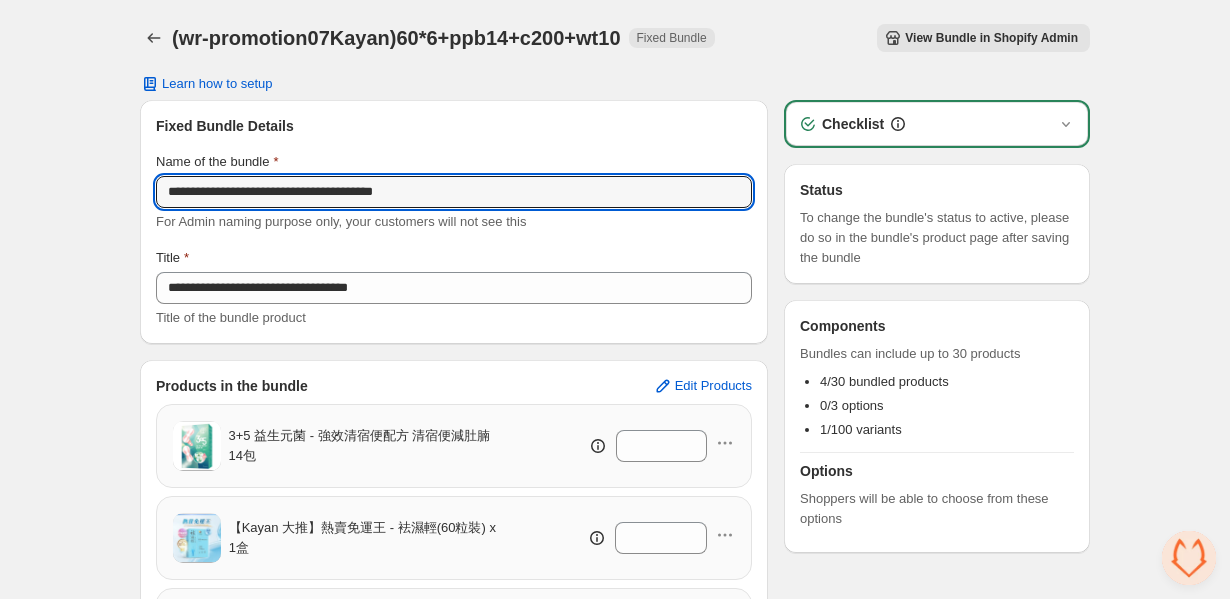 type on "**********" 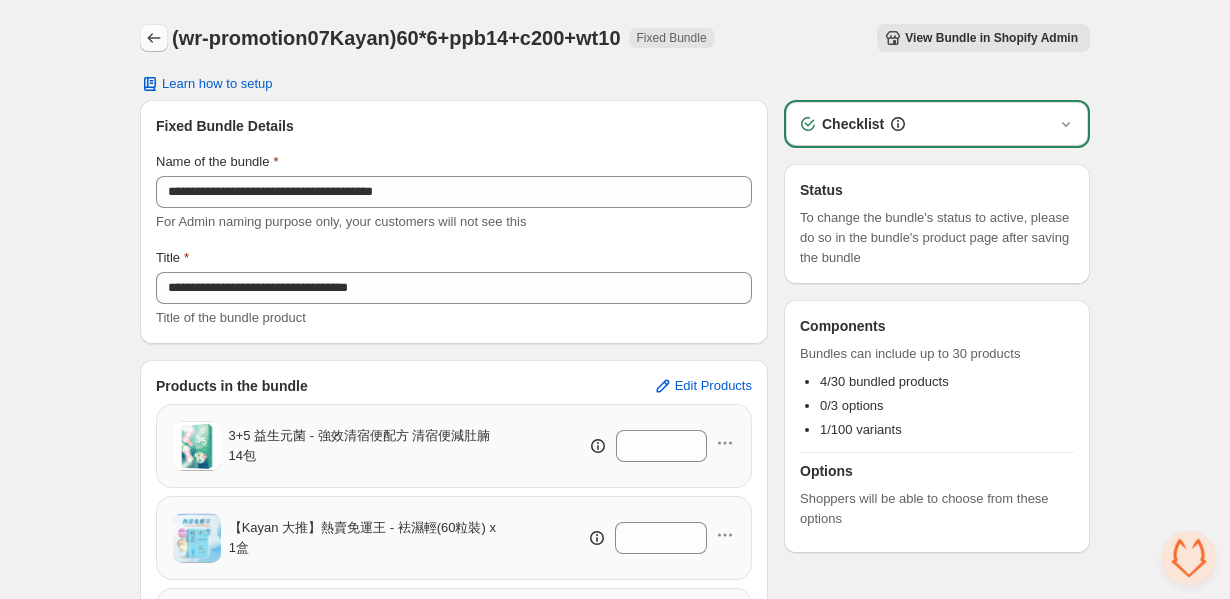 click at bounding box center [154, 38] 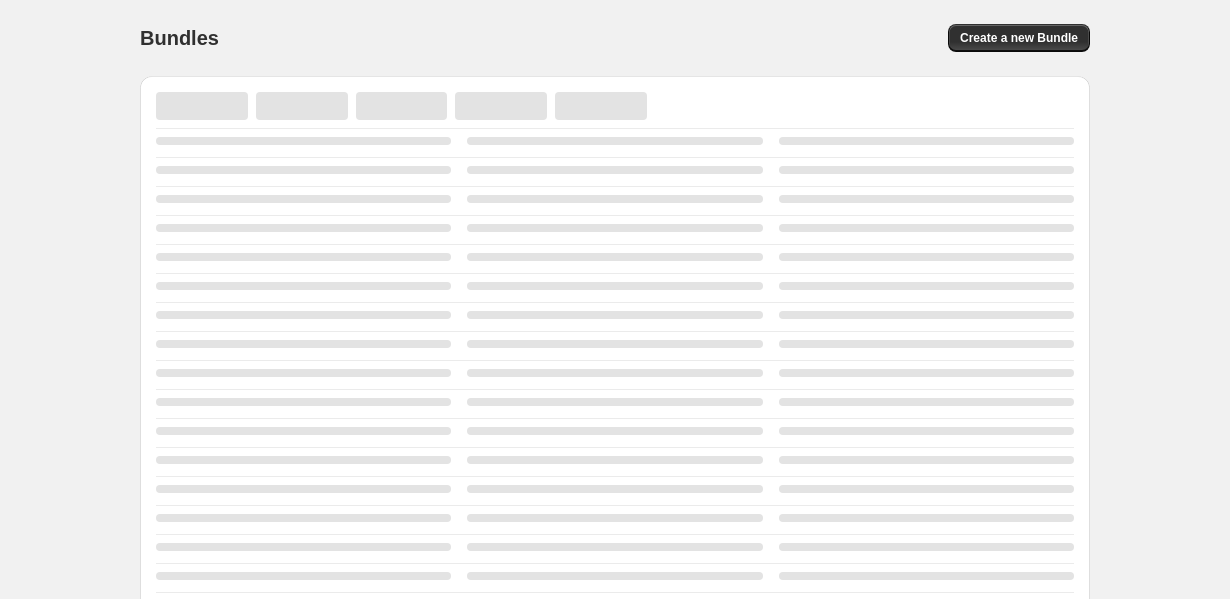 scroll, scrollTop: 0, scrollLeft: 0, axis: both 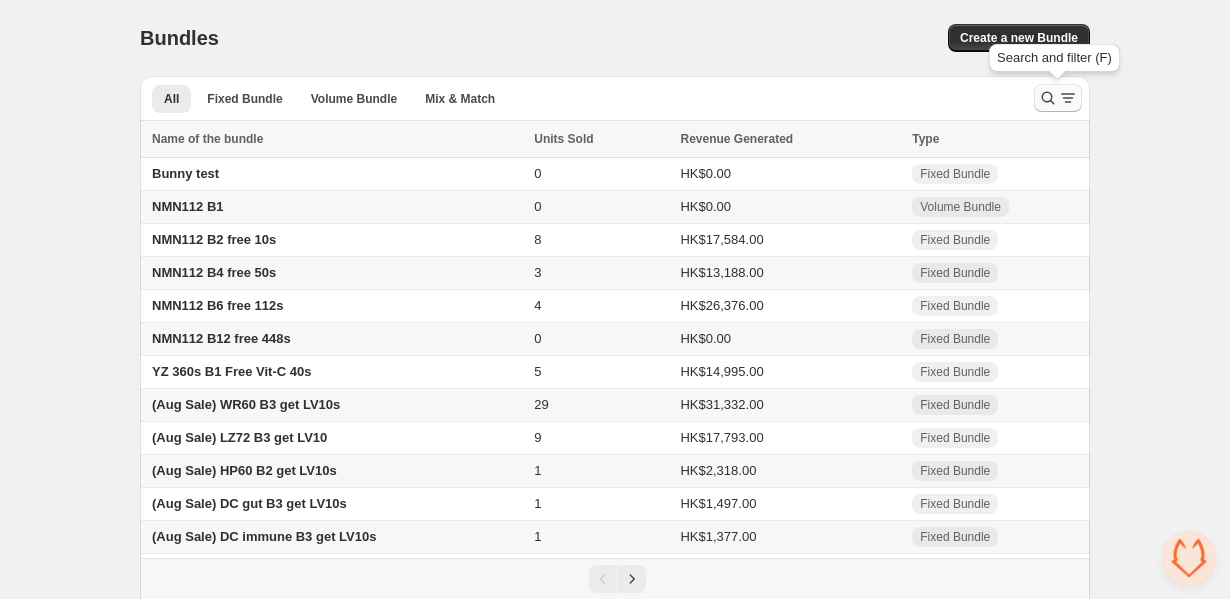 click at bounding box center [1048, 98] 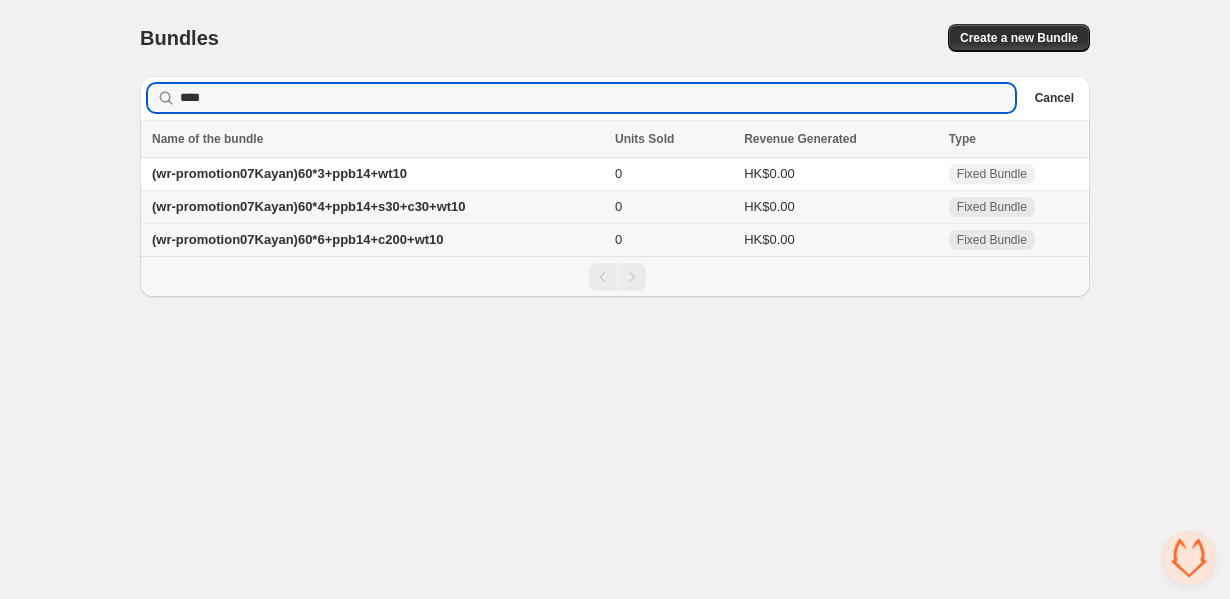 type on "****" 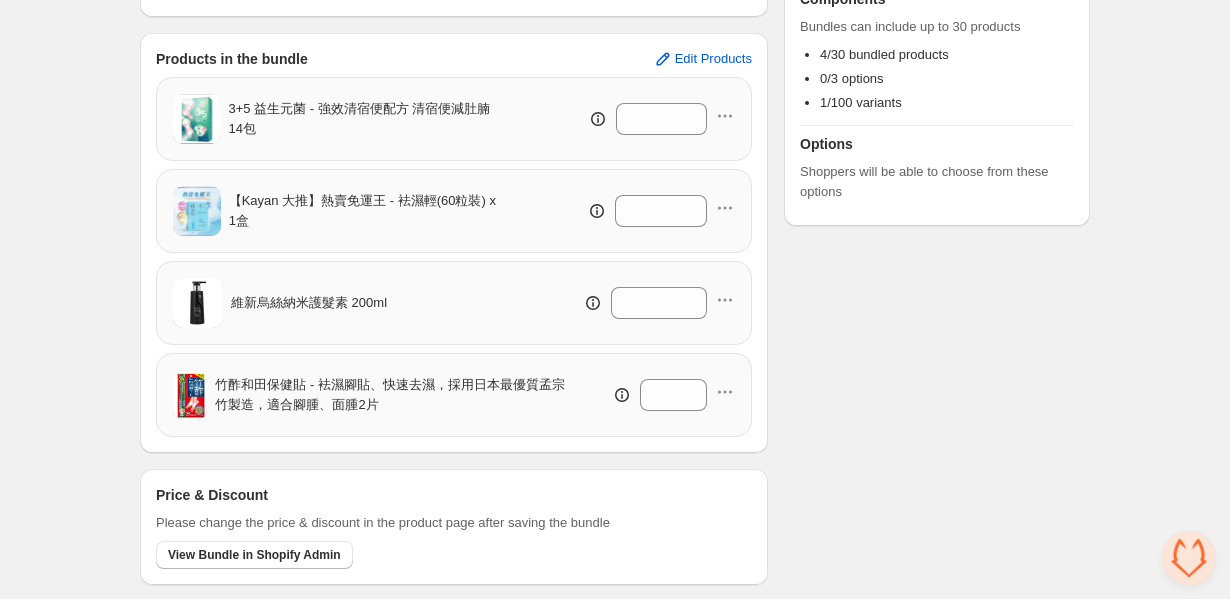 scroll, scrollTop: 0, scrollLeft: 0, axis: both 